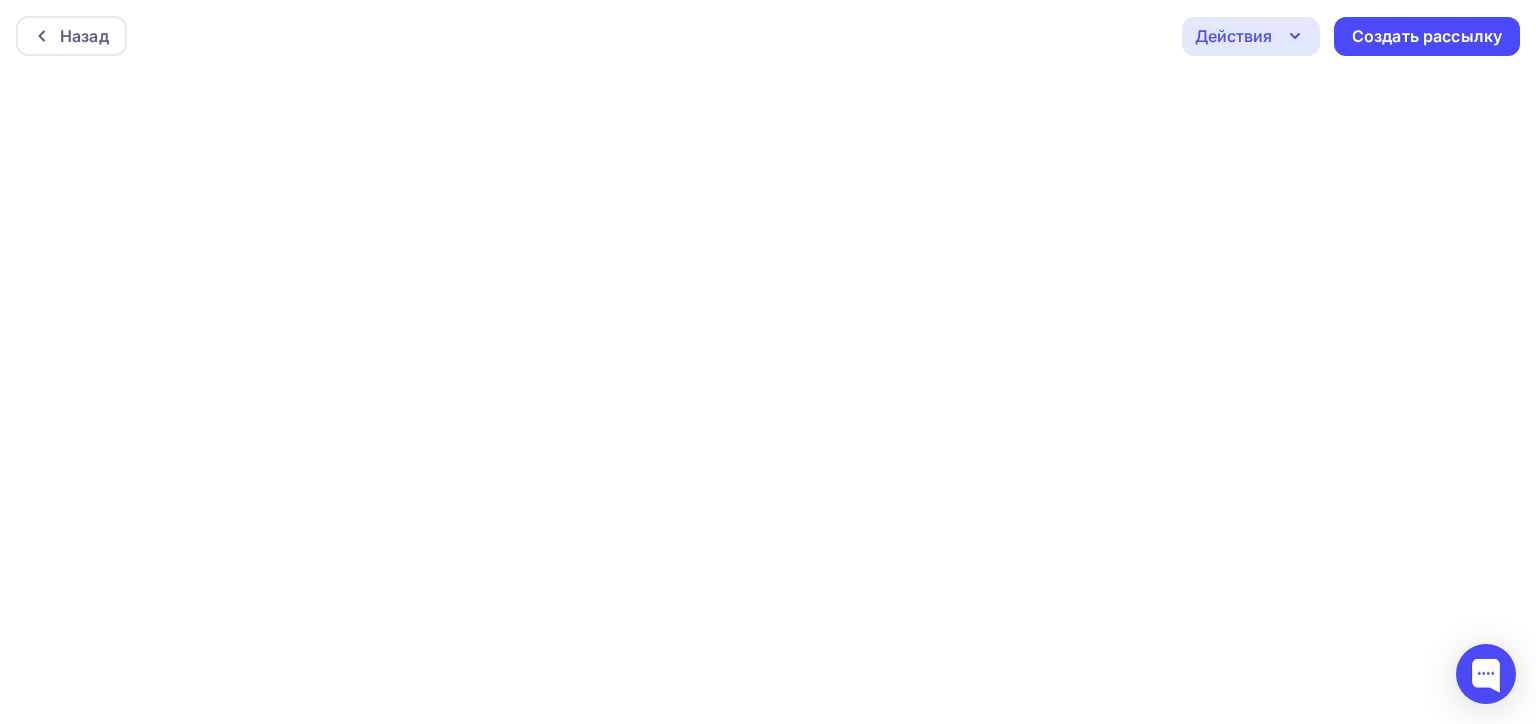 scroll, scrollTop: 0, scrollLeft: 0, axis: both 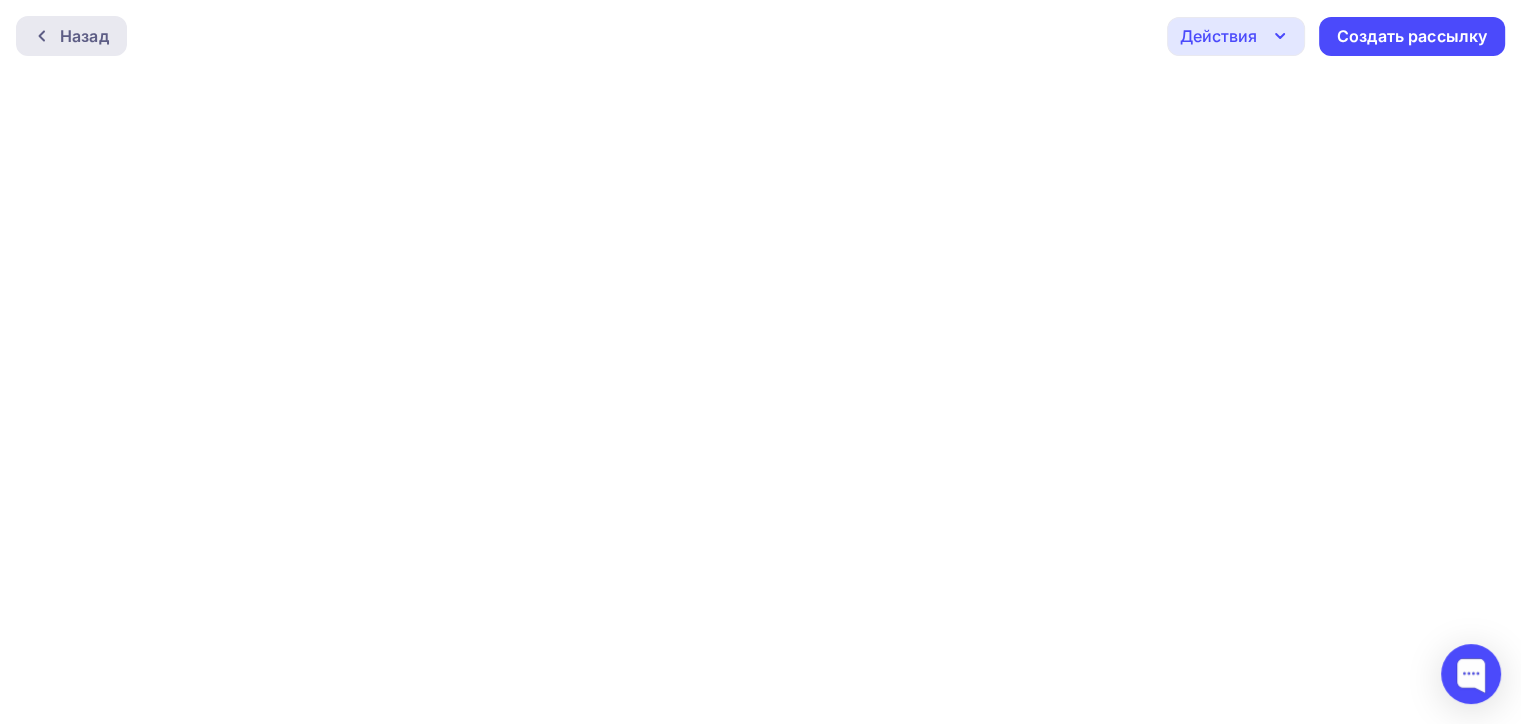 click on "Назад" at bounding box center (71, 36) 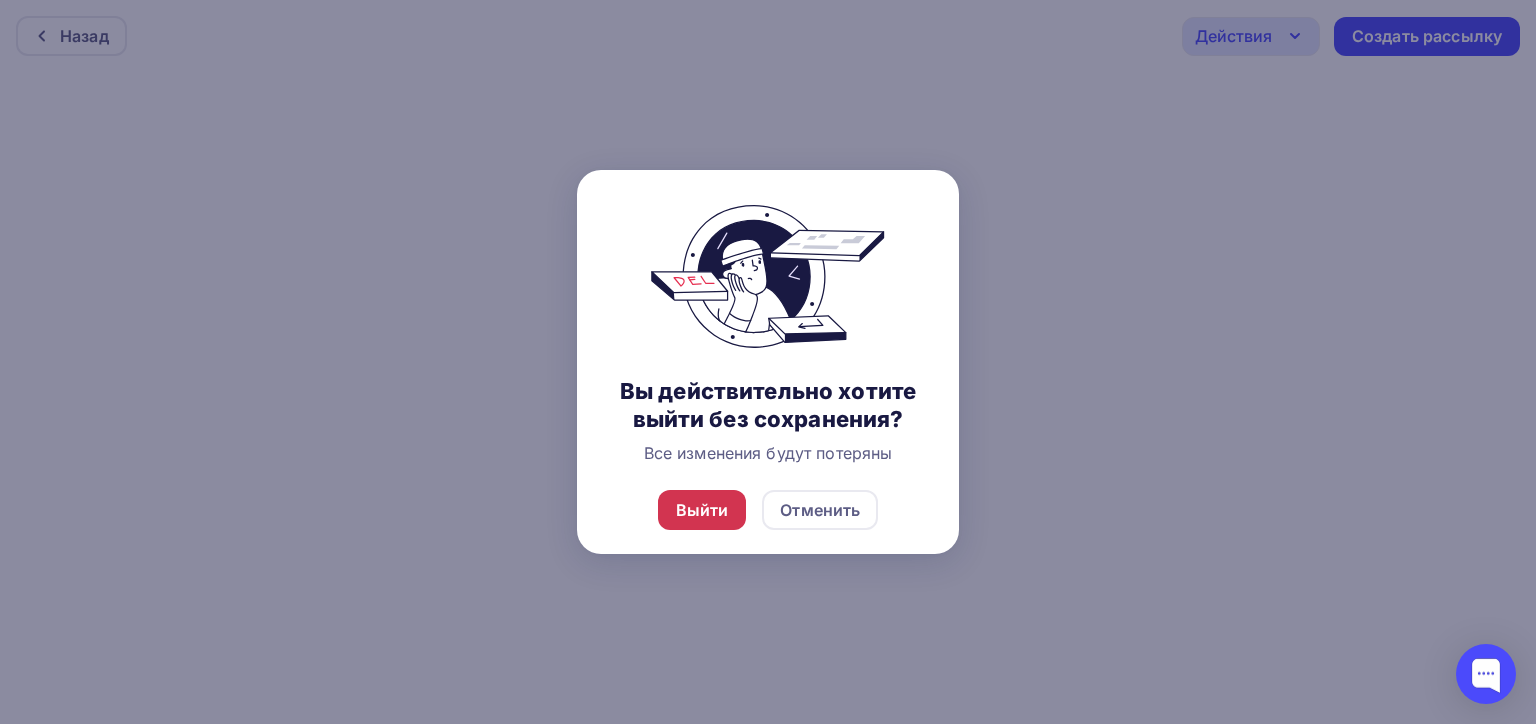 click on "Выйти" at bounding box center (702, 510) 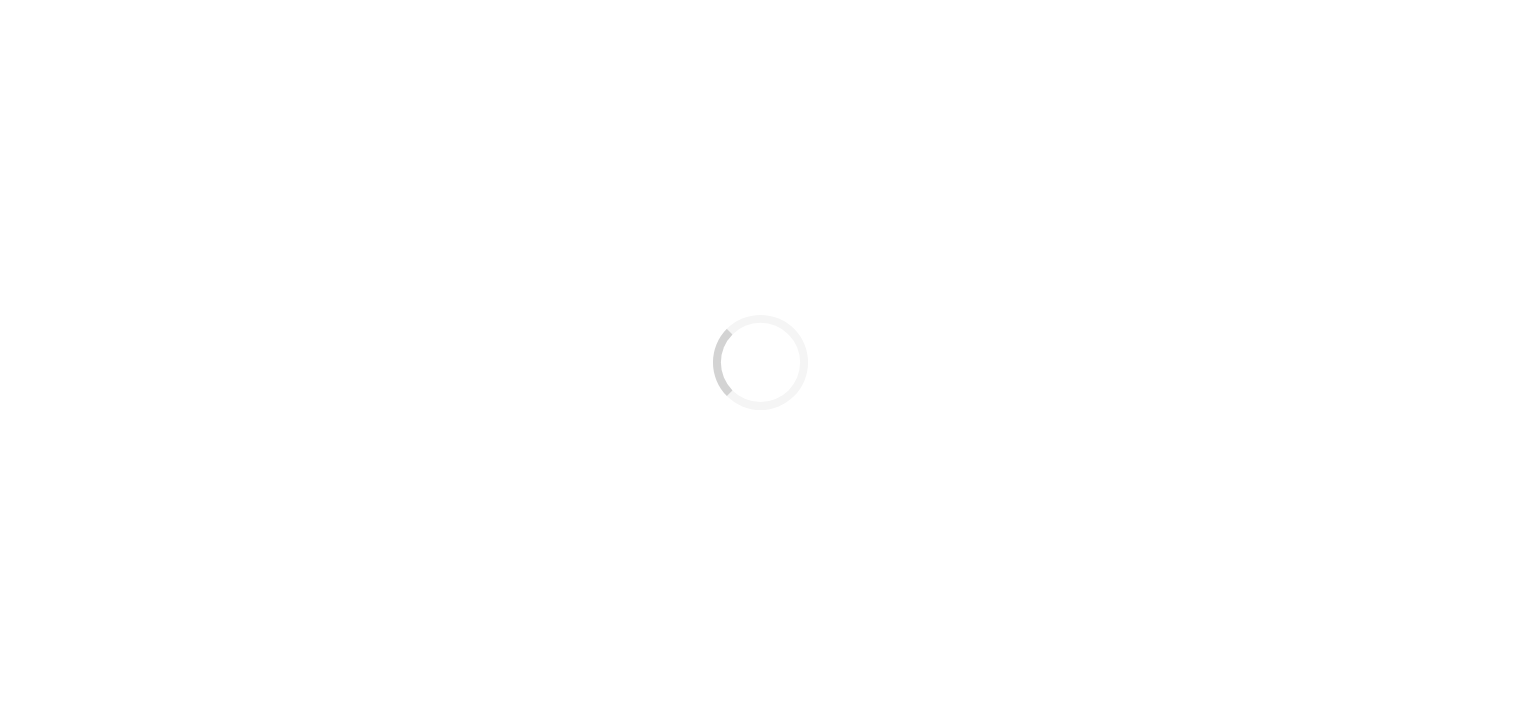 scroll, scrollTop: 0, scrollLeft: 0, axis: both 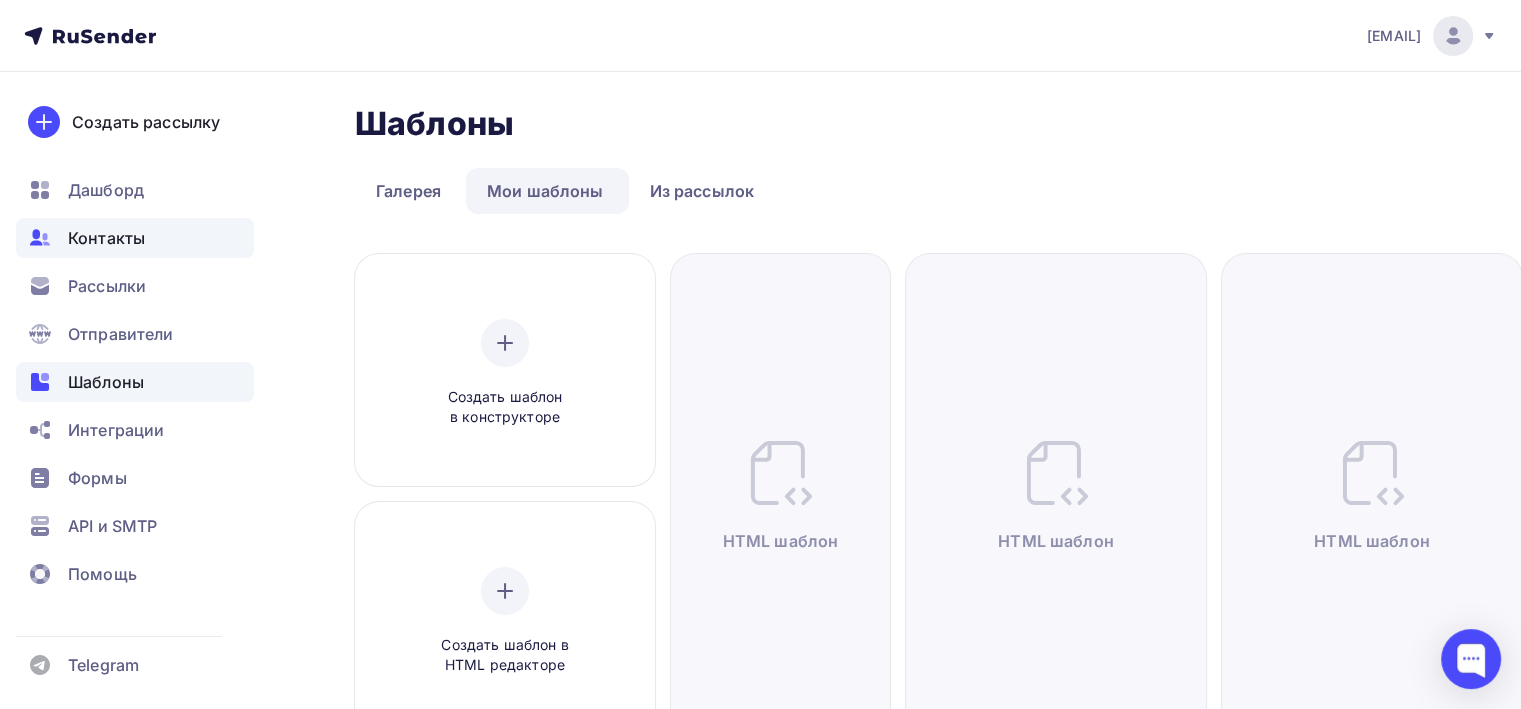 click on "Контакты" at bounding box center [135, 238] 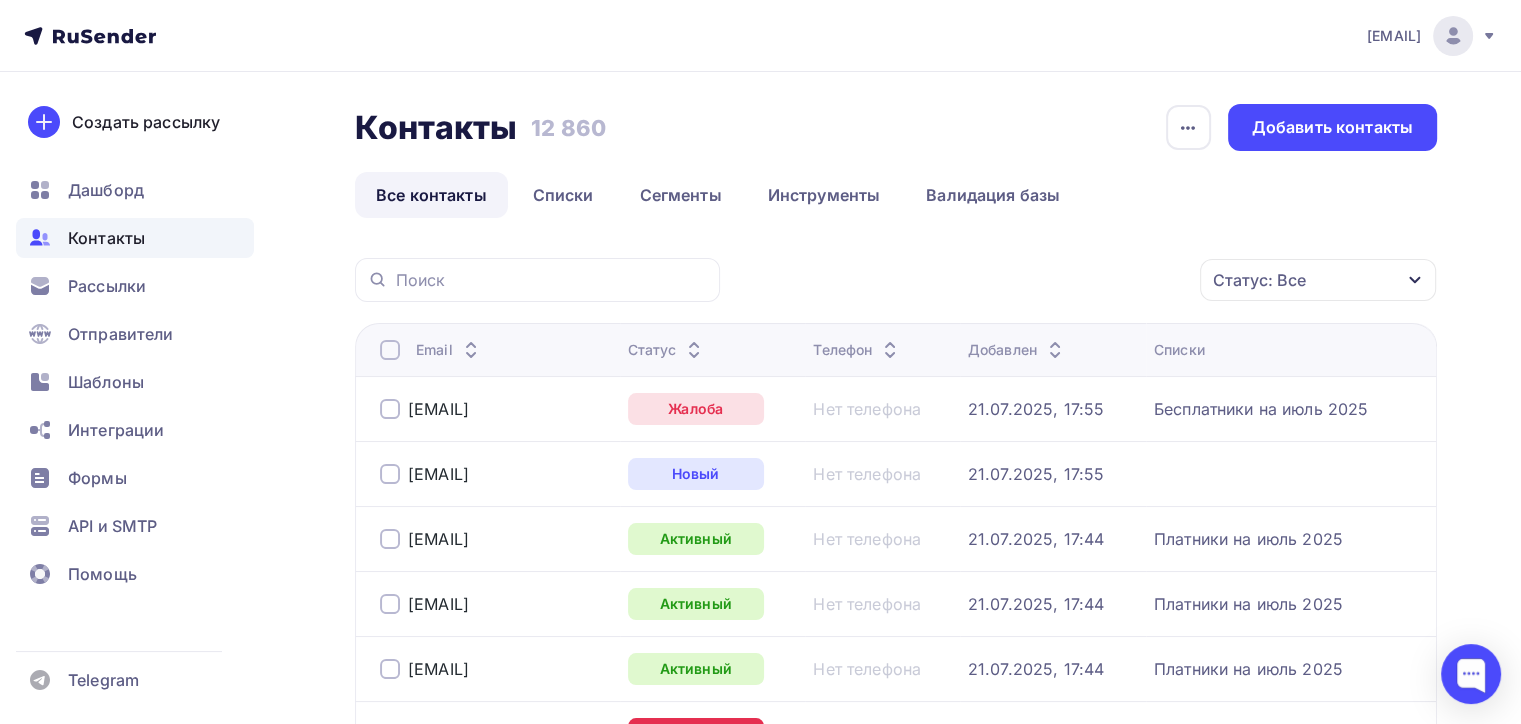 click on "Статус: Все" at bounding box center (1259, 280) 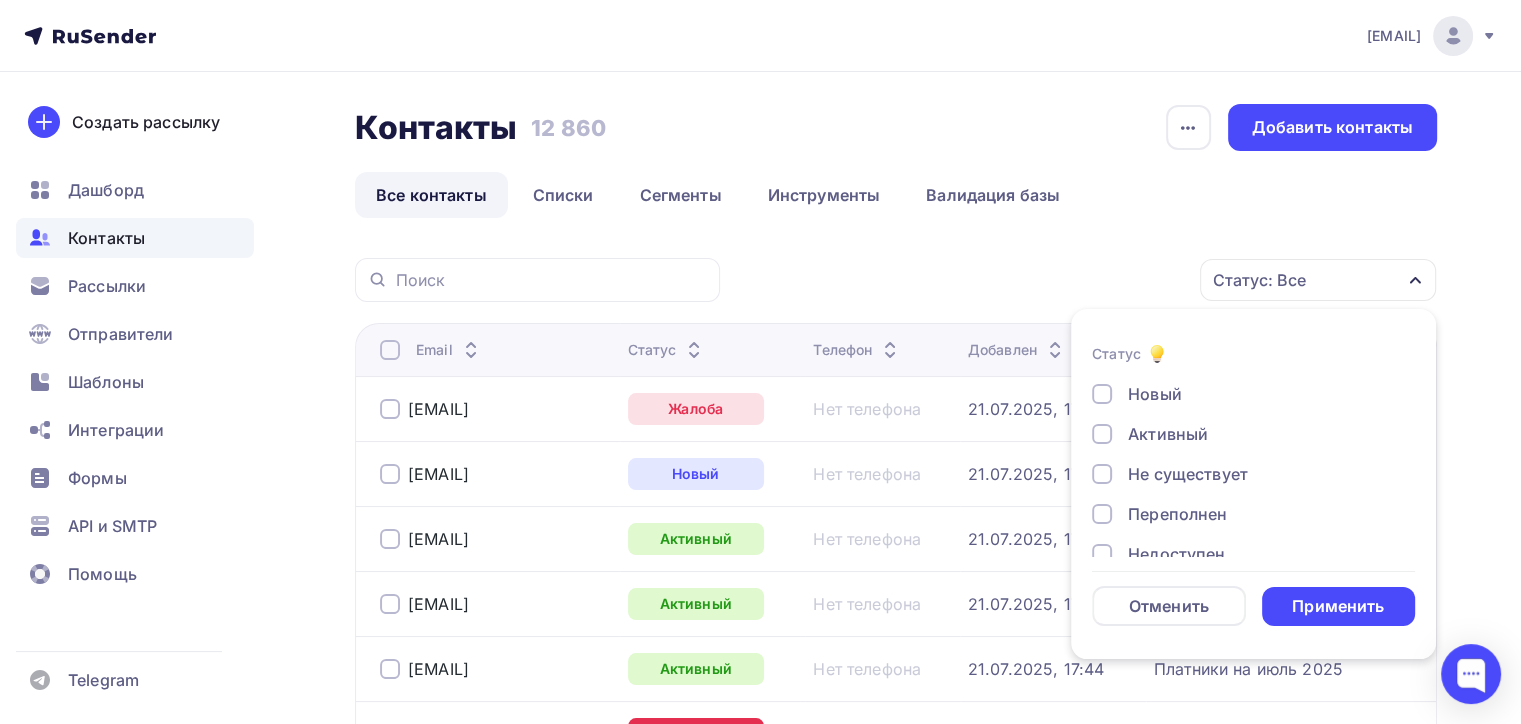 click on "Активный" at bounding box center (1168, 434) 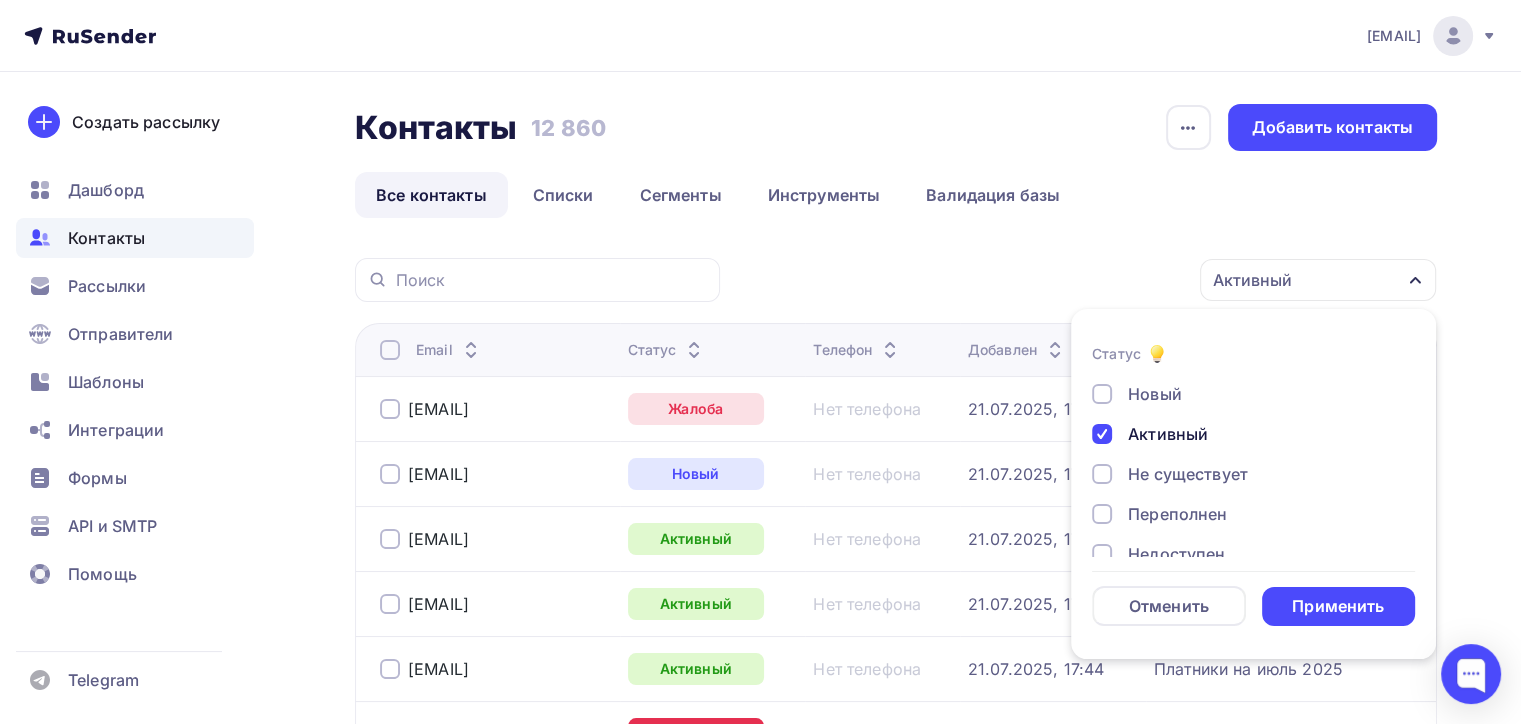 click on "Не существует" at bounding box center [1188, 474] 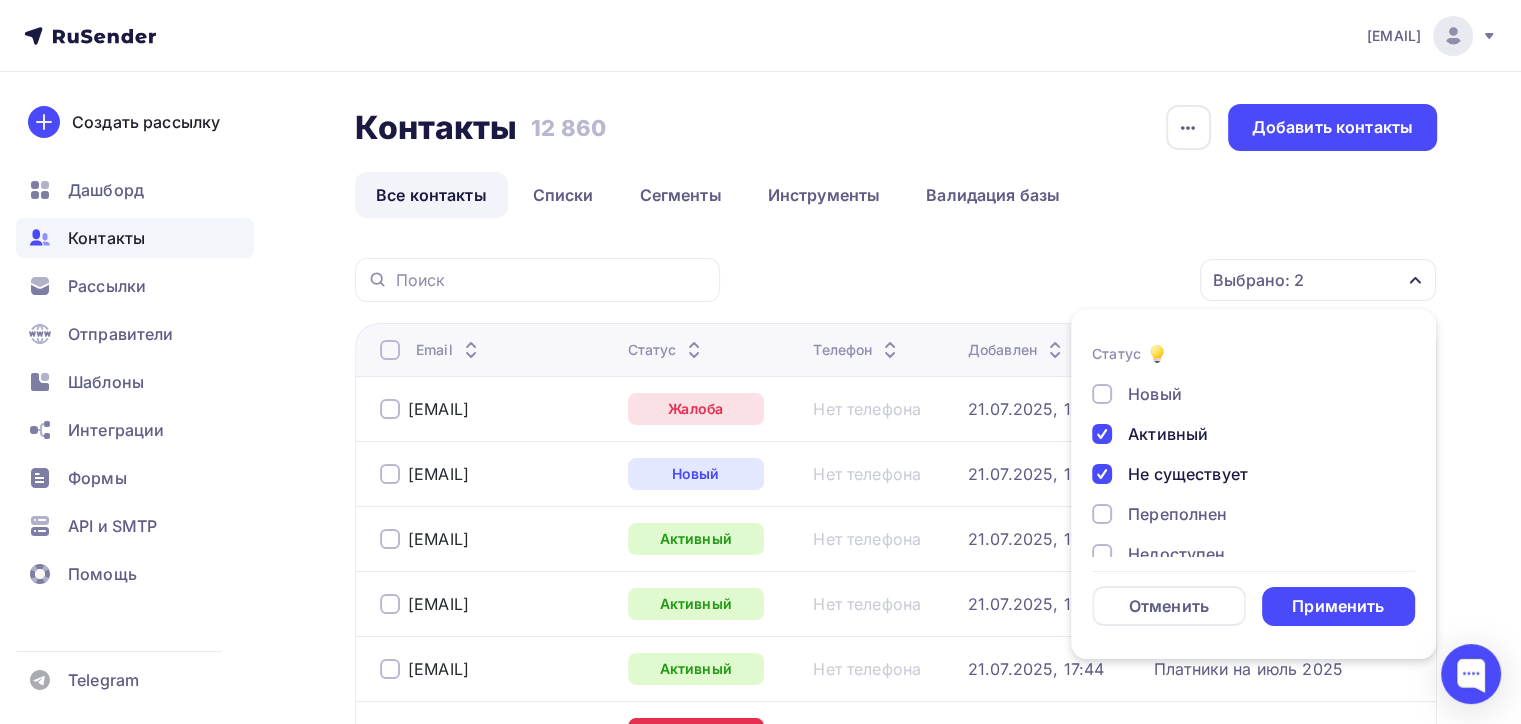 click on "Применить" at bounding box center (1338, 606) 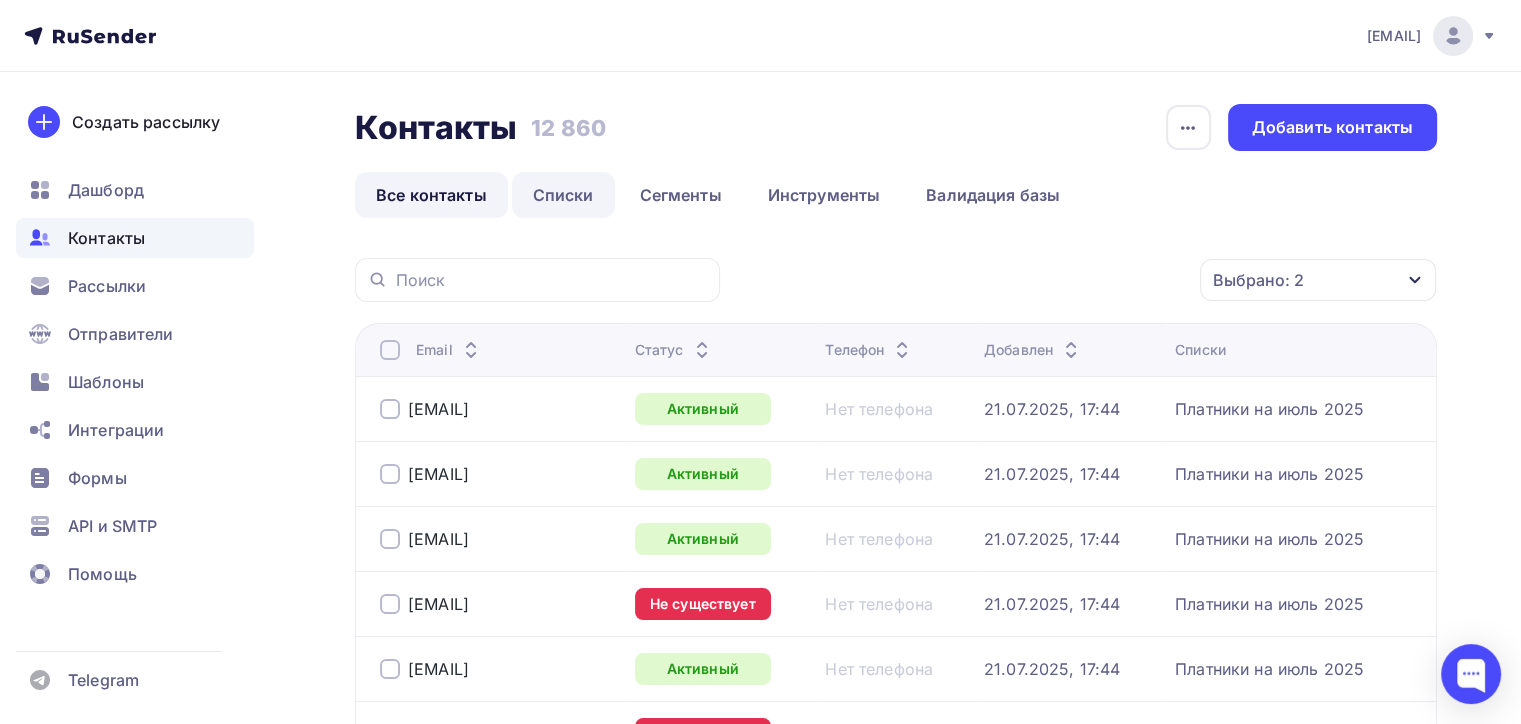 click on "Списки" at bounding box center (563, 195) 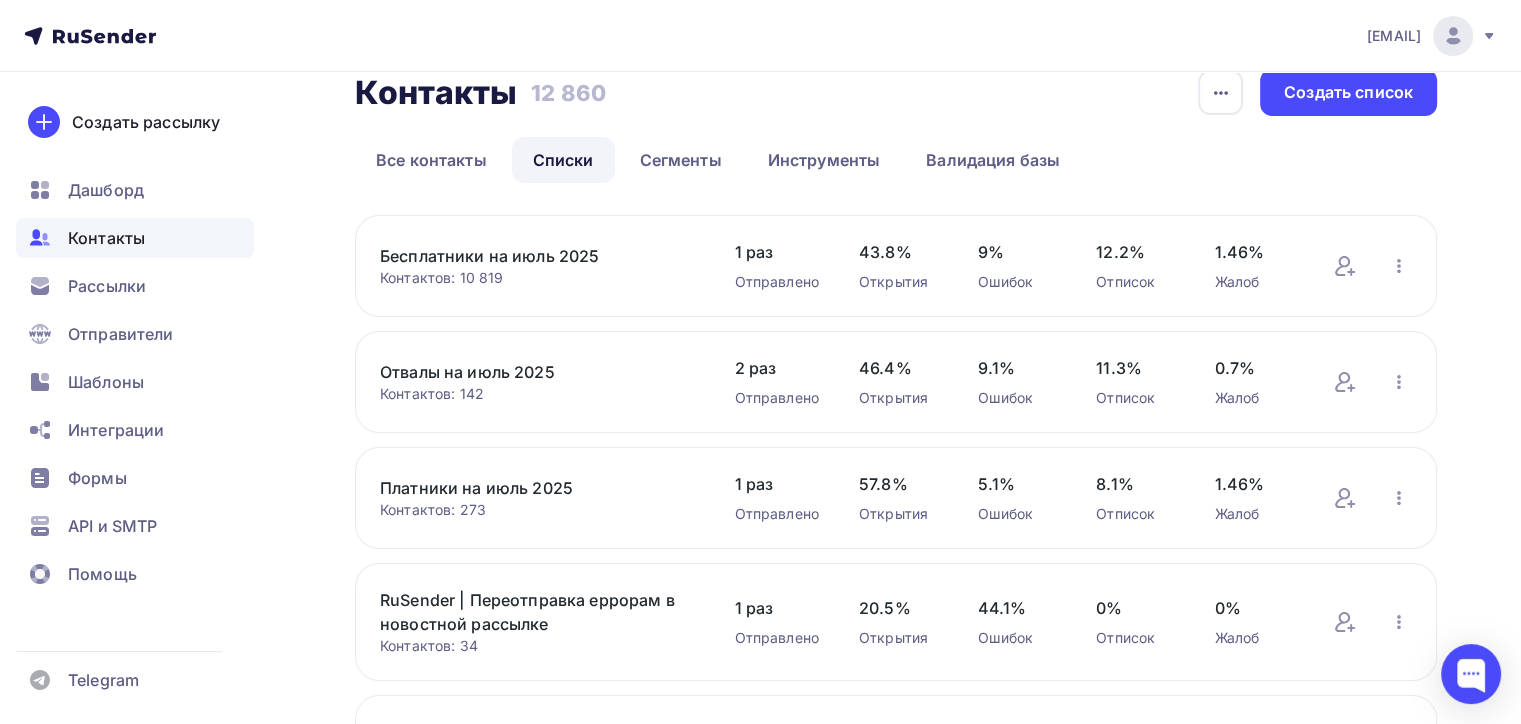 scroll, scrollTop: 44, scrollLeft: 0, axis: vertical 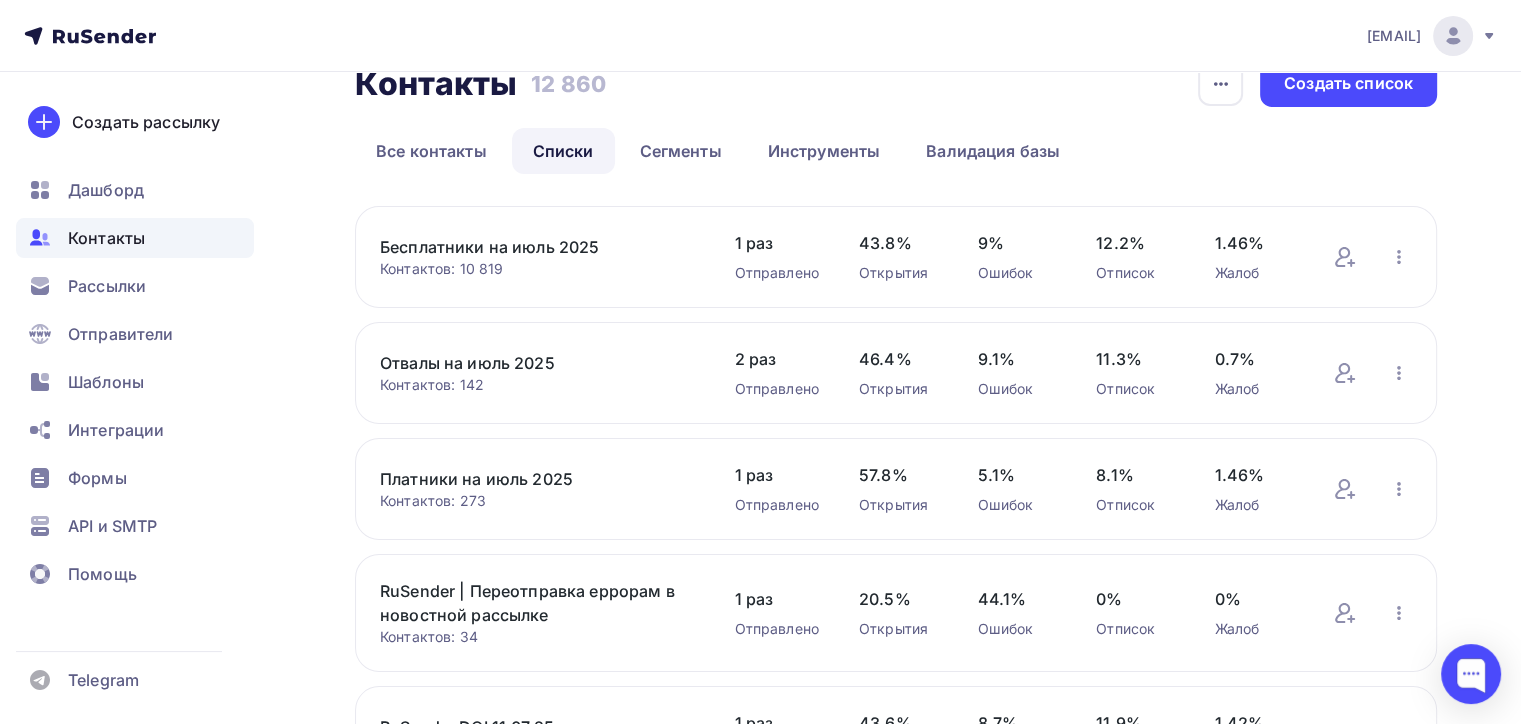click on "Отвалы на июль 2025" at bounding box center (537, 363) 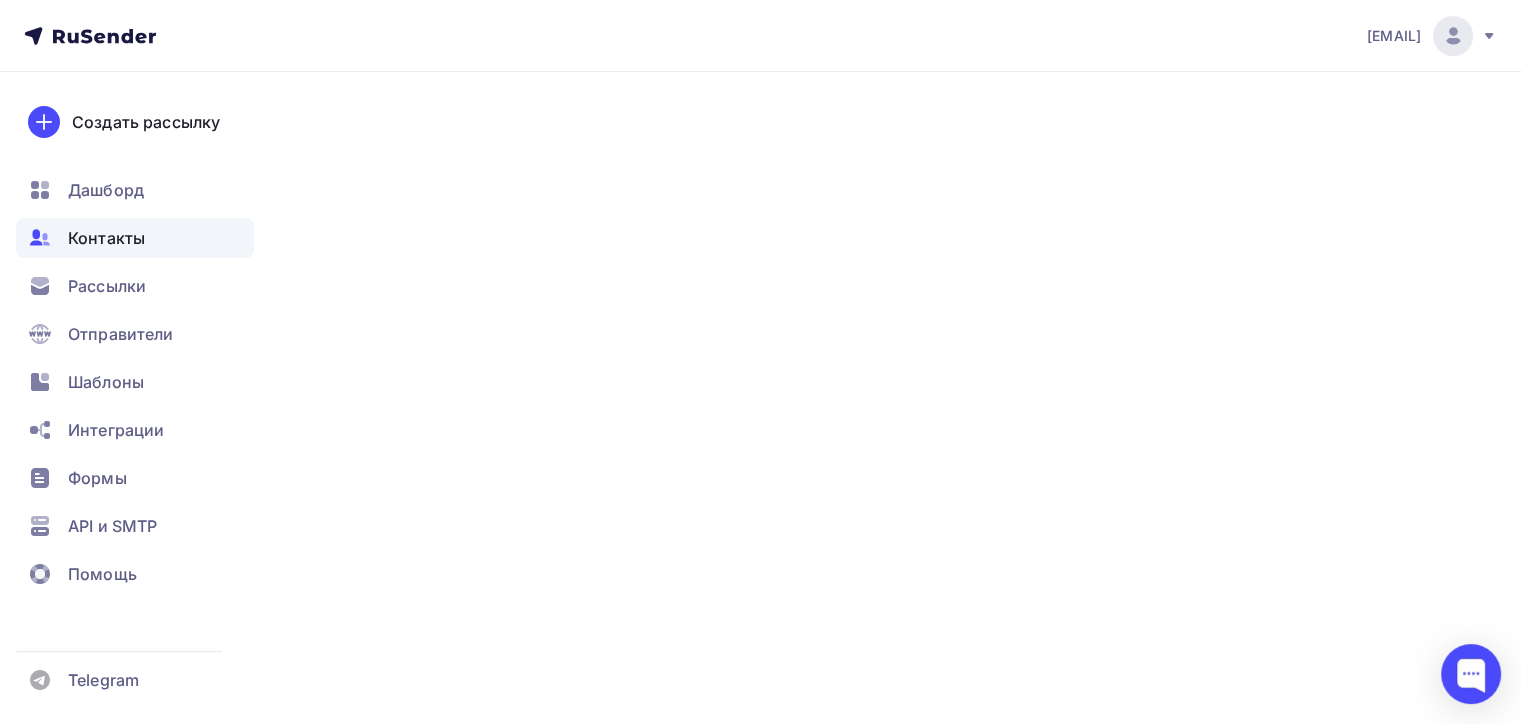 click on "Отвалы на июль 2025" at bounding box center (537, 363) 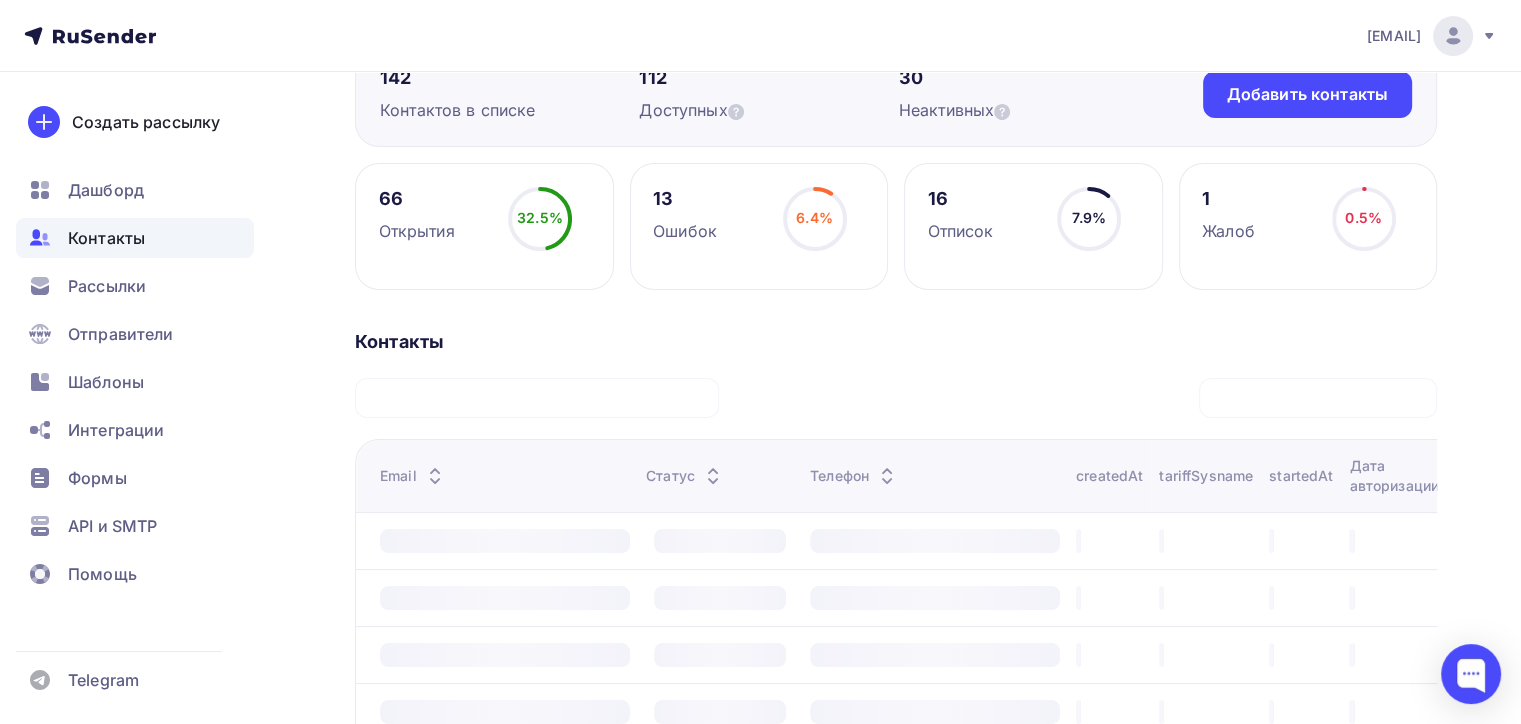 scroll, scrollTop: 272, scrollLeft: 0, axis: vertical 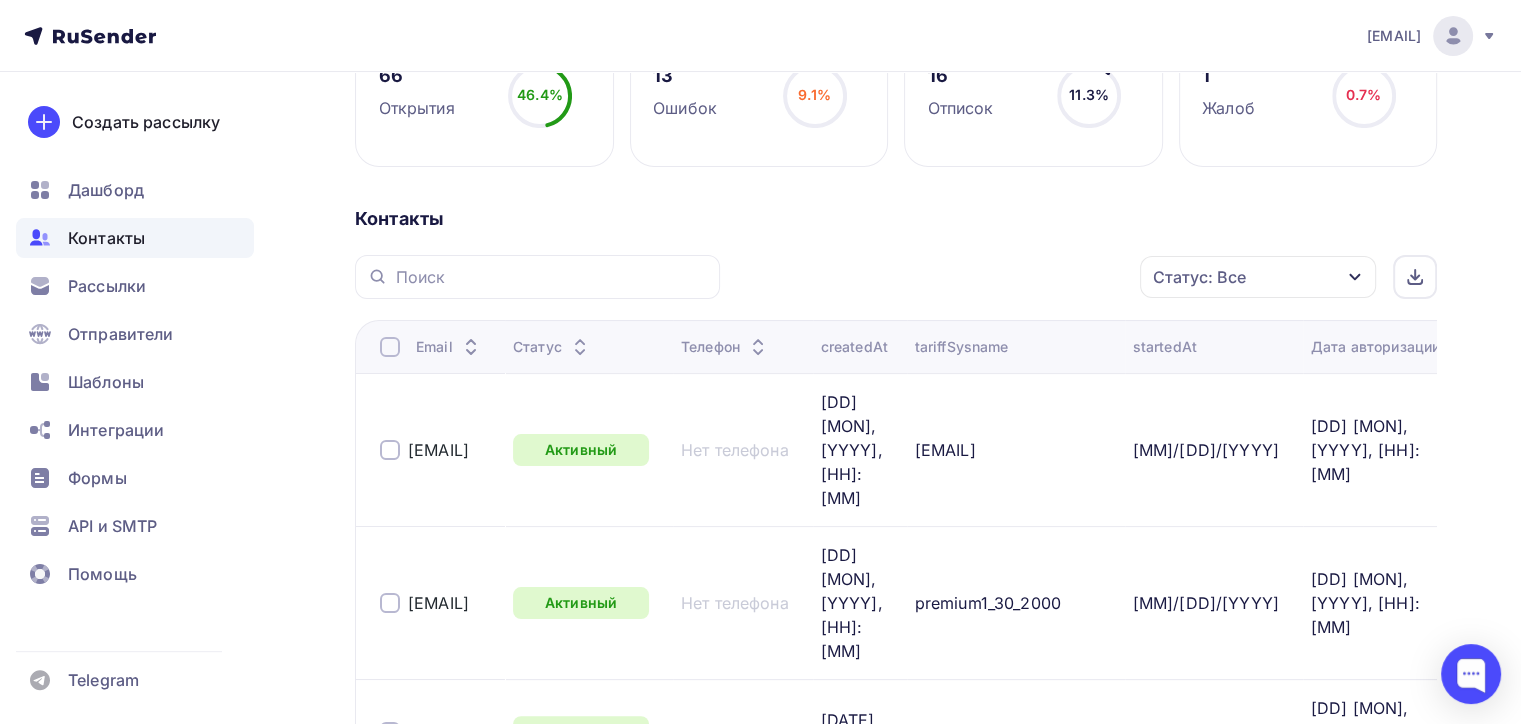 click on "Статус: Все" at bounding box center [1258, 277] 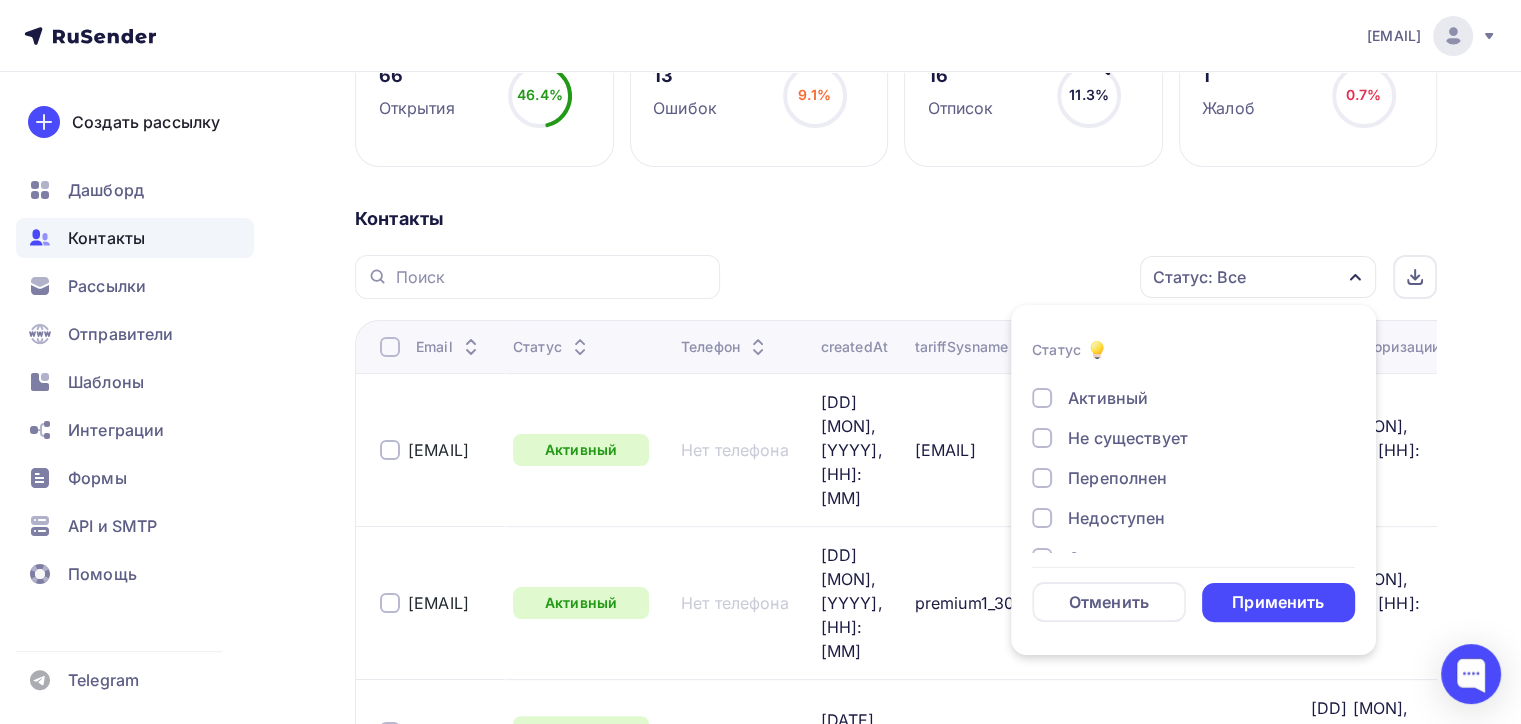 scroll, scrollTop: 144, scrollLeft: 0, axis: vertical 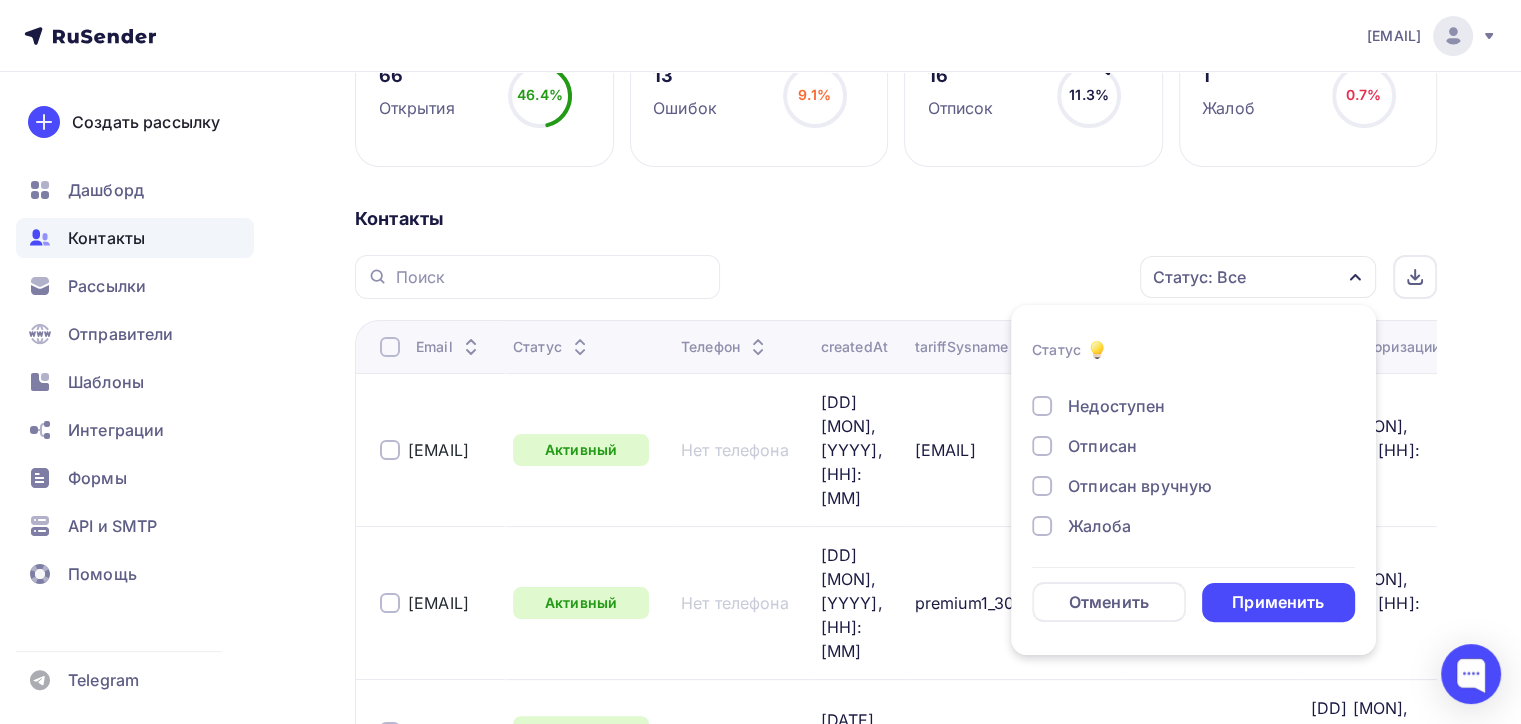click at bounding box center (1042, 526) 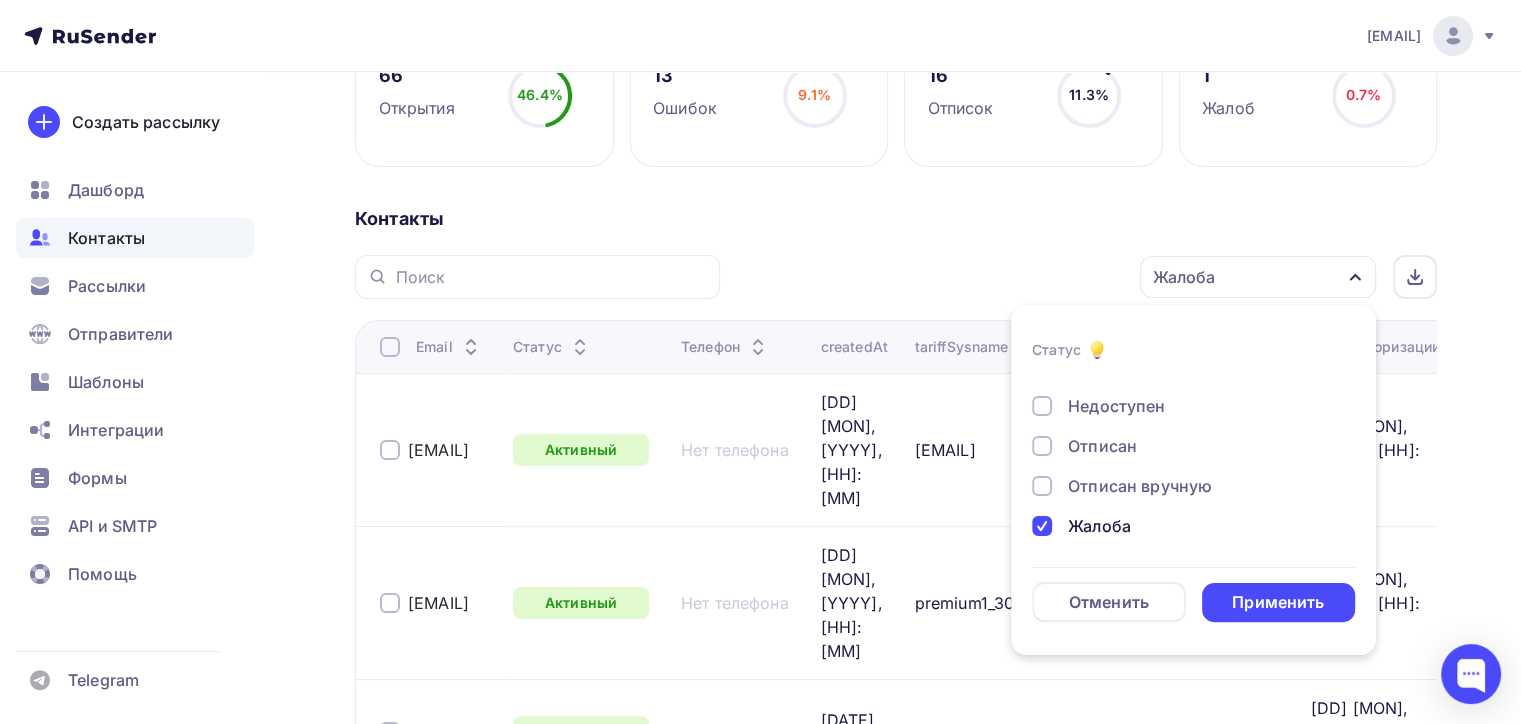 click at bounding box center [1042, 446] 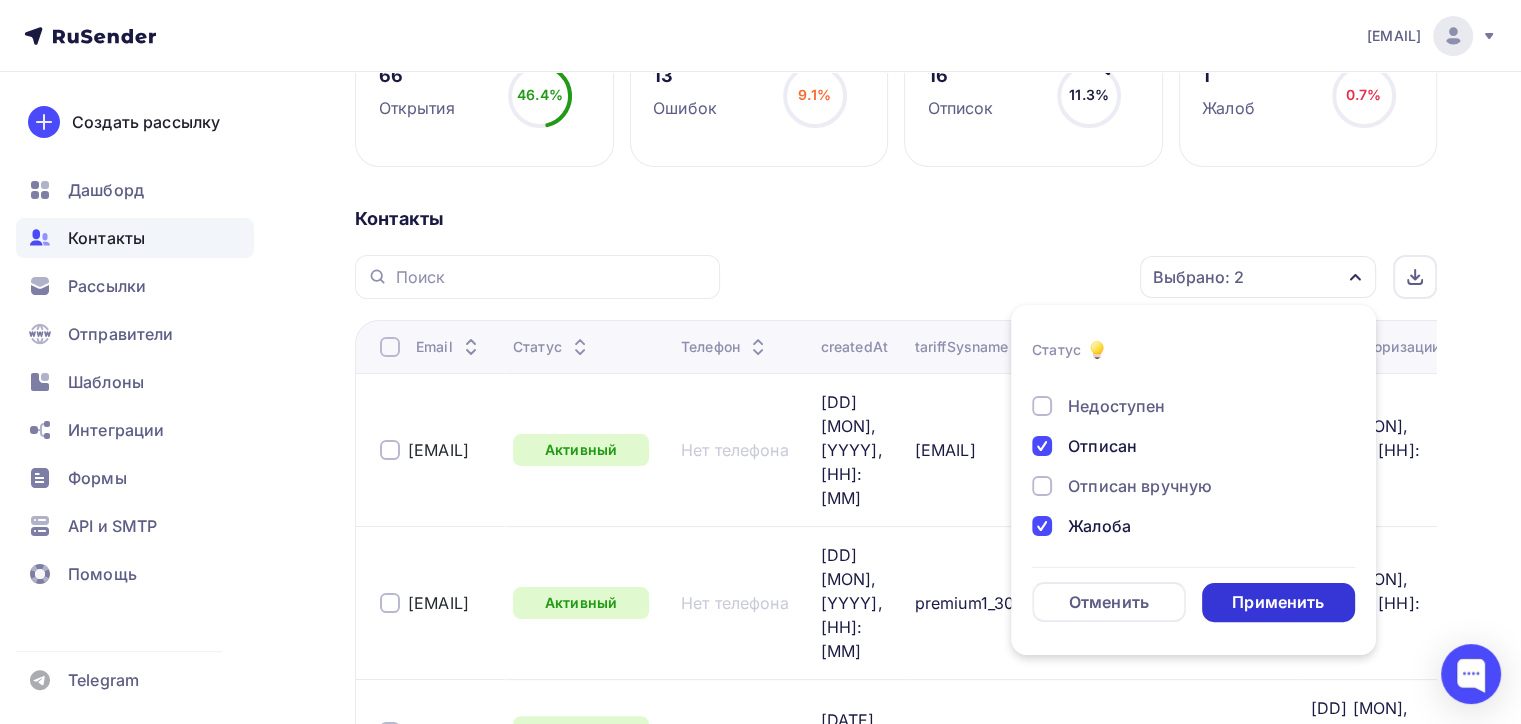 click on "Применить" at bounding box center (1278, 602) 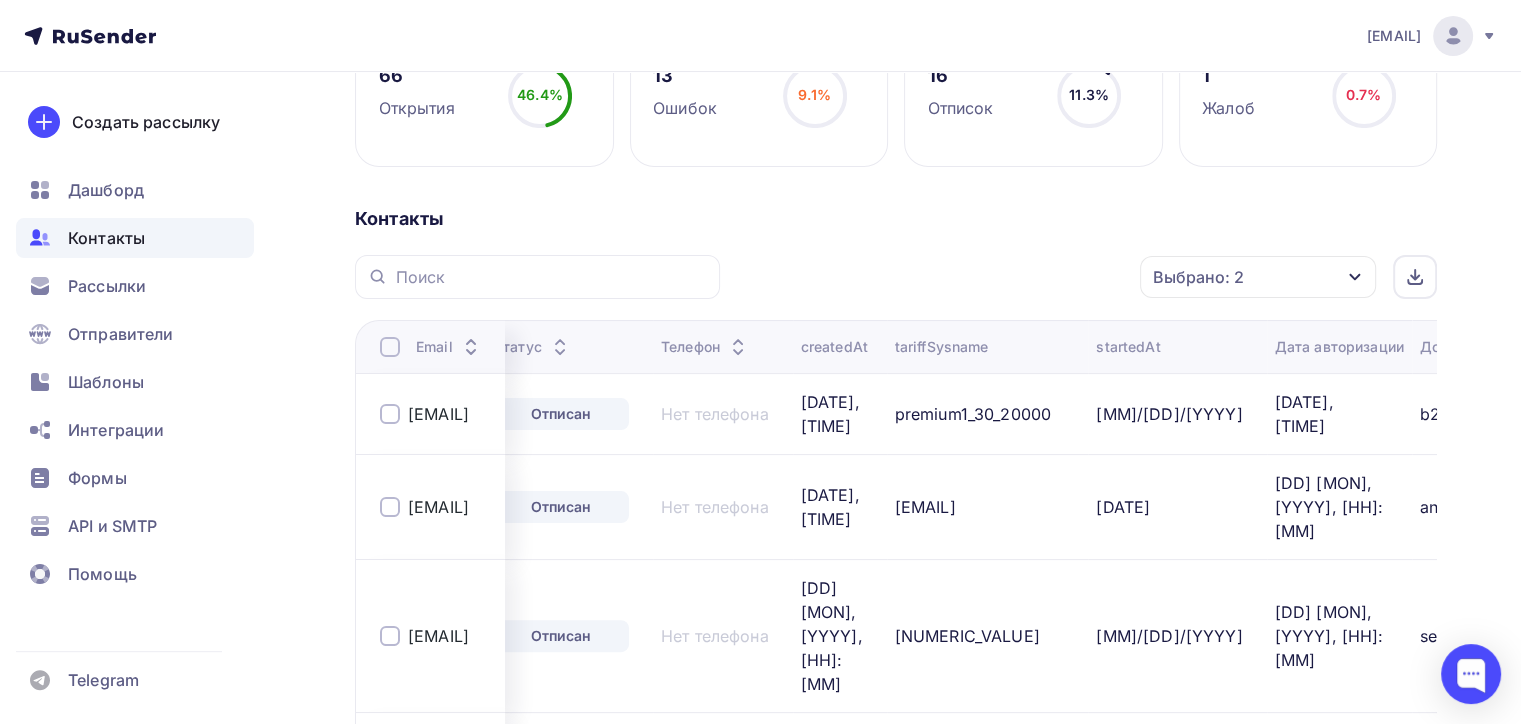 scroll, scrollTop: 0, scrollLeft: 0, axis: both 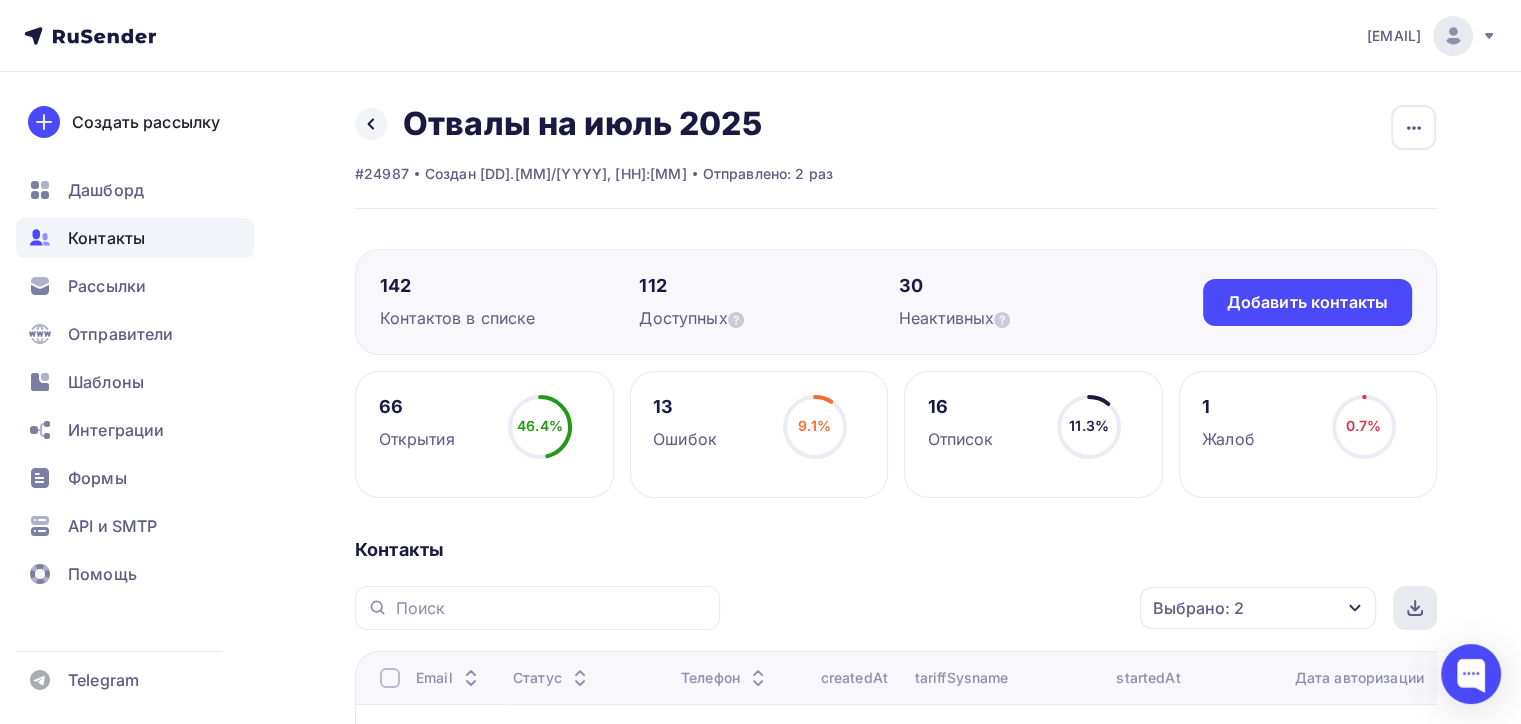 click at bounding box center (1415, 608) 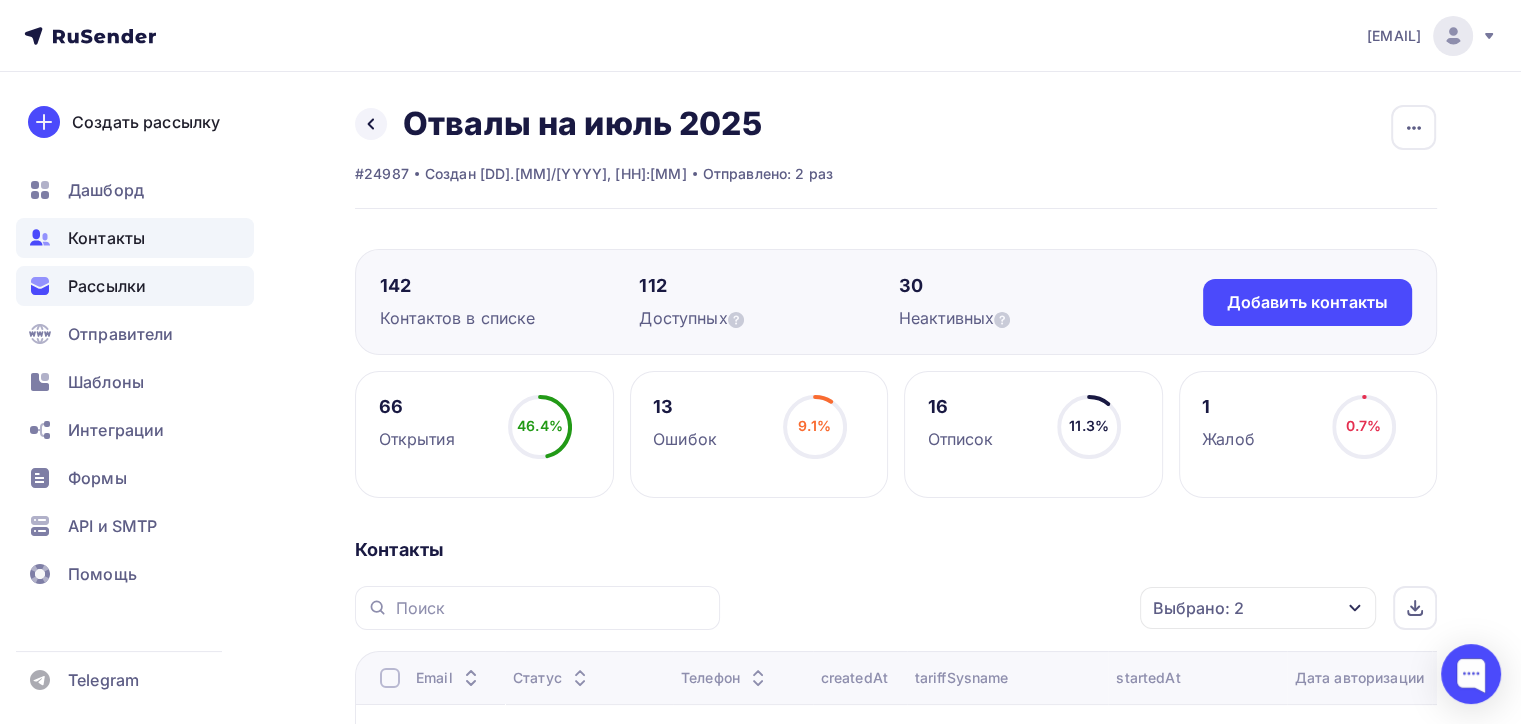 click on "Рассылки" at bounding box center [135, 286] 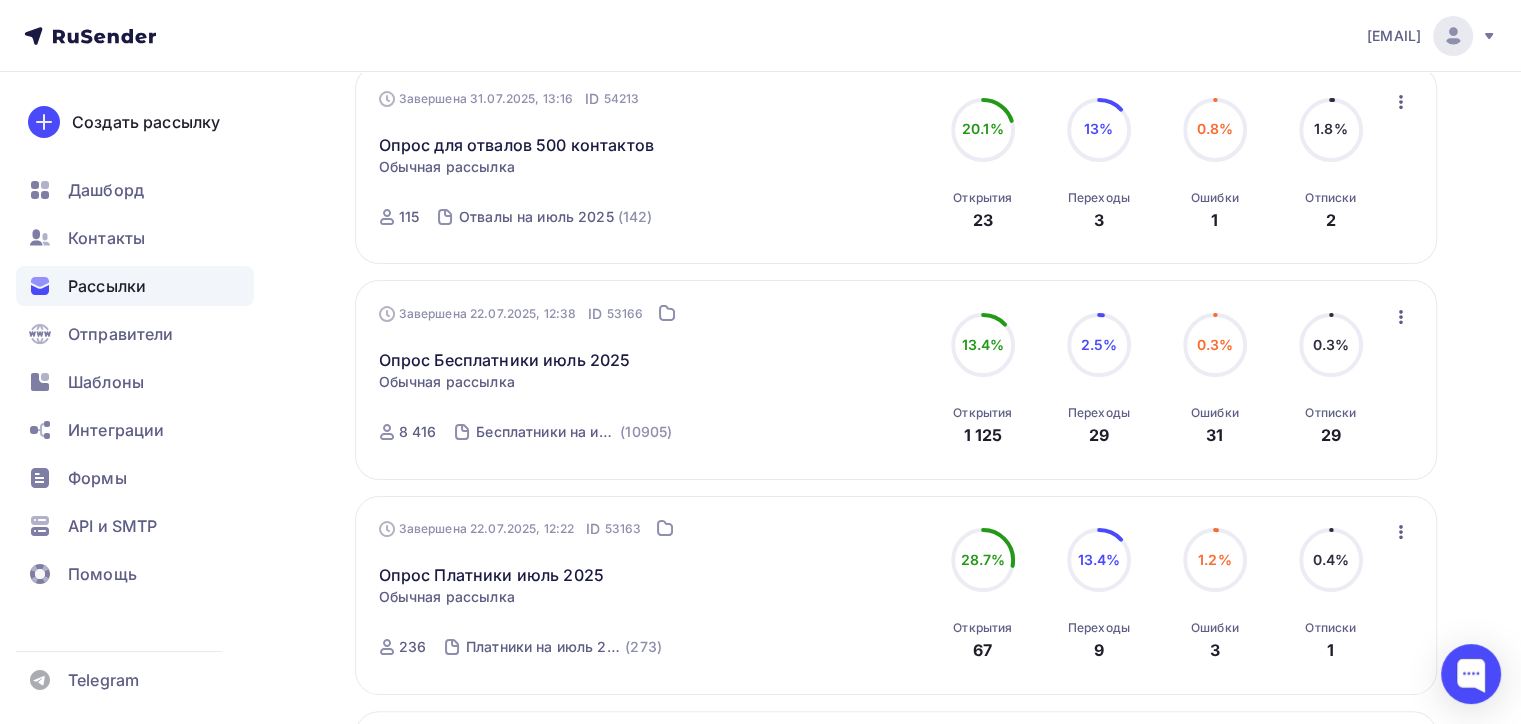 scroll, scrollTop: 244, scrollLeft: 0, axis: vertical 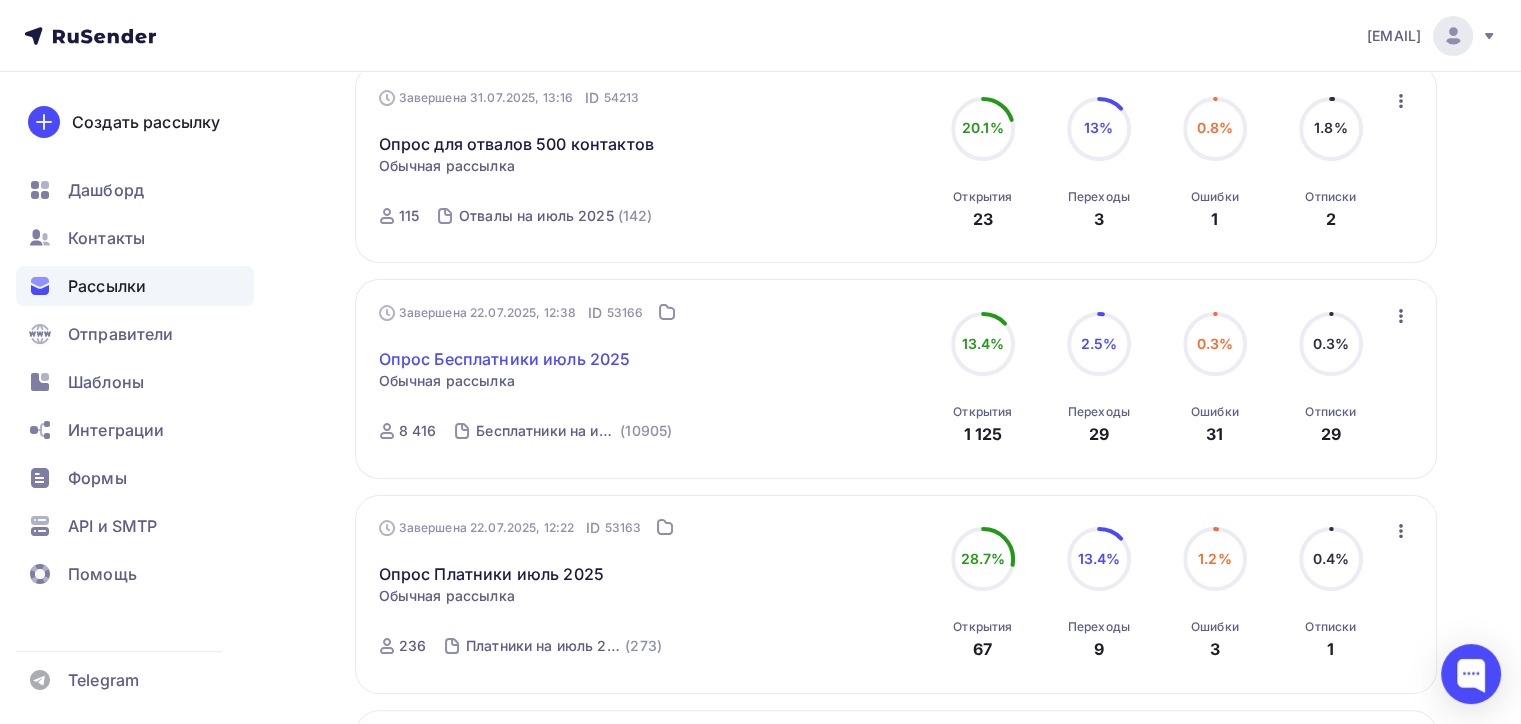 click on "Опрос Бесплатники июль 2025" at bounding box center (505, 359) 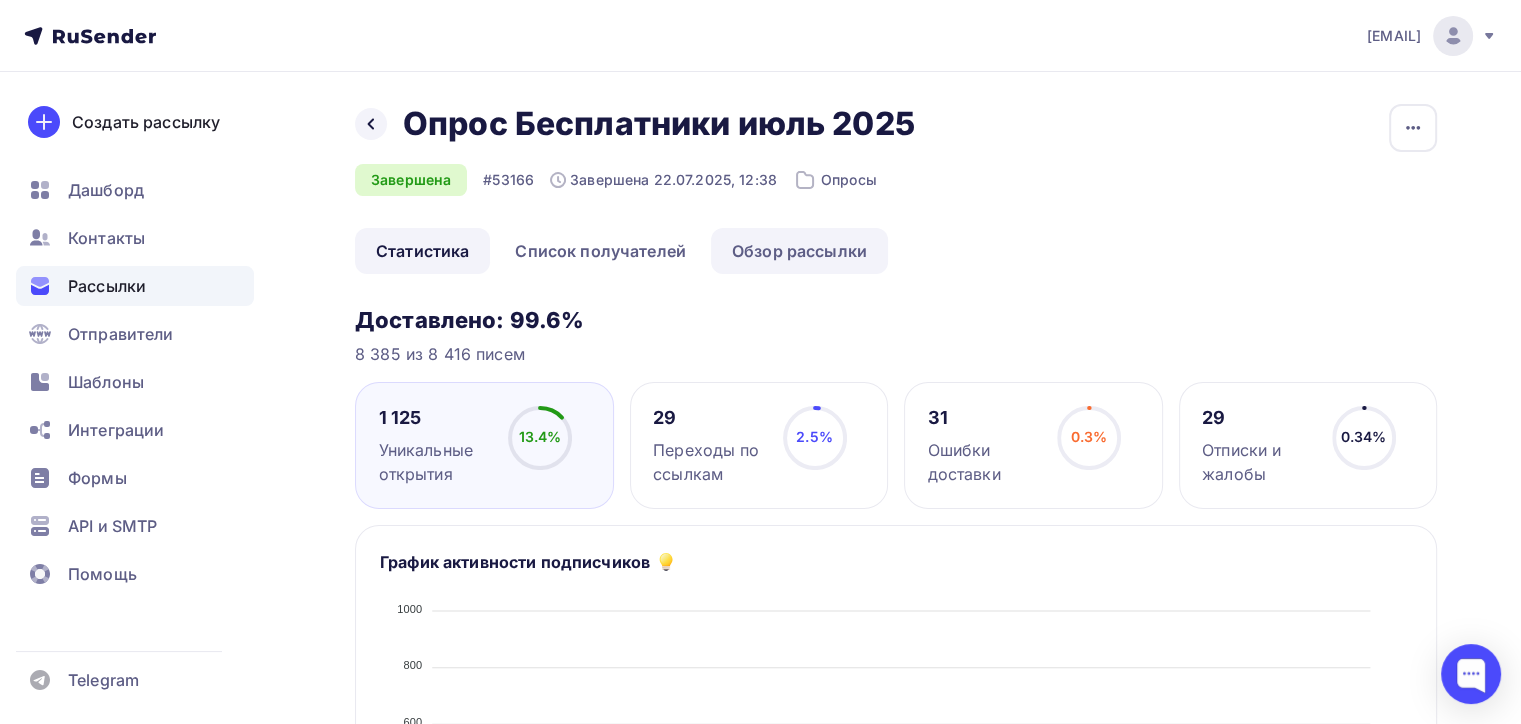 scroll, scrollTop: 24, scrollLeft: 0, axis: vertical 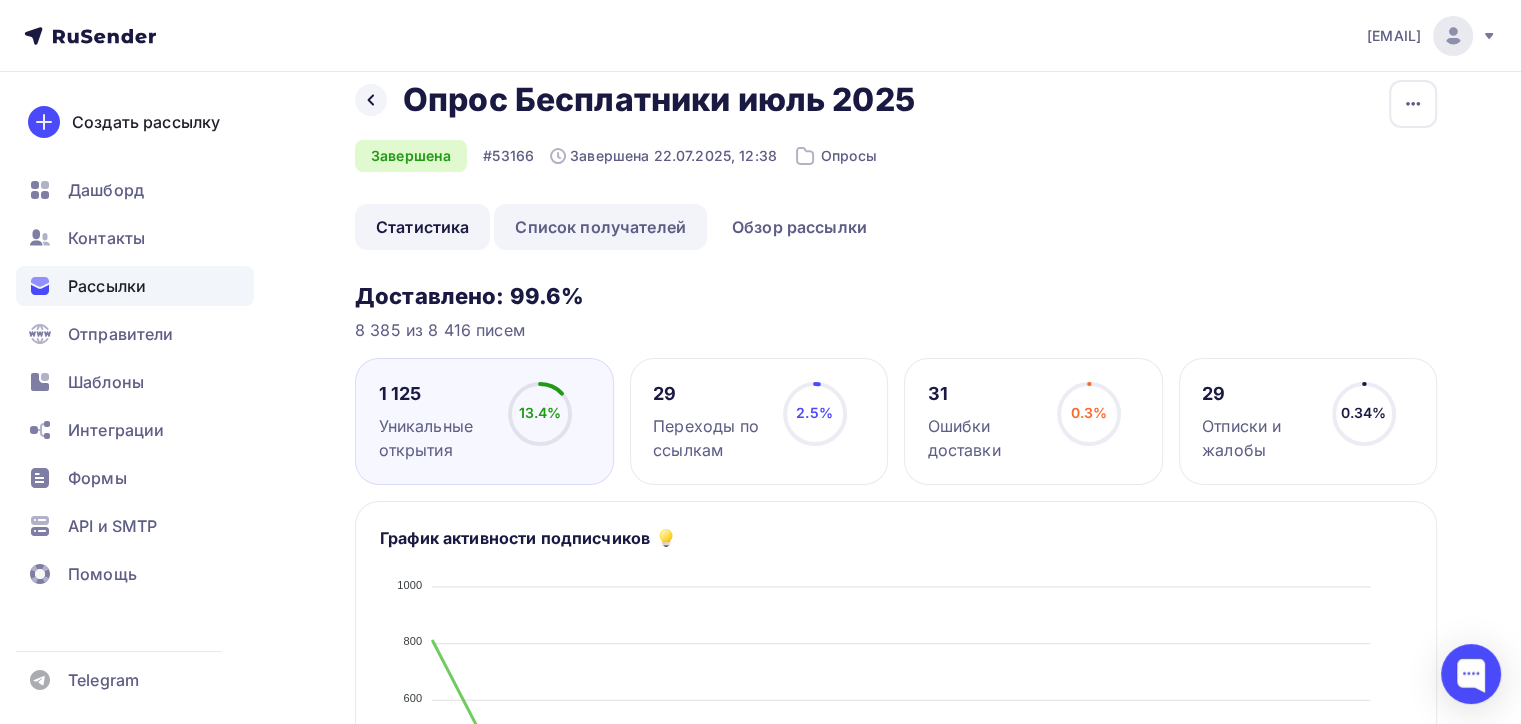 click on "Список получателей" at bounding box center (600, 227) 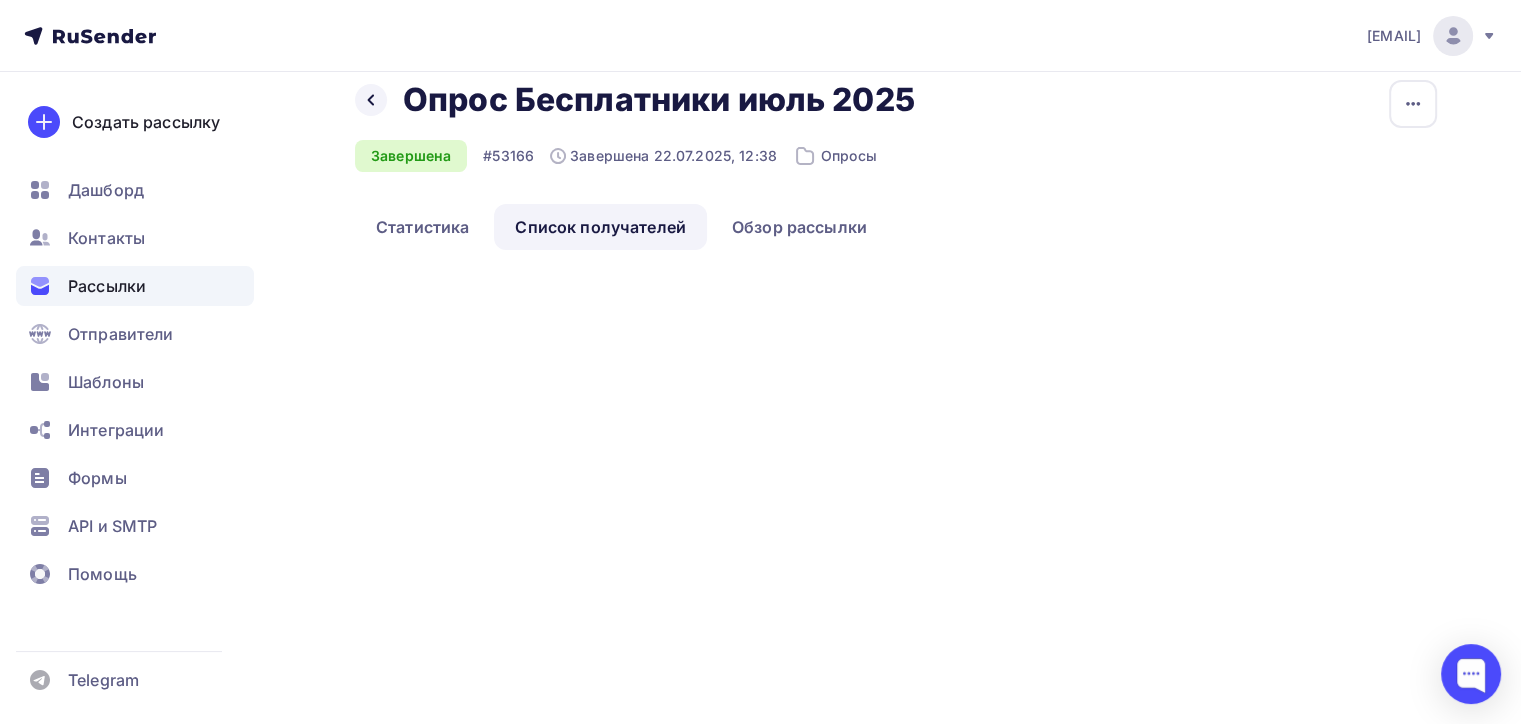 scroll, scrollTop: 0, scrollLeft: 0, axis: both 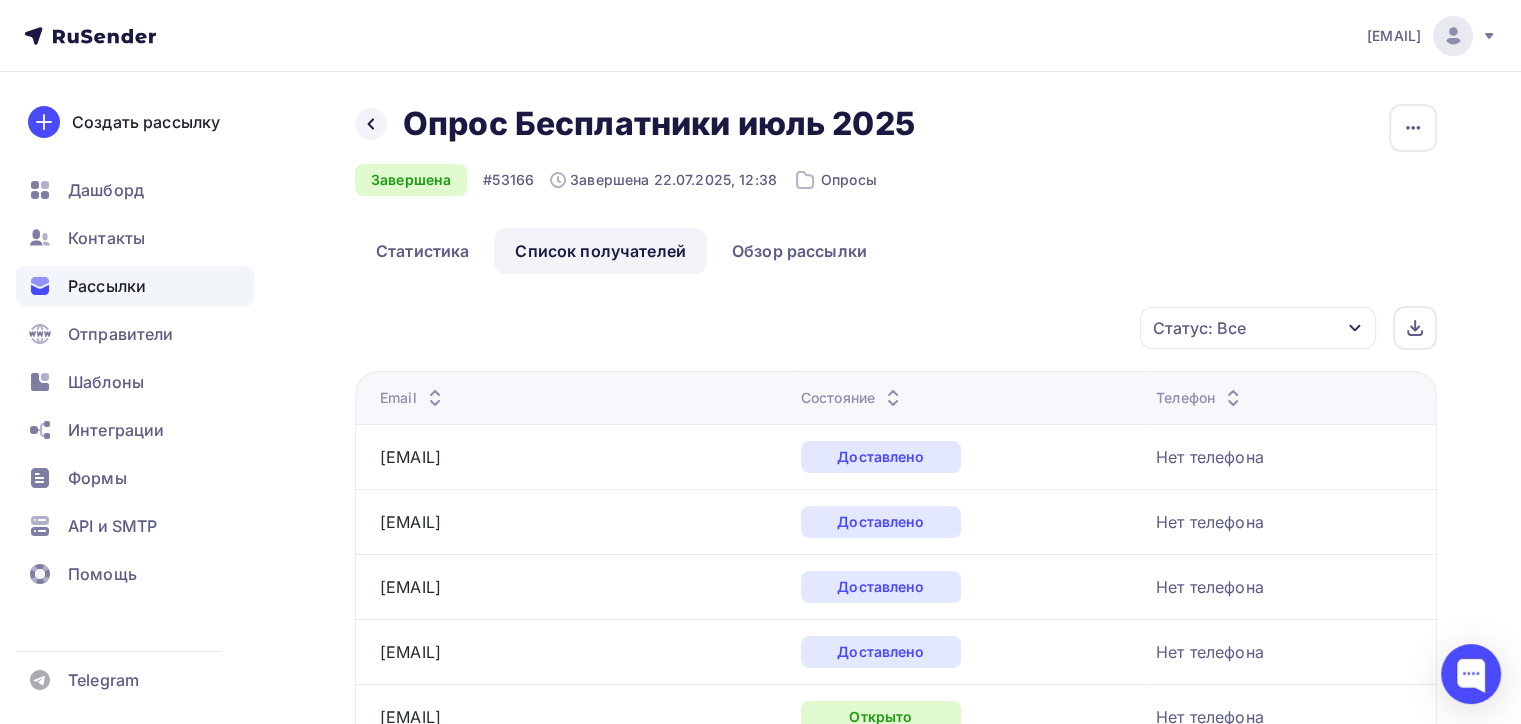 click on "Статус: Все" at bounding box center (1258, 328) 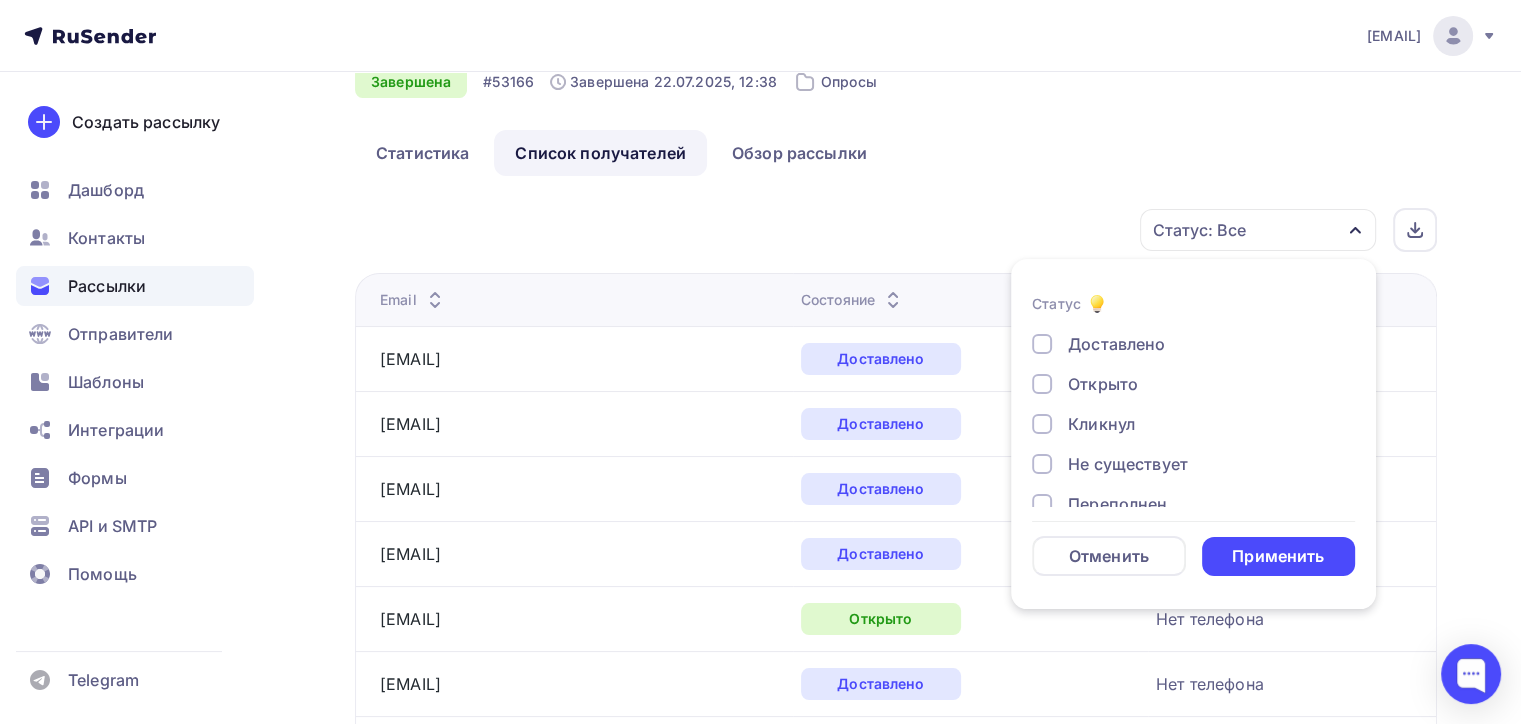 scroll, scrollTop: 94, scrollLeft: 0, axis: vertical 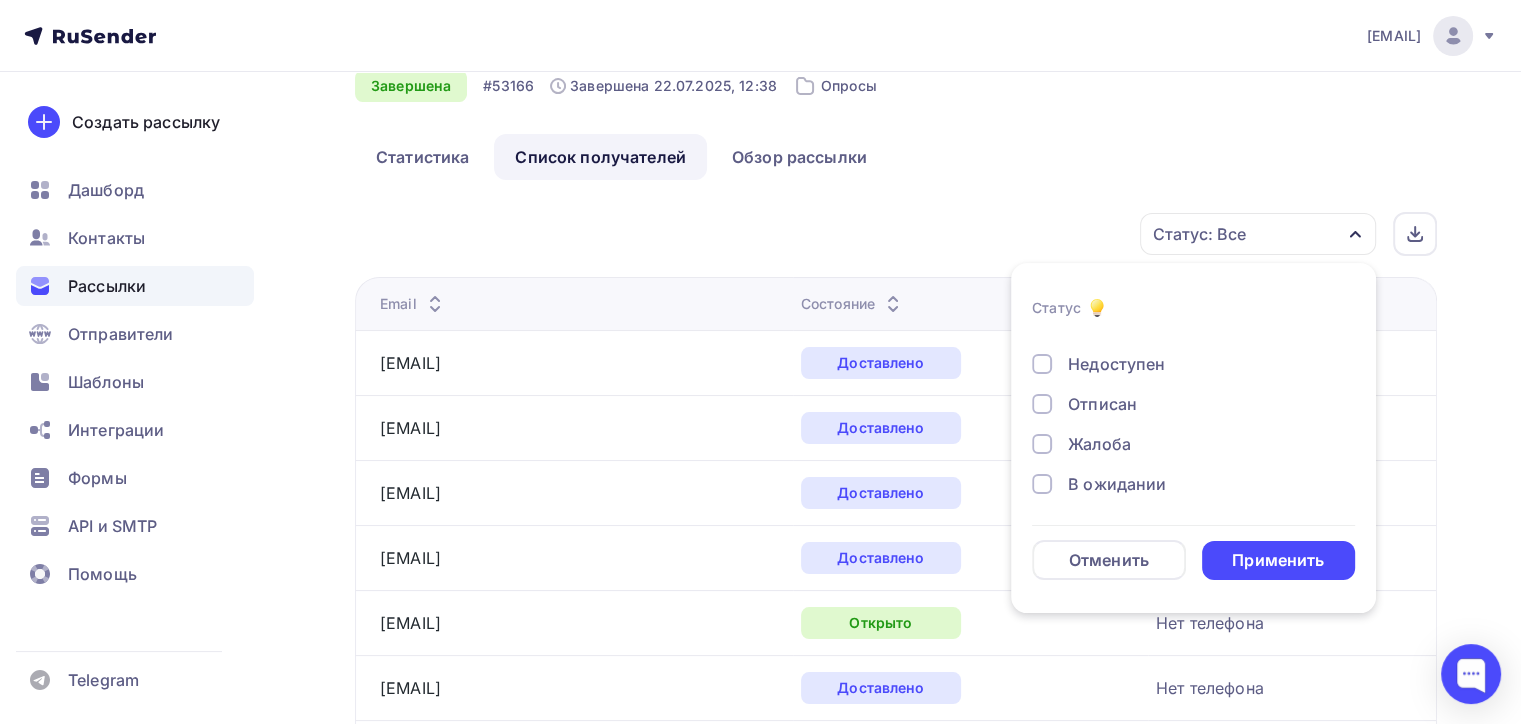 click at bounding box center (1042, 444) 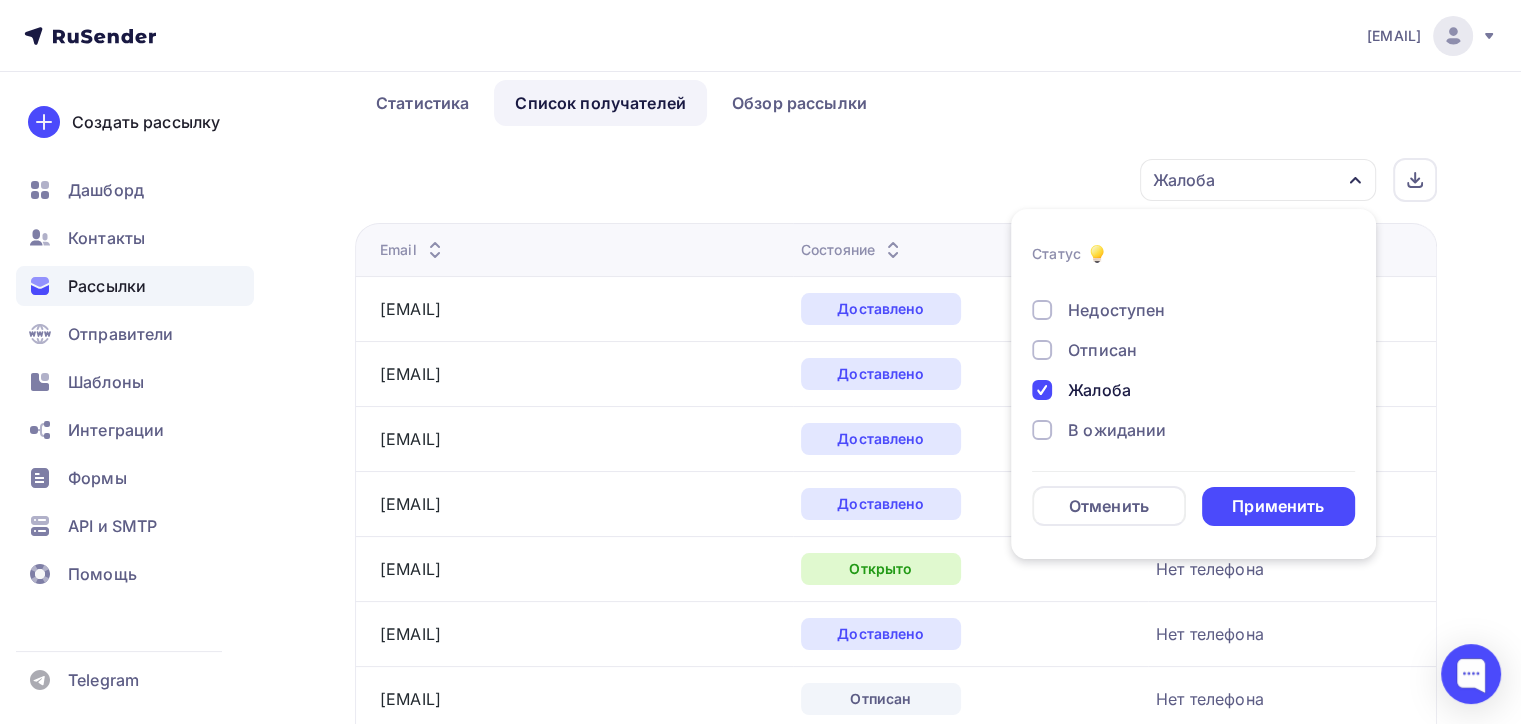 scroll, scrollTop: 167, scrollLeft: 0, axis: vertical 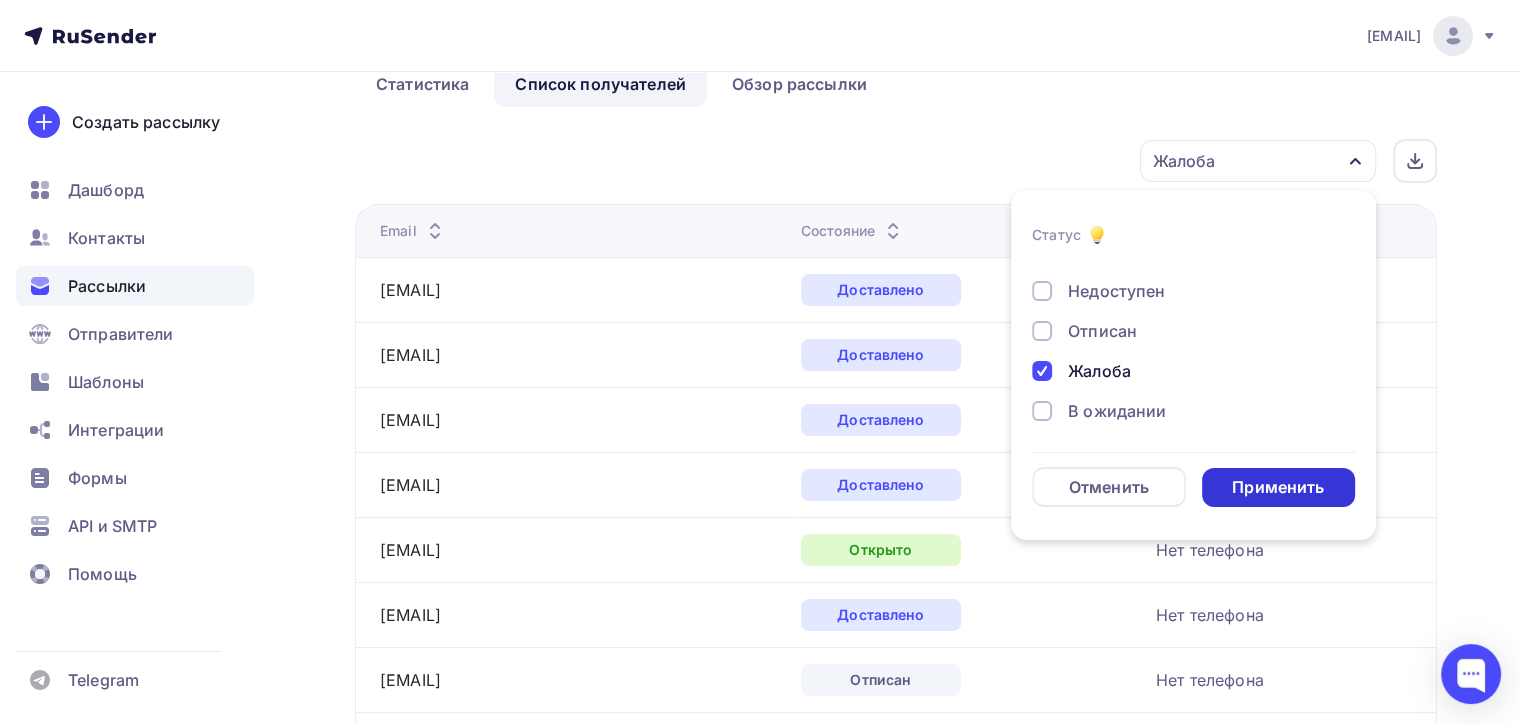 click on "Применить" at bounding box center [1278, 487] 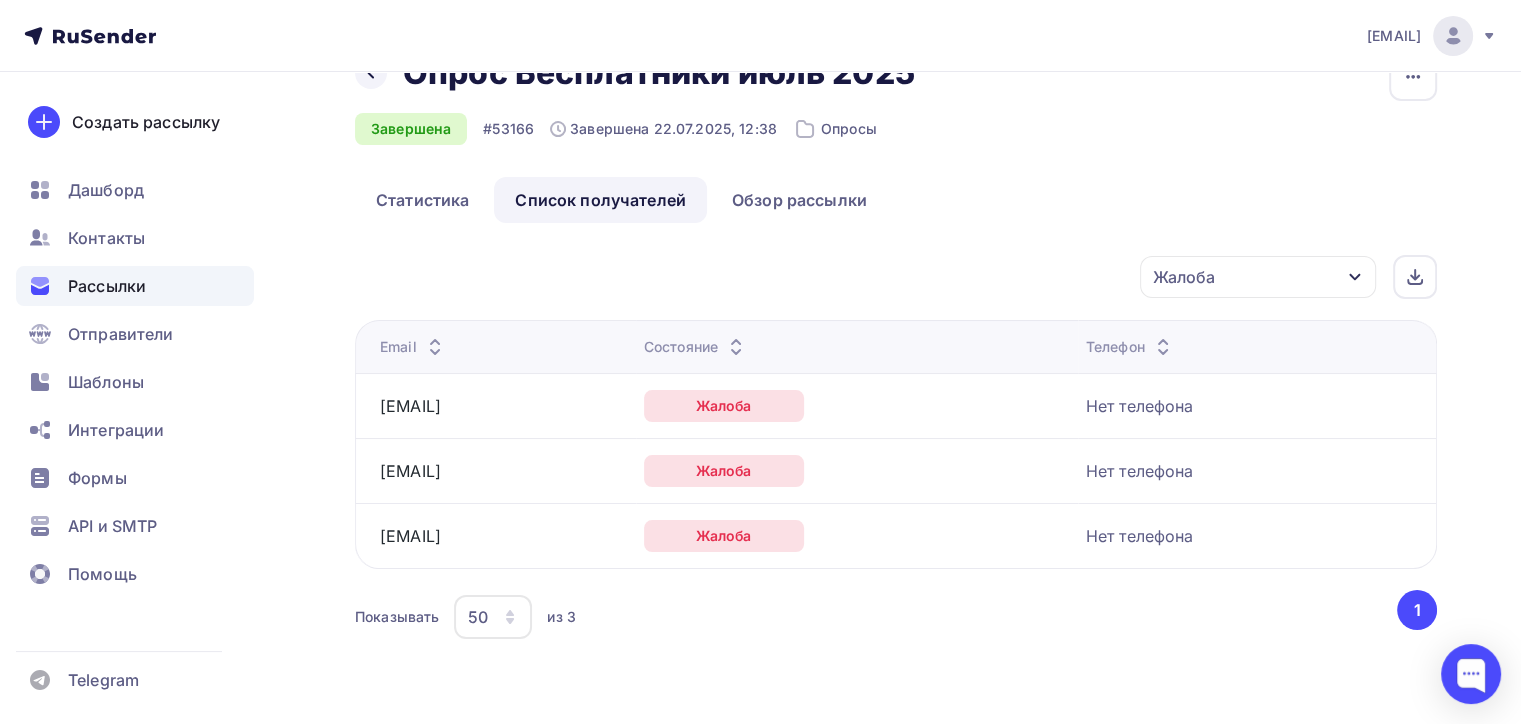 scroll, scrollTop: 50, scrollLeft: 0, axis: vertical 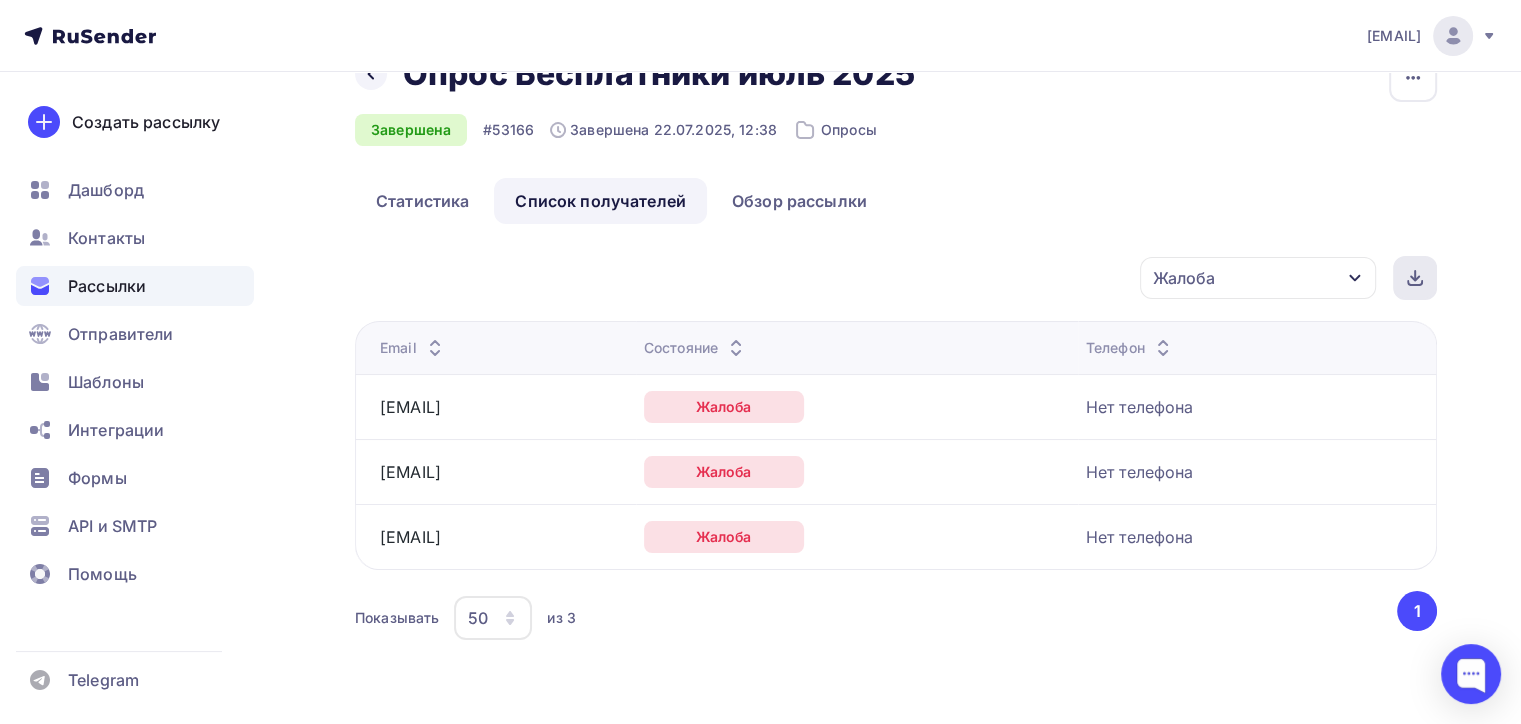 click at bounding box center [1415, 278] 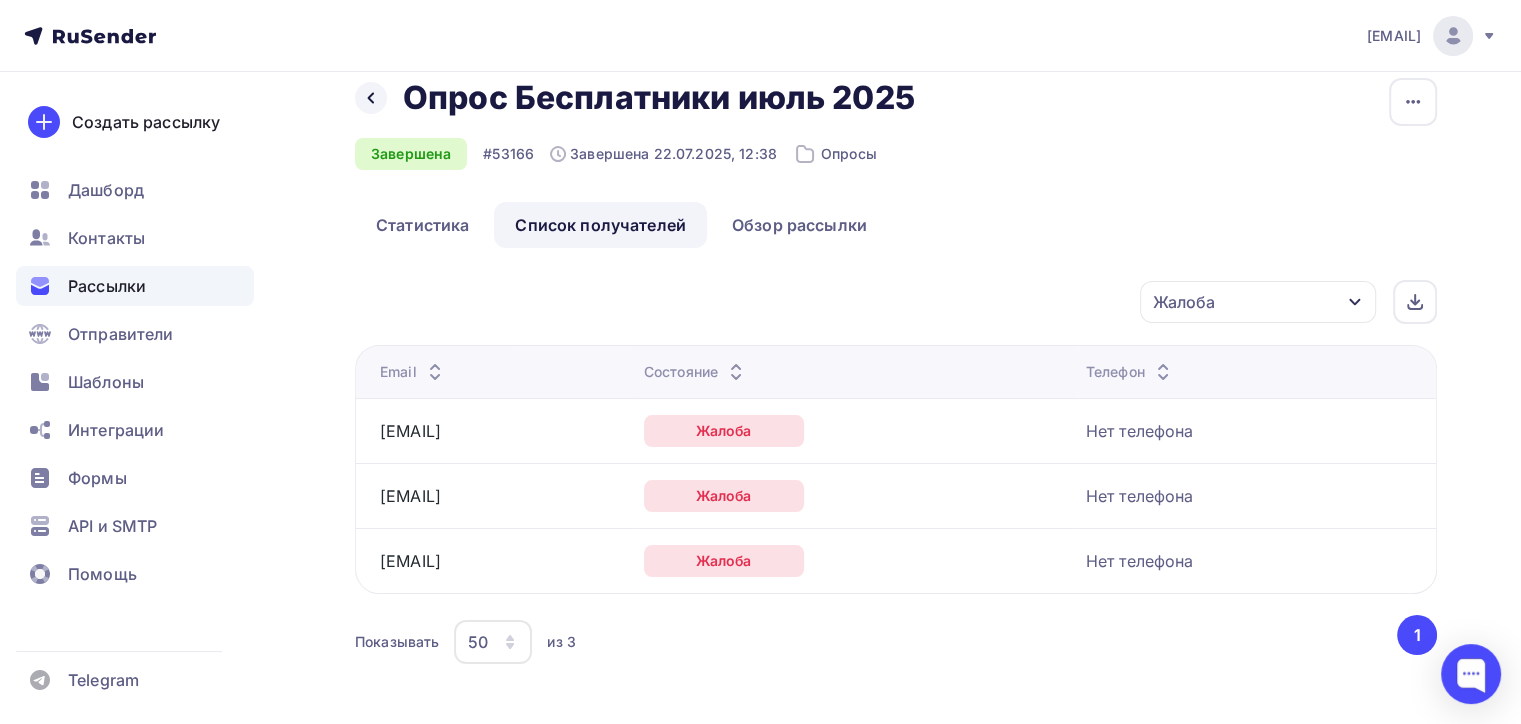 scroll, scrollTop: 25, scrollLeft: 0, axis: vertical 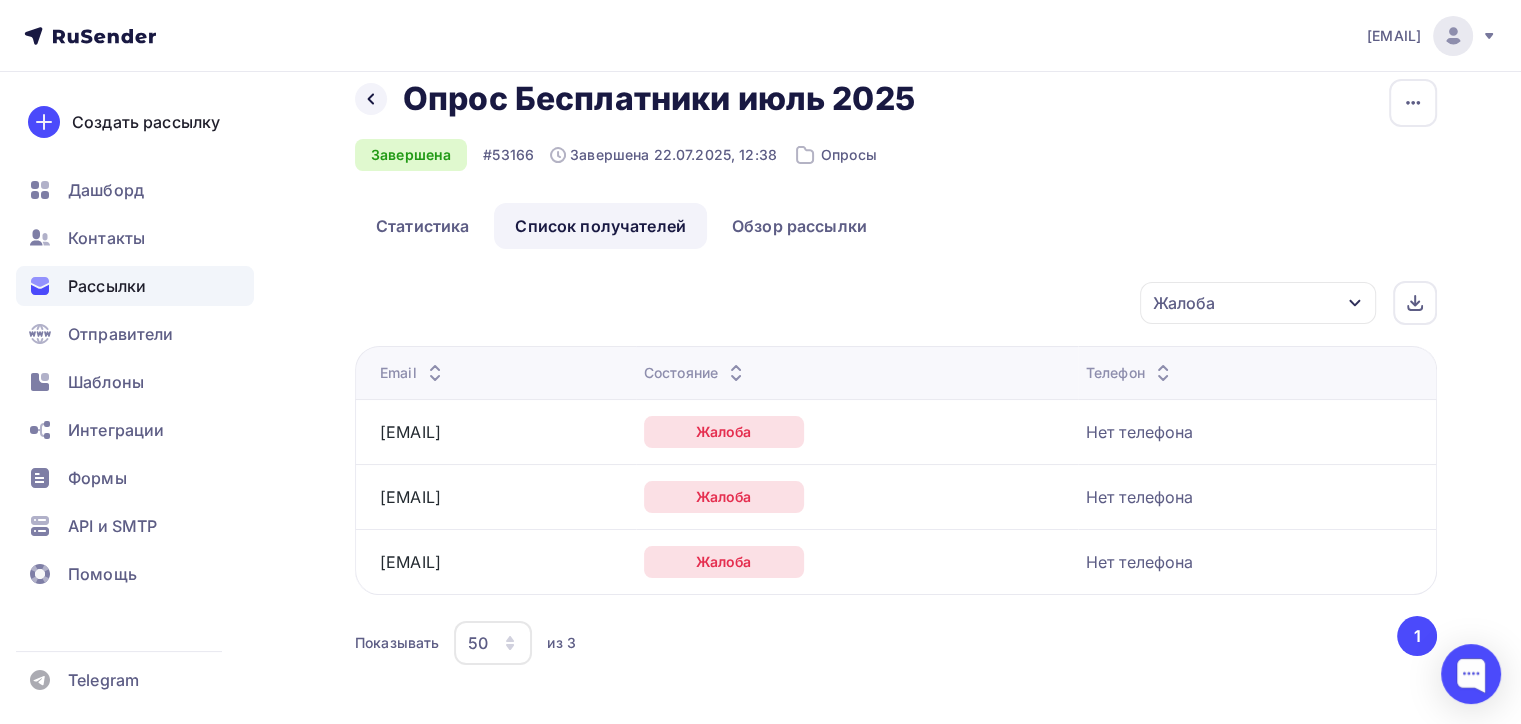 click on "Жалоба" at bounding box center [1258, 303] 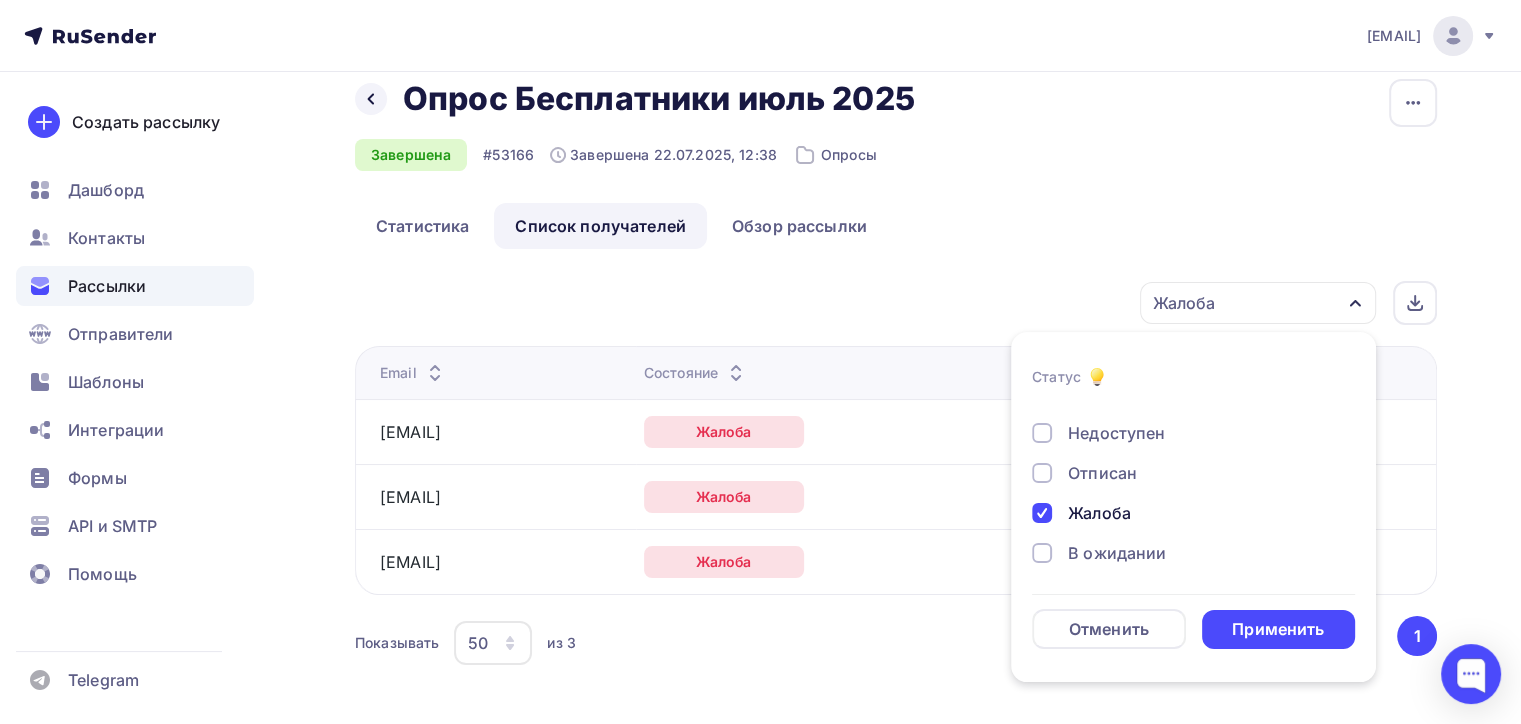 click at bounding box center (1042, 473) 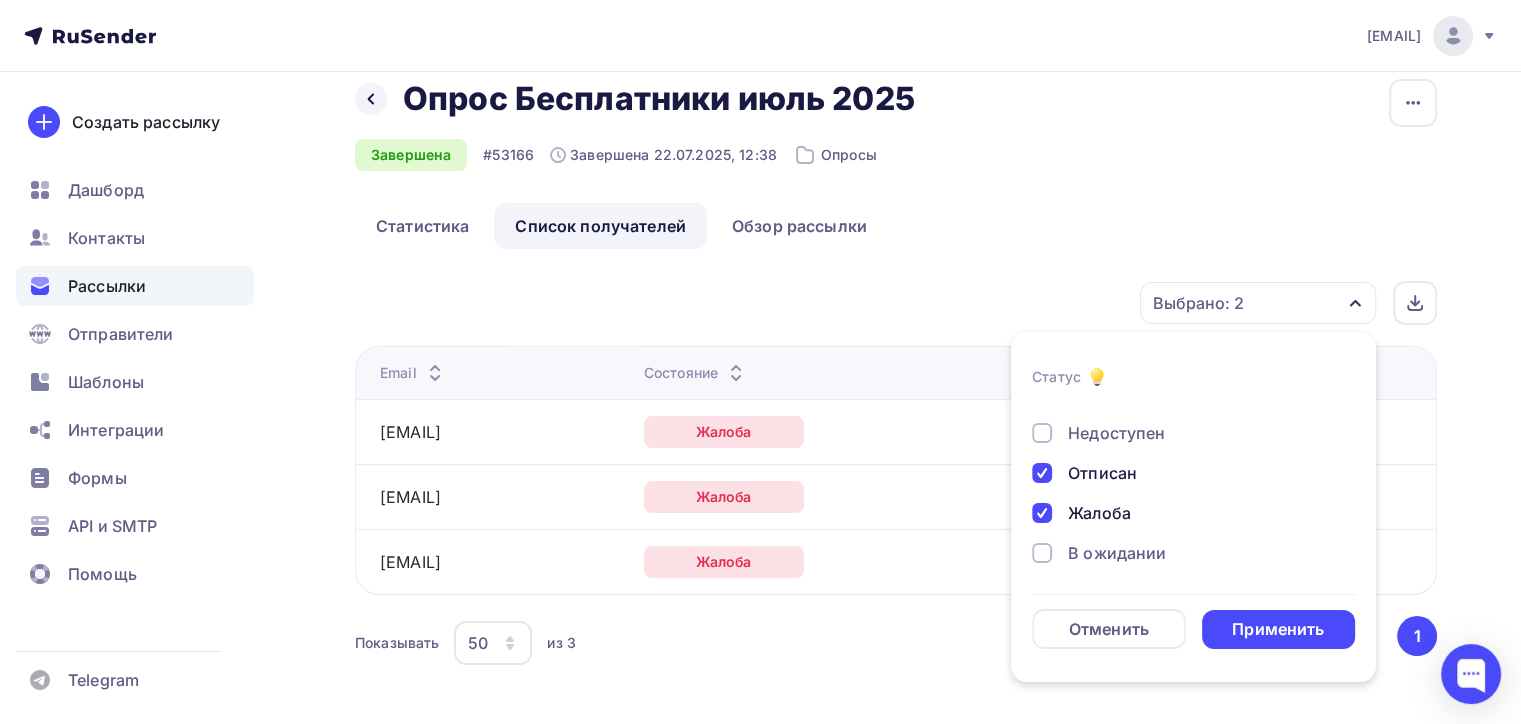click on "Доставлено
Открыто
Кликнул
Не существует
Переполнен
Недоступен
Отписан
Жалоба
В ожидании" at bounding box center [1193, 393] 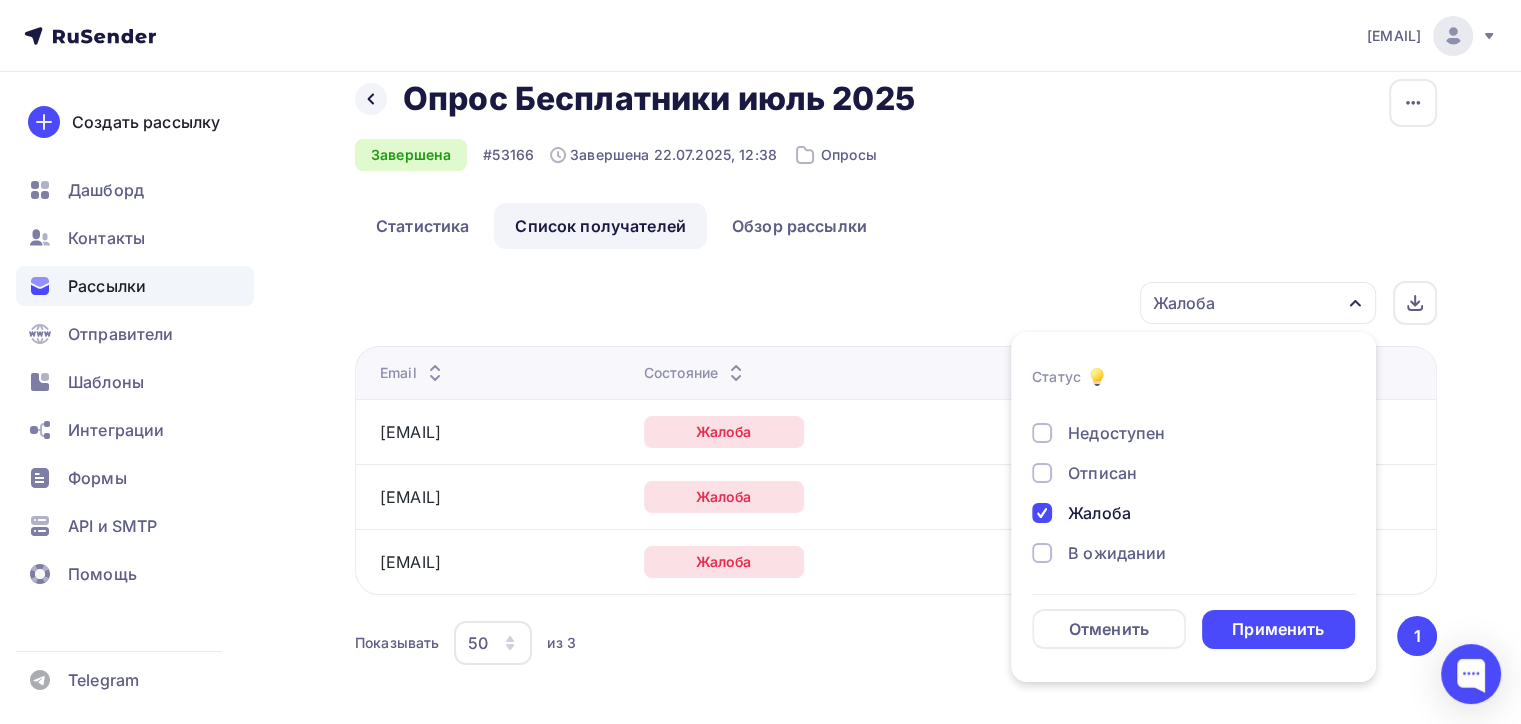 scroll, scrollTop: 50, scrollLeft: 0, axis: vertical 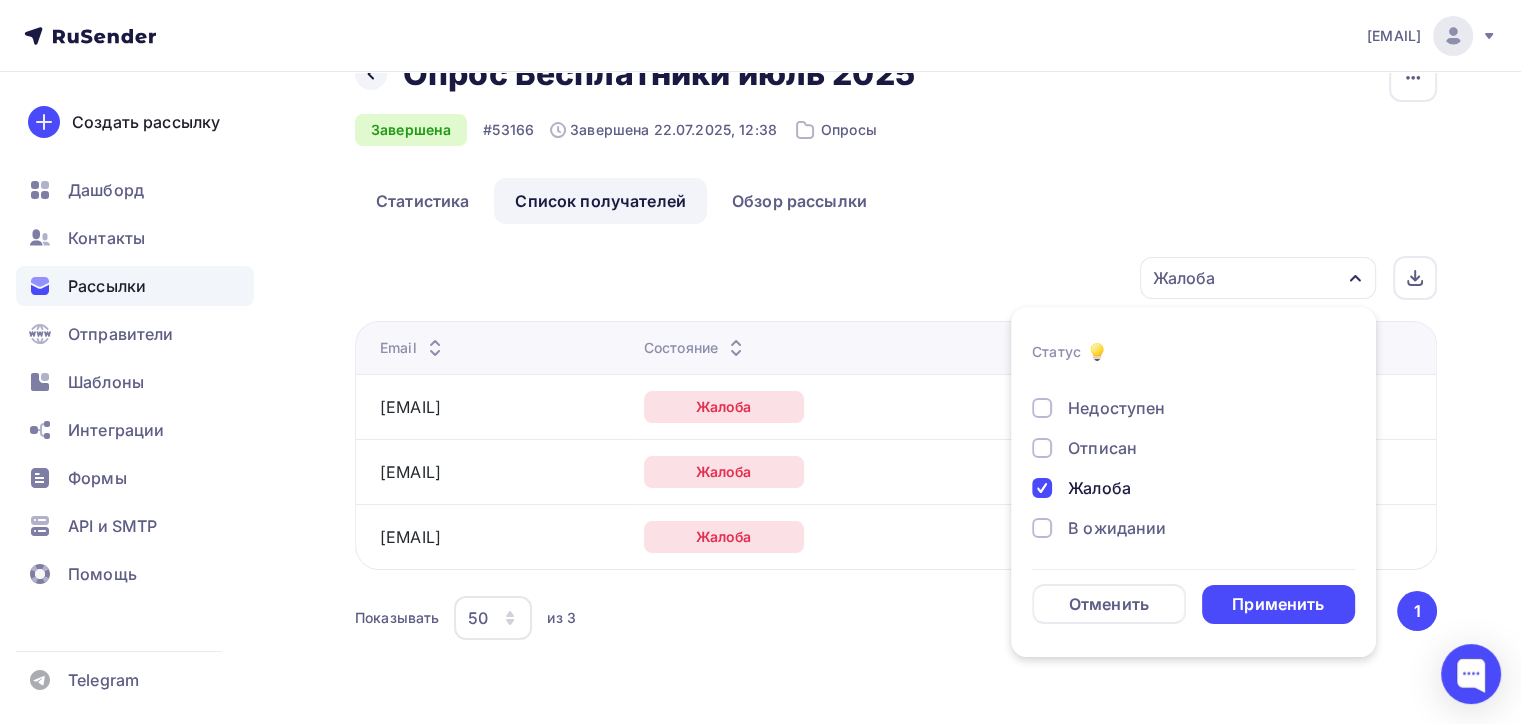 click on "Отписан" at bounding box center (1182, 448) 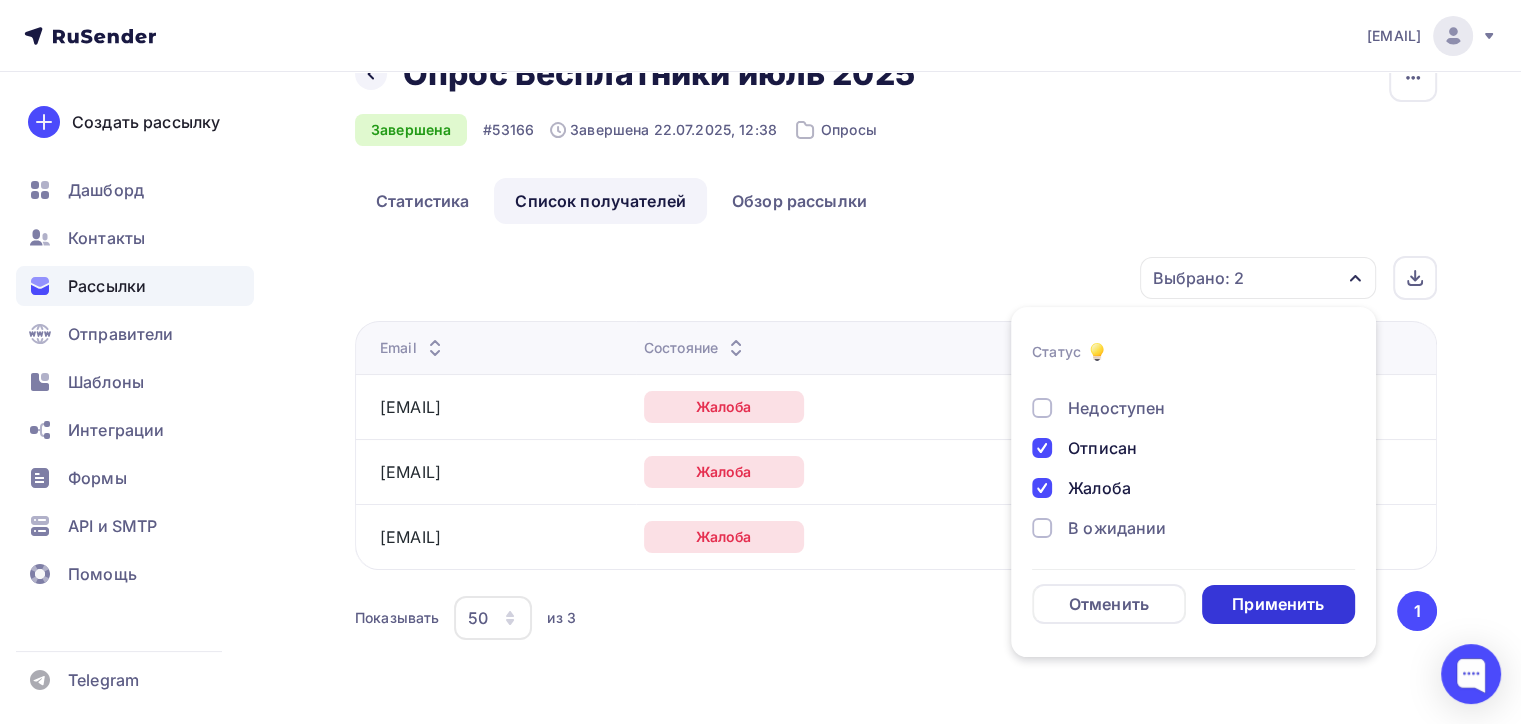 click on "Применить" at bounding box center (1278, 604) 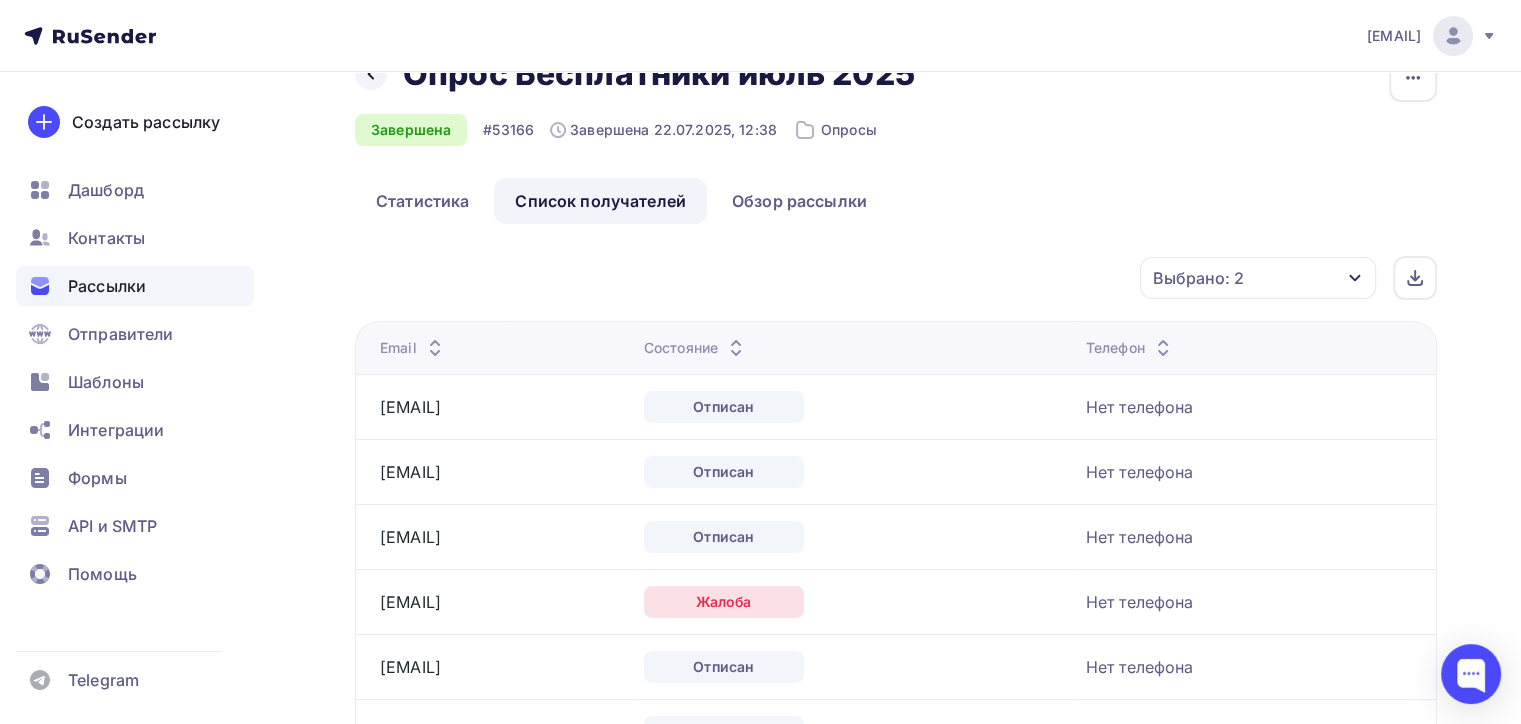 click on "Выбрано: 2" at bounding box center (1258, 278) 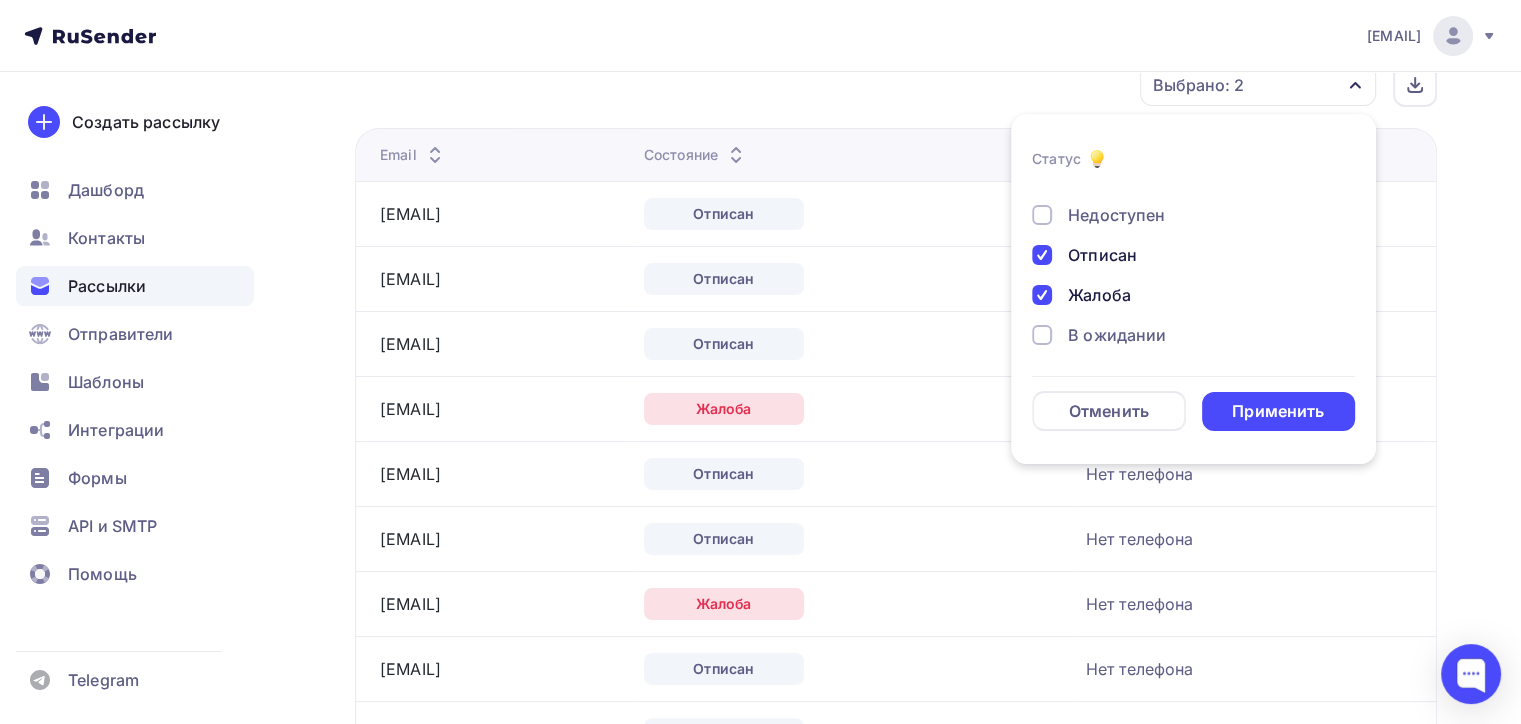 scroll, scrollTop: 242, scrollLeft: 0, axis: vertical 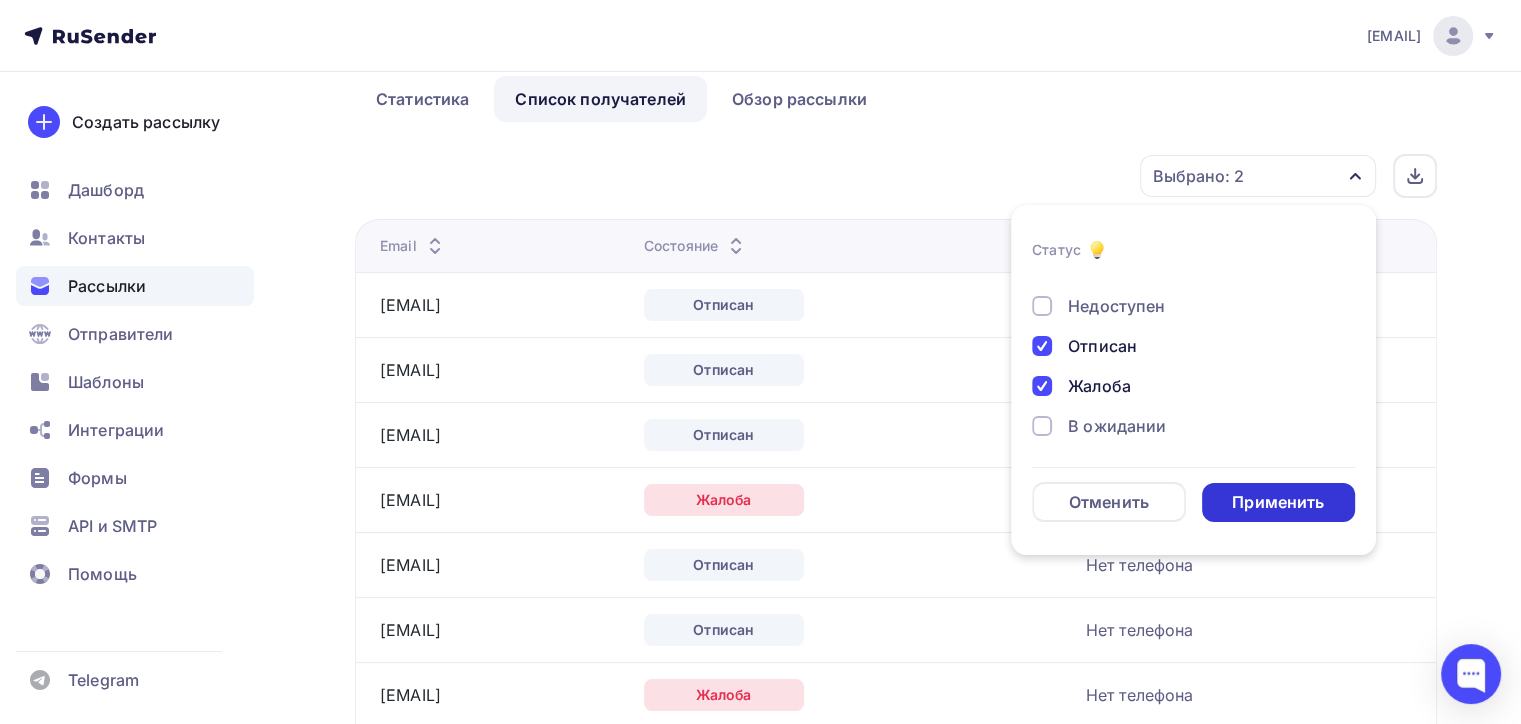 click on "Применить" at bounding box center (1278, 502) 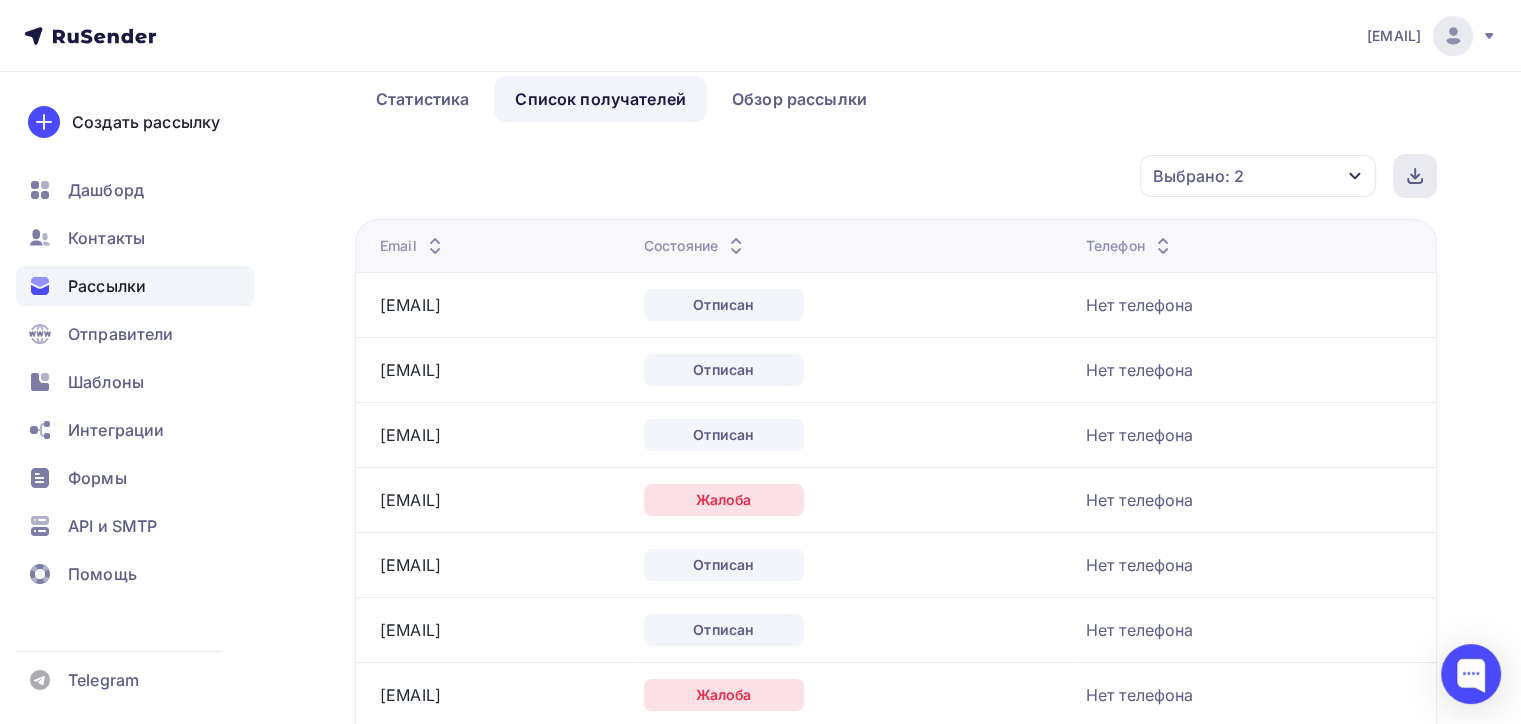 click at bounding box center (1415, 176) 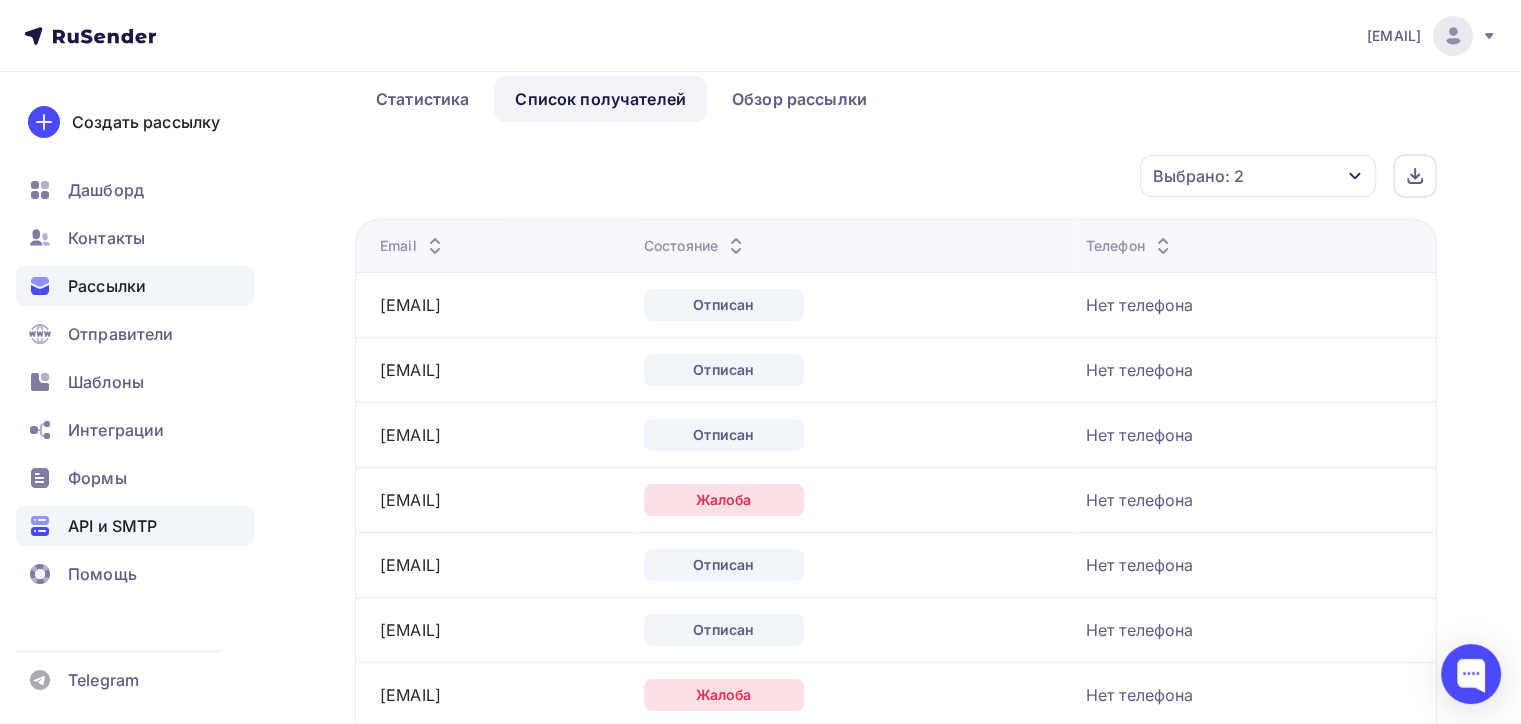 click on "API и SMTP" at bounding box center (112, 526) 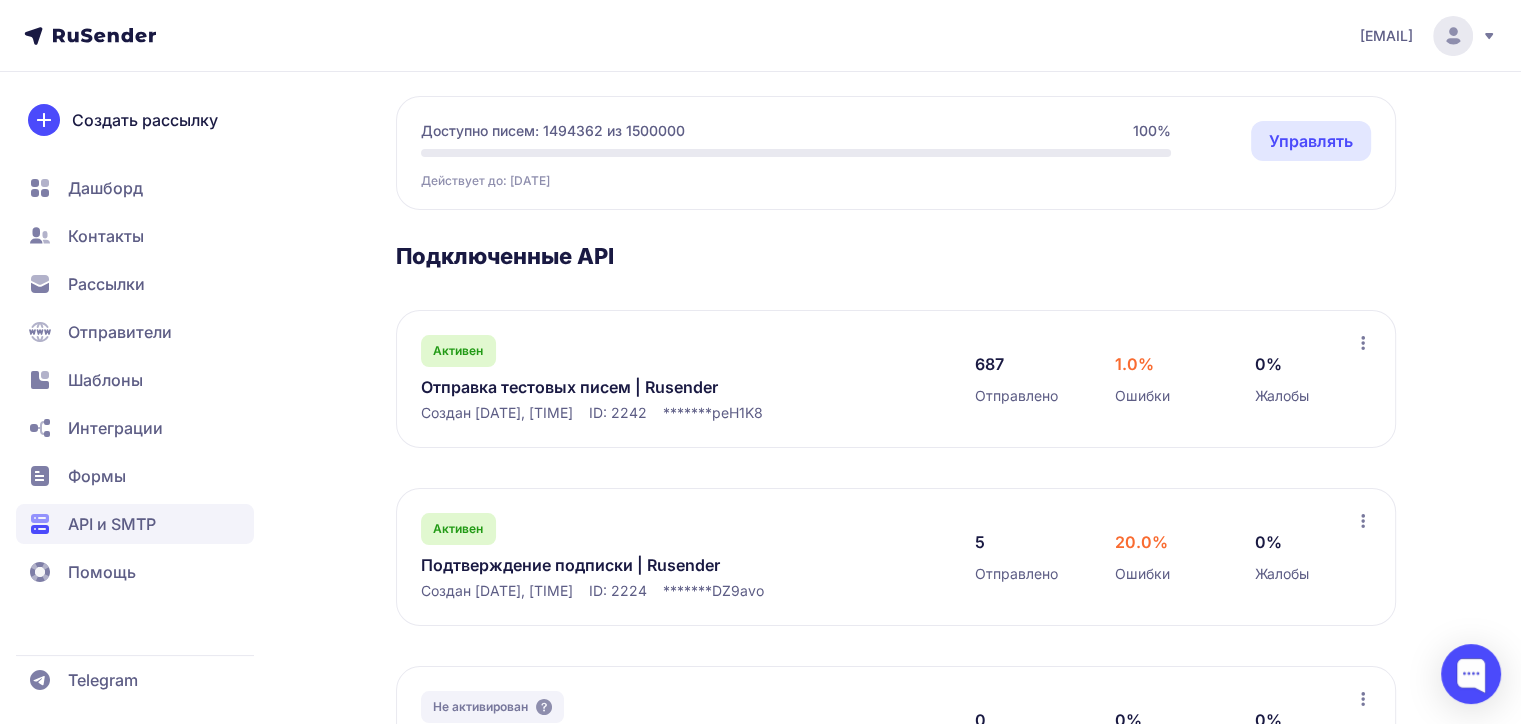 scroll, scrollTop: 147, scrollLeft: 0, axis: vertical 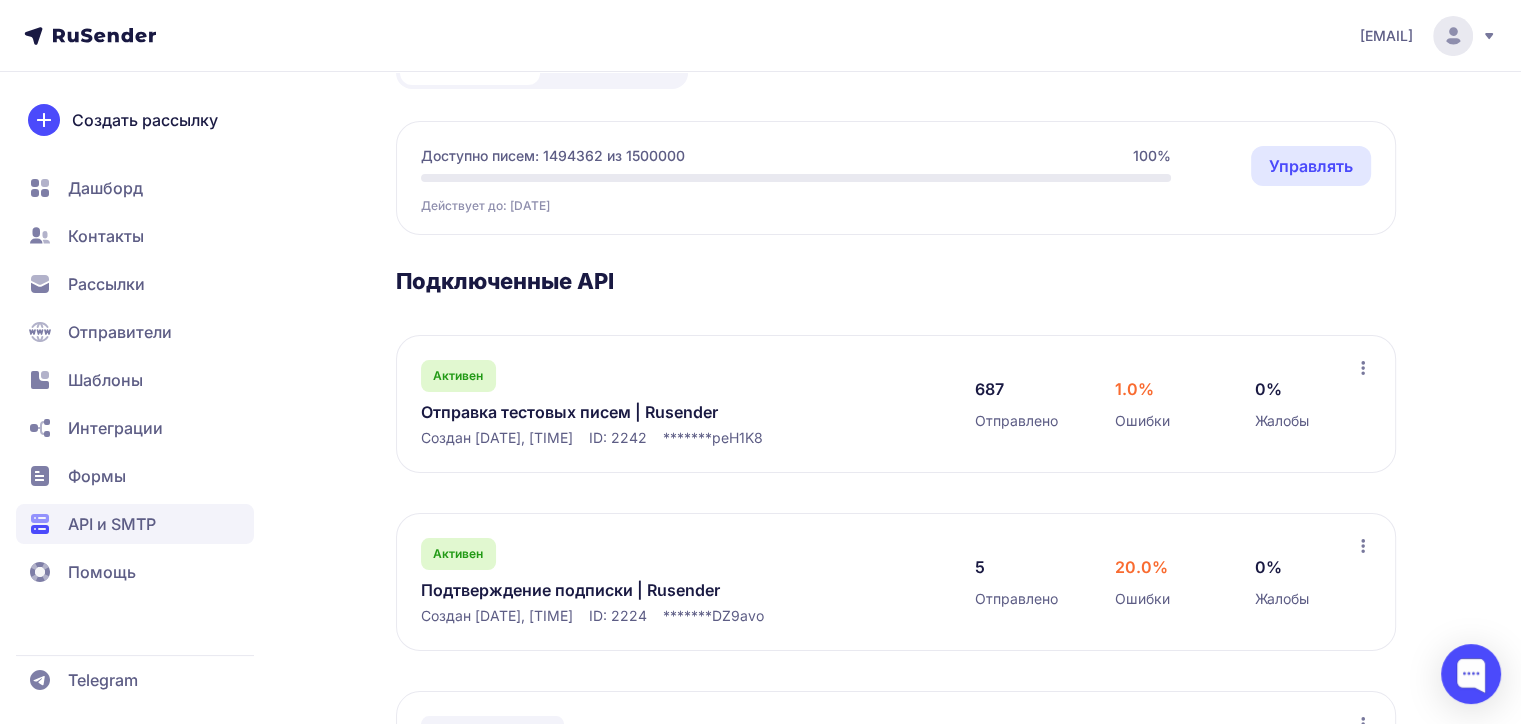 click on "Отправка тестовых писем | Rusender" at bounding box center [626, 412] 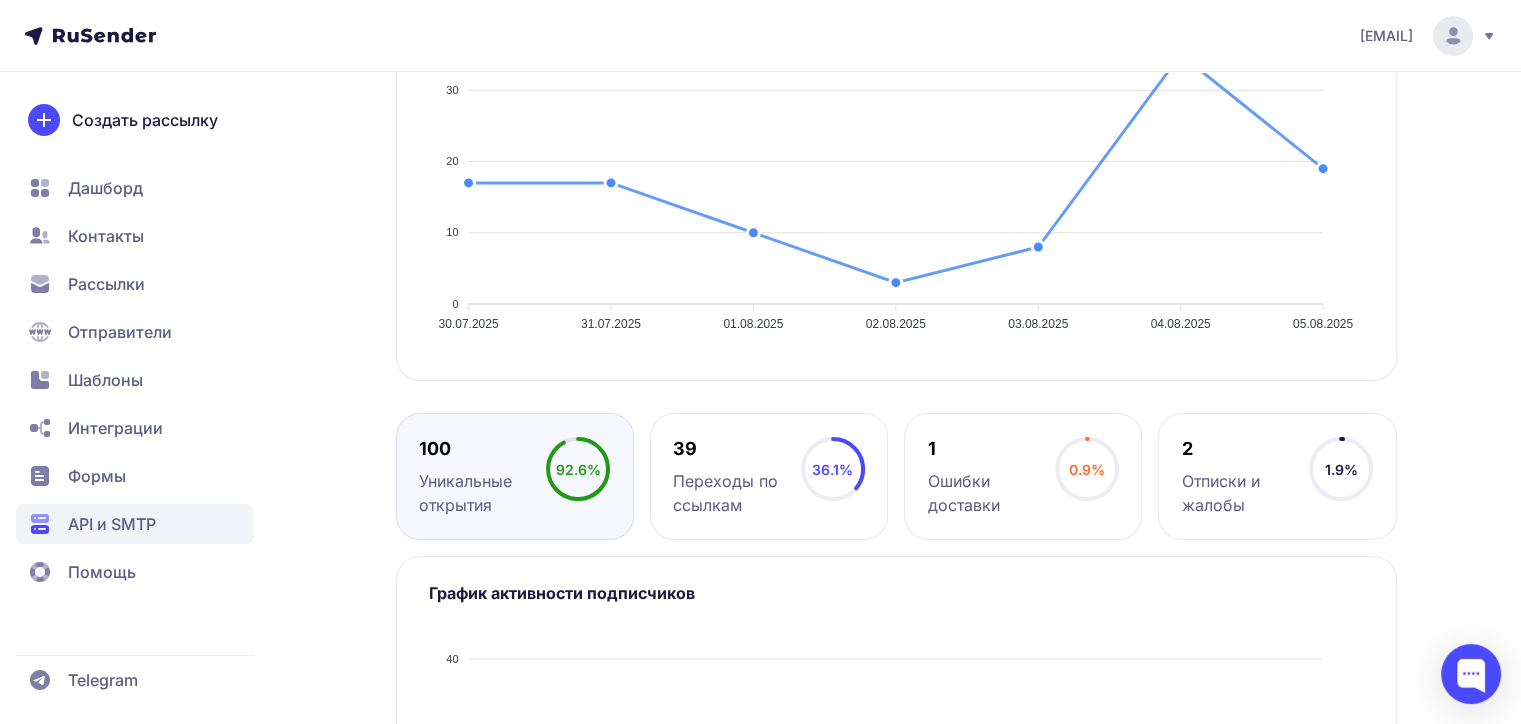 scroll, scrollTop: 0, scrollLeft: 0, axis: both 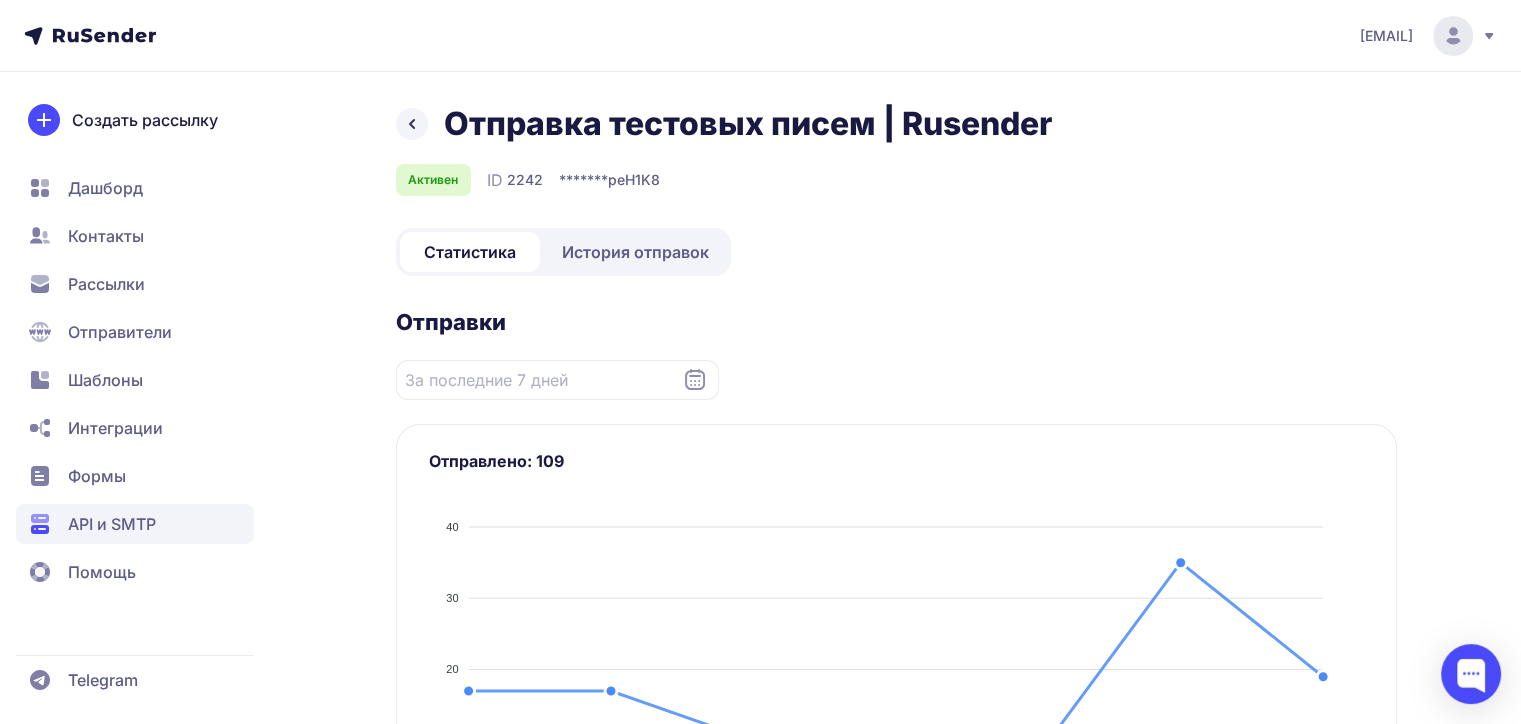 click on "История отправок" at bounding box center [635, 252] 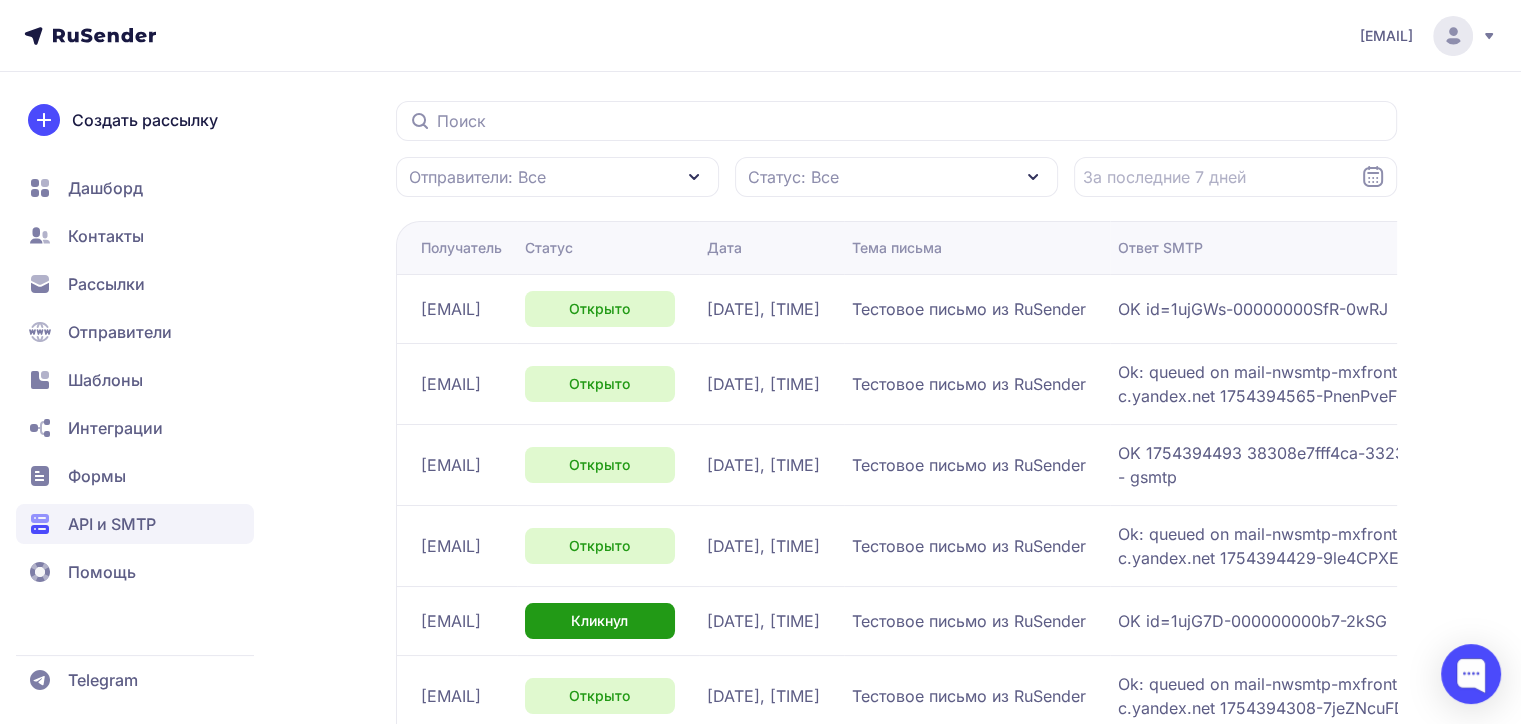 scroll, scrollTop: 150, scrollLeft: 0, axis: vertical 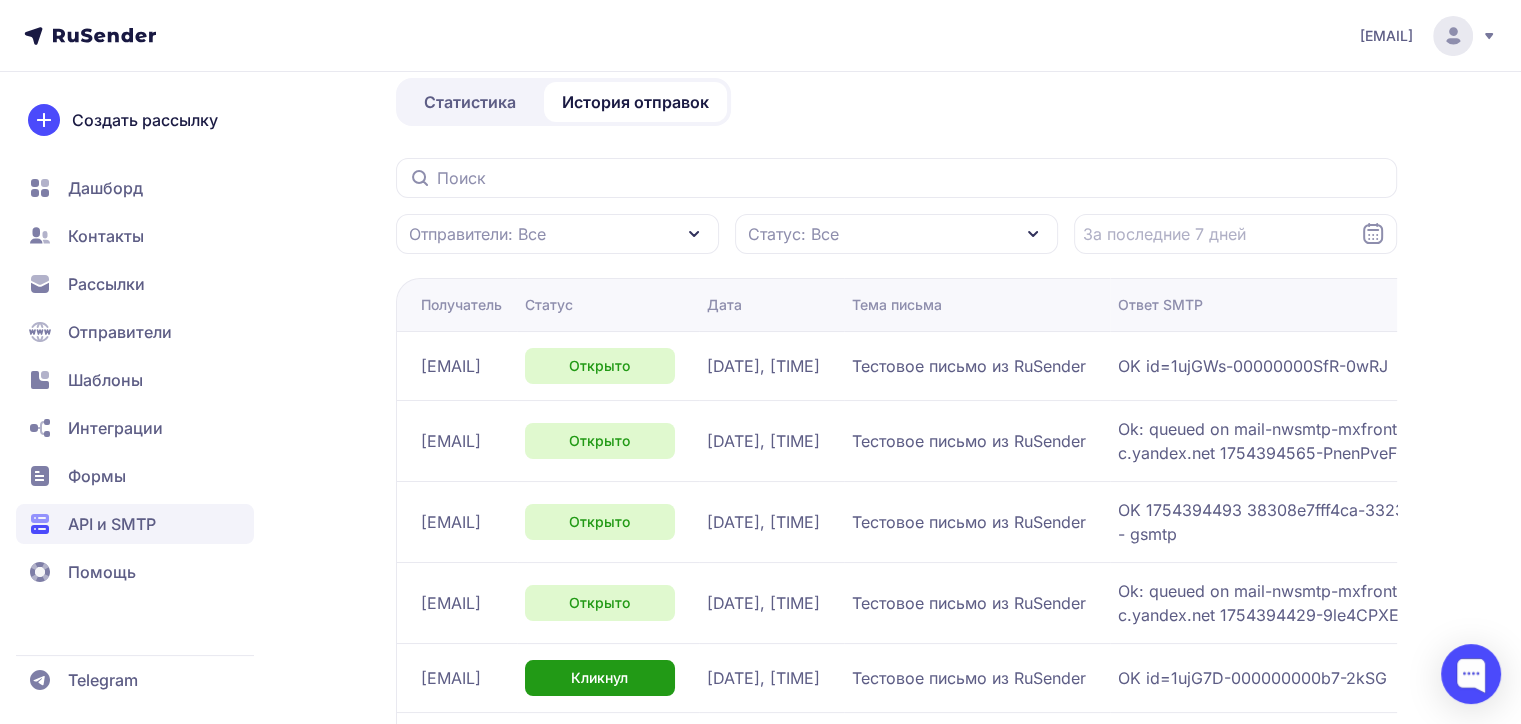 click on "Отправители: Все Статус: Все Получатель Статус Дата Тема письма Ответ SMTP pletneva-anna@mail.ru Открыто 05.08.2025, 15:12 Тестовое письмо из RuSender OK id=1ujGWs-00000000SfR-0wRJ s.shmatuha@gbi-psk.ru Открыто 05.08.2025, 14:49 Тестовое письмо из RuSender Ok: queued on mail-nwsmtp-mxfront-production-main-71.sas.yp-c.yandex.net 1754394565-PnenPveFGOs0-FPt1Movv ingagrisanova@gmail.com Открыто 05.08.2025, 14:48 Тестовое письмо из RuSender OK  1754394493 38308e7fff4ca-332385d8297si30288551fa.286 - gsmtp marketing@nflg.ru Открыто 05.08.2025, 14:47 Тестовое письмо из RuSender Ok: queued on mail-nwsmtp-mxfront-production-main-72.vla.yp-c.yandex.net 1754394429-9le4CPXEG0U0-2PmaGMvE aleksa.t_@mail.ru Кликнул 05.08.2025, 14:45 Тестовое письмо из RuSender OK id=1ujG7D-000000000b7-2kSG aleksandrasmile2015@yandex.ru Открыто 05.08.2025, 14:45 10" at bounding box center [896, 663] 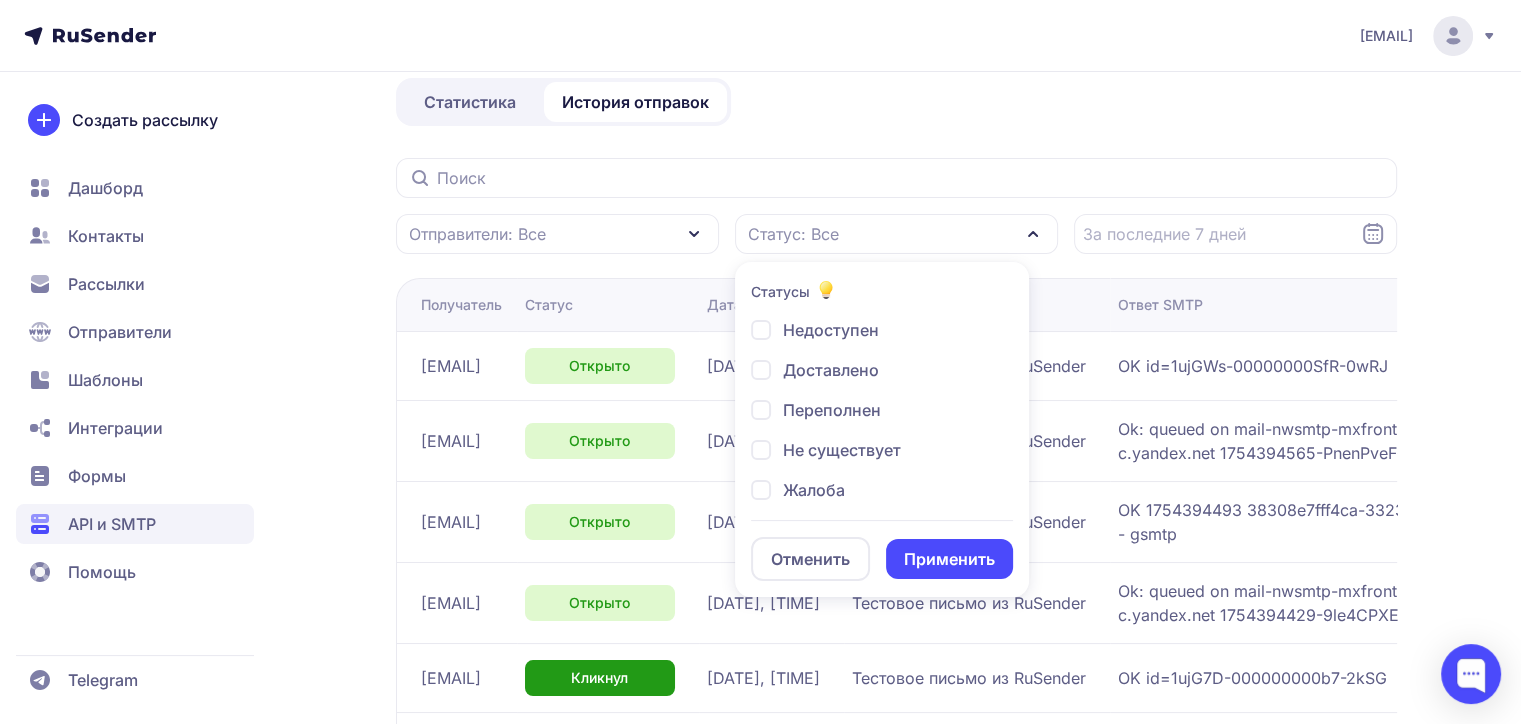 click on "Недоступен" 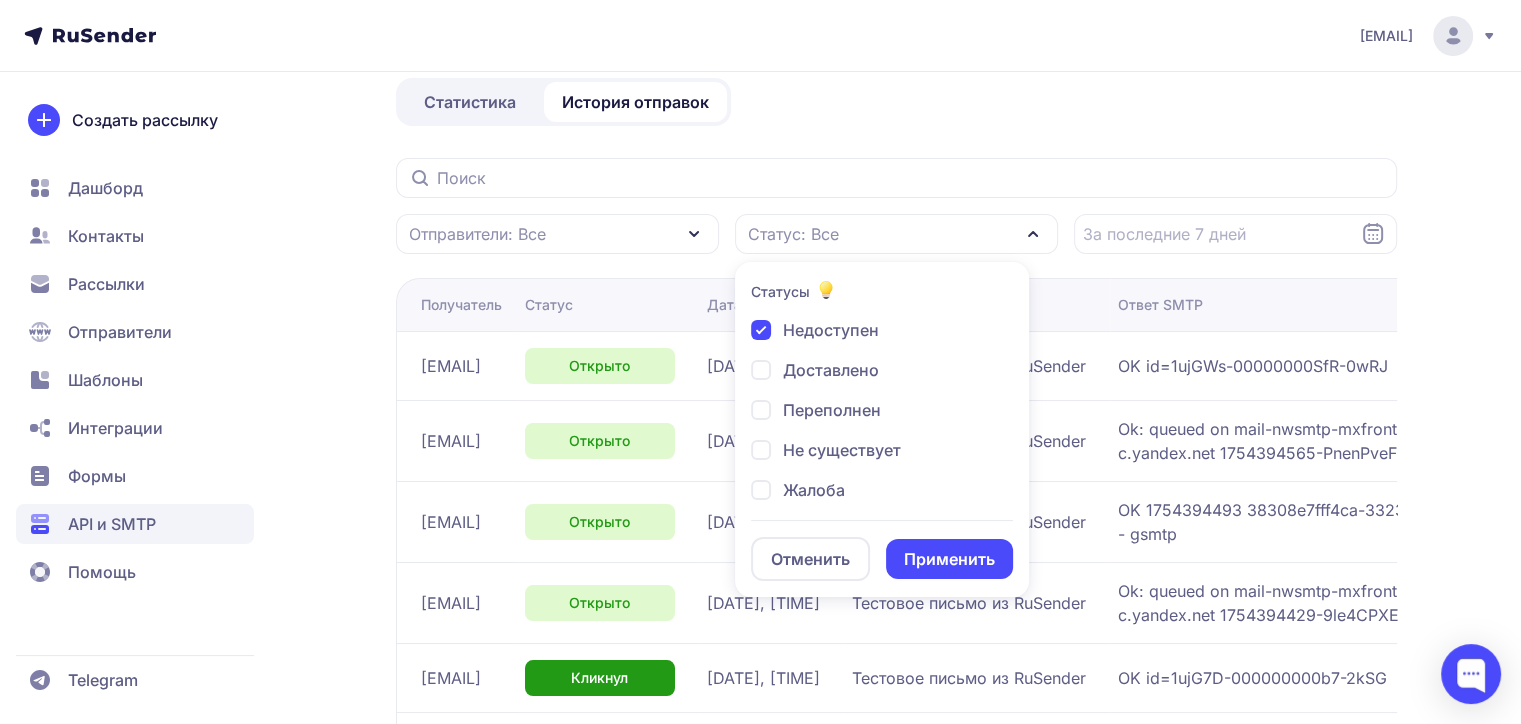checkbox on "true" 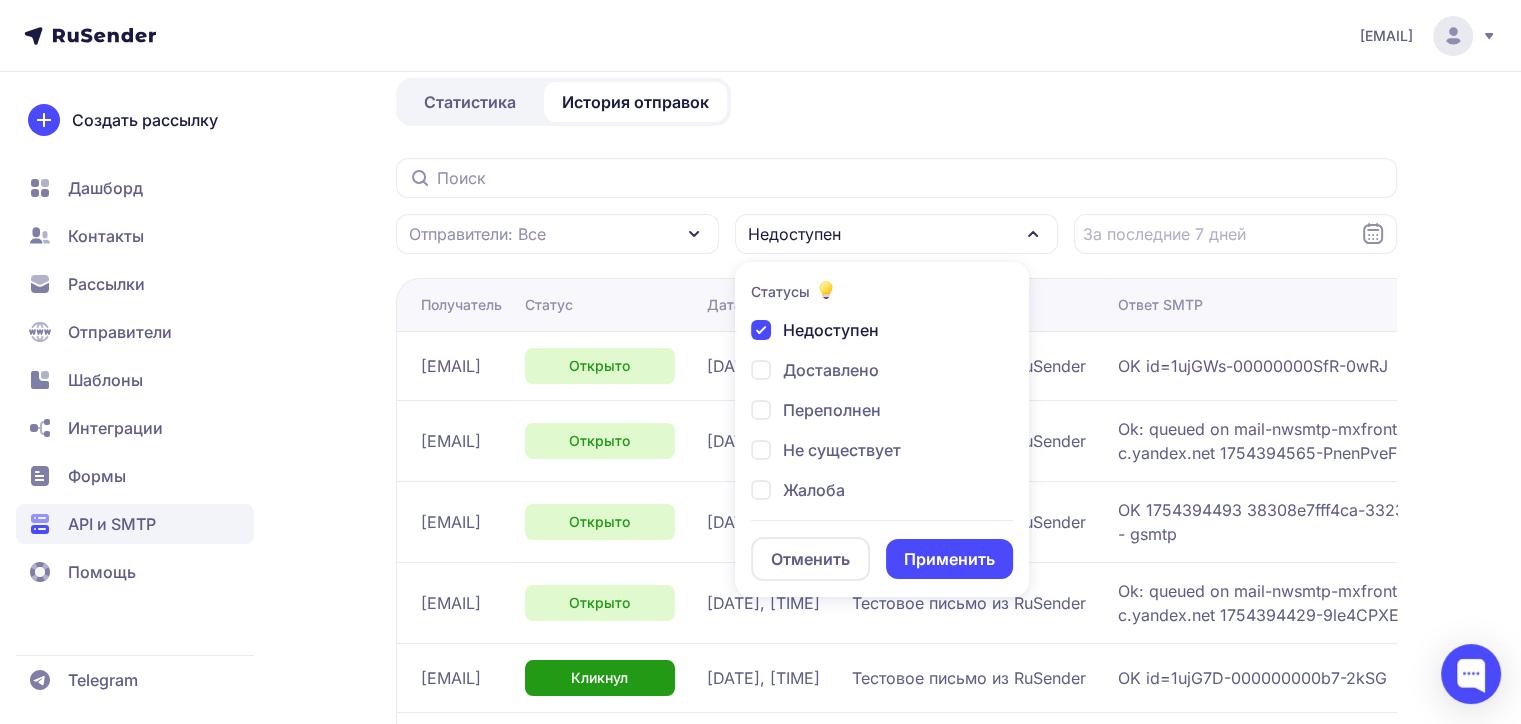 click on "Переполнен" at bounding box center (832, 410) 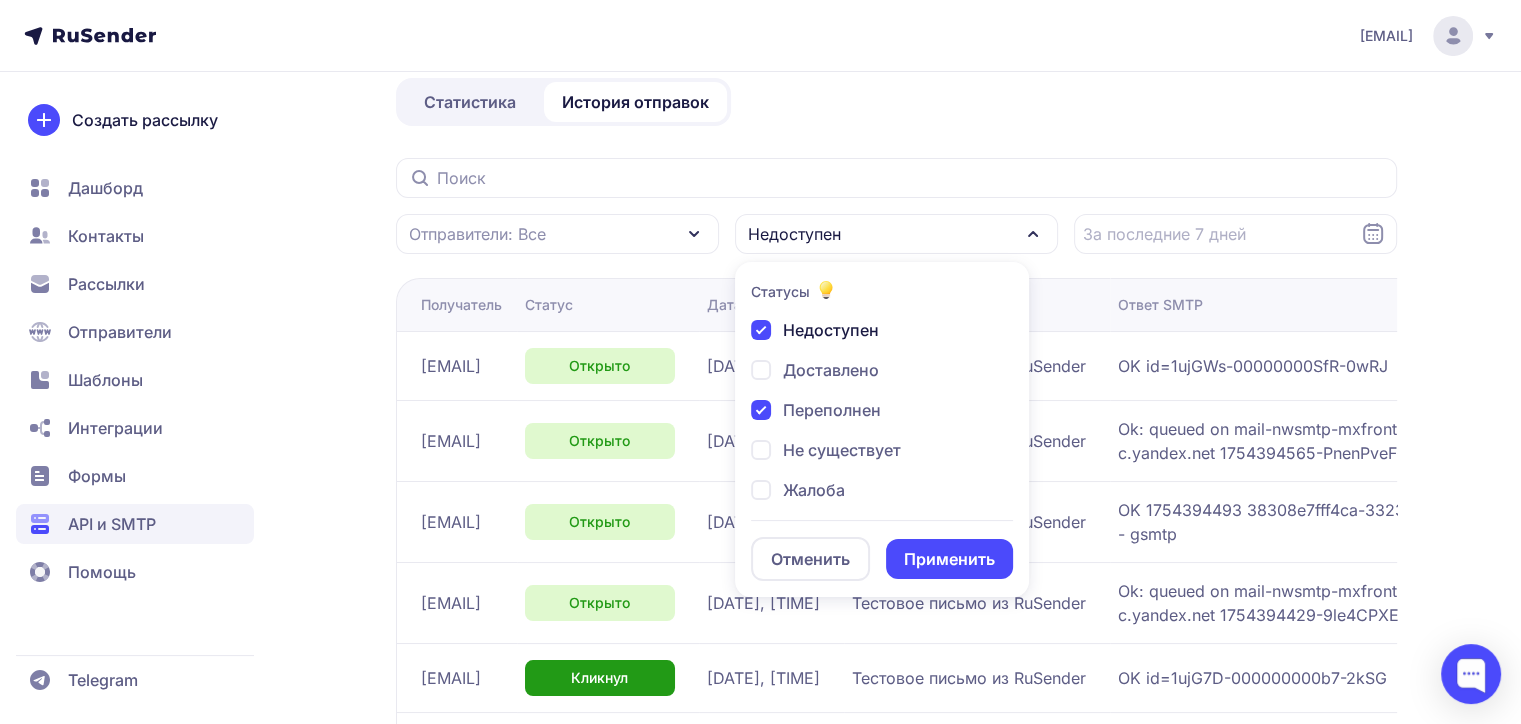 checkbox on "true" 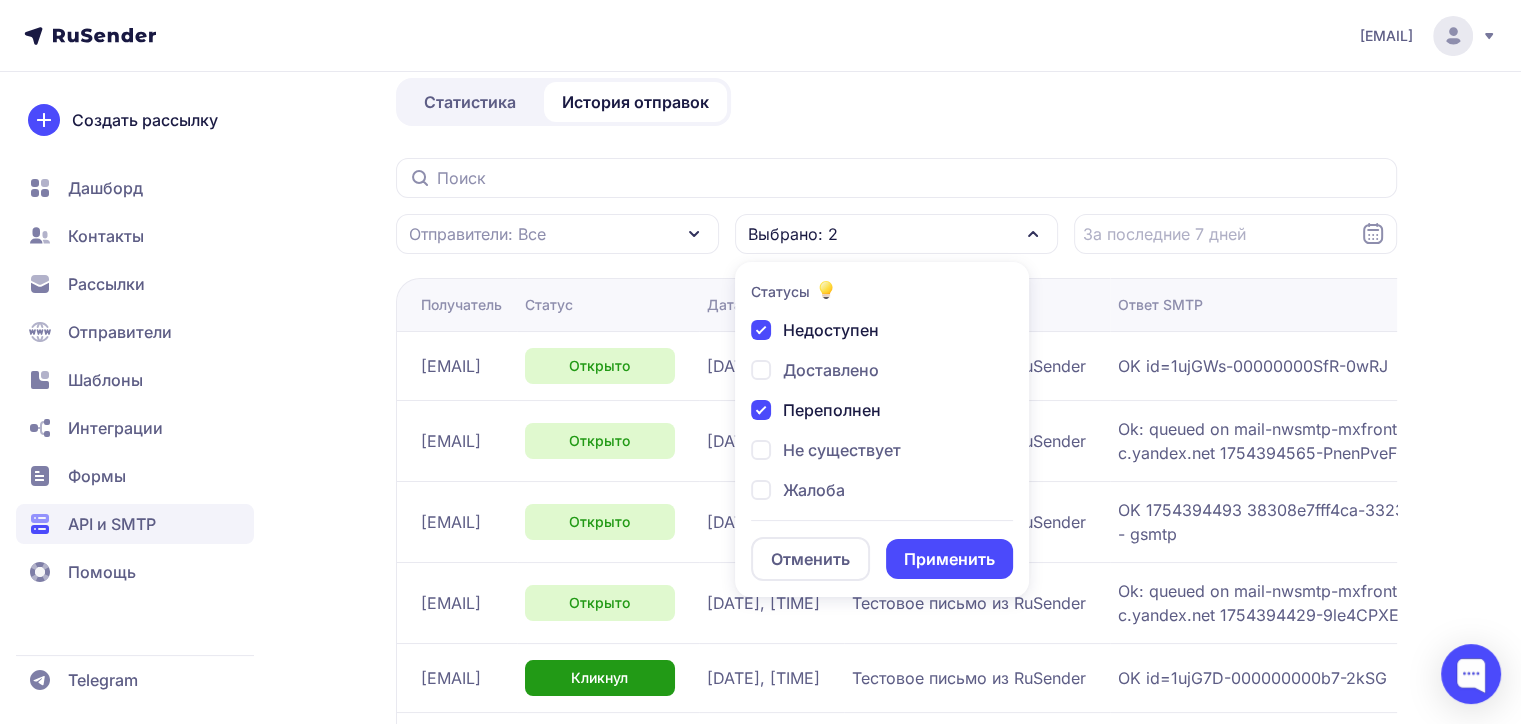 click on "Применить" at bounding box center [949, 559] 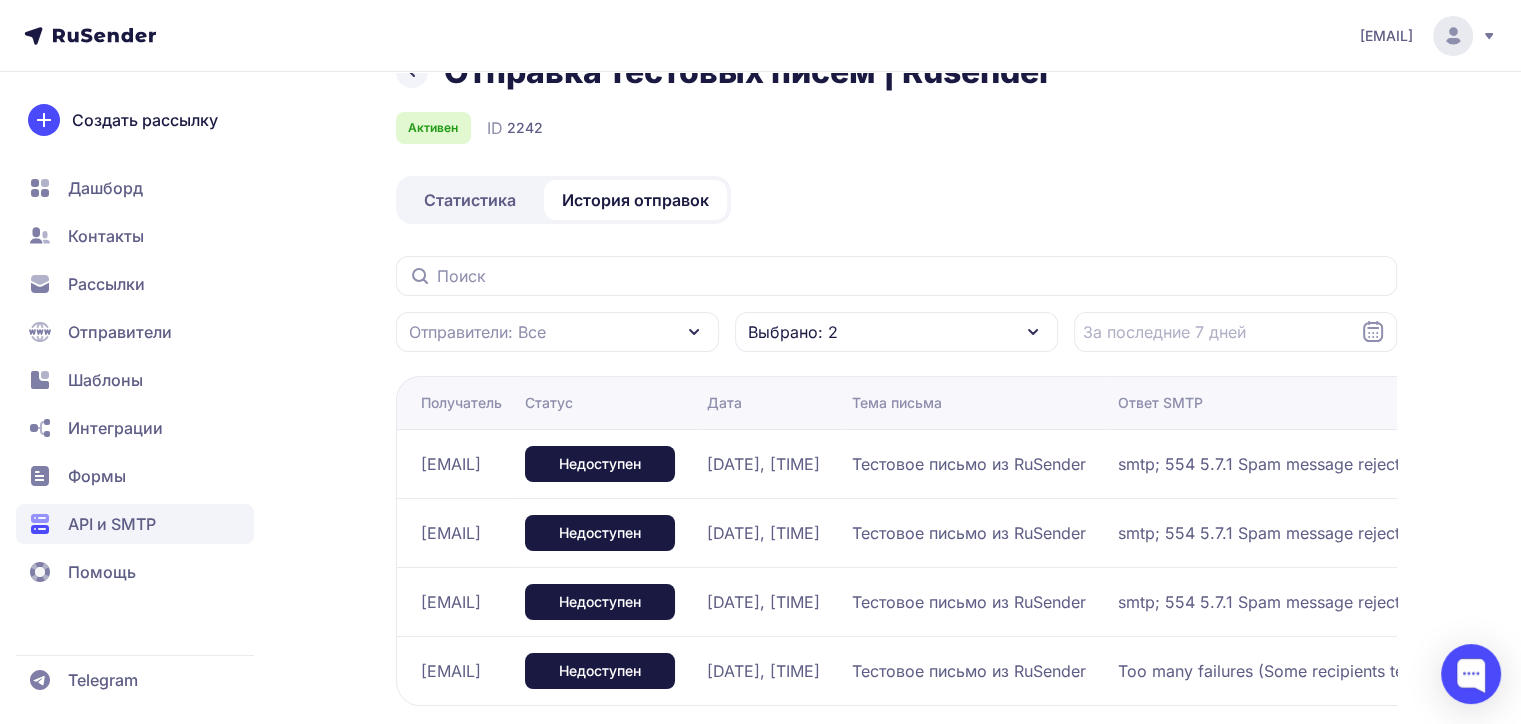 scroll, scrollTop: 0, scrollLeft: 0, axis: both 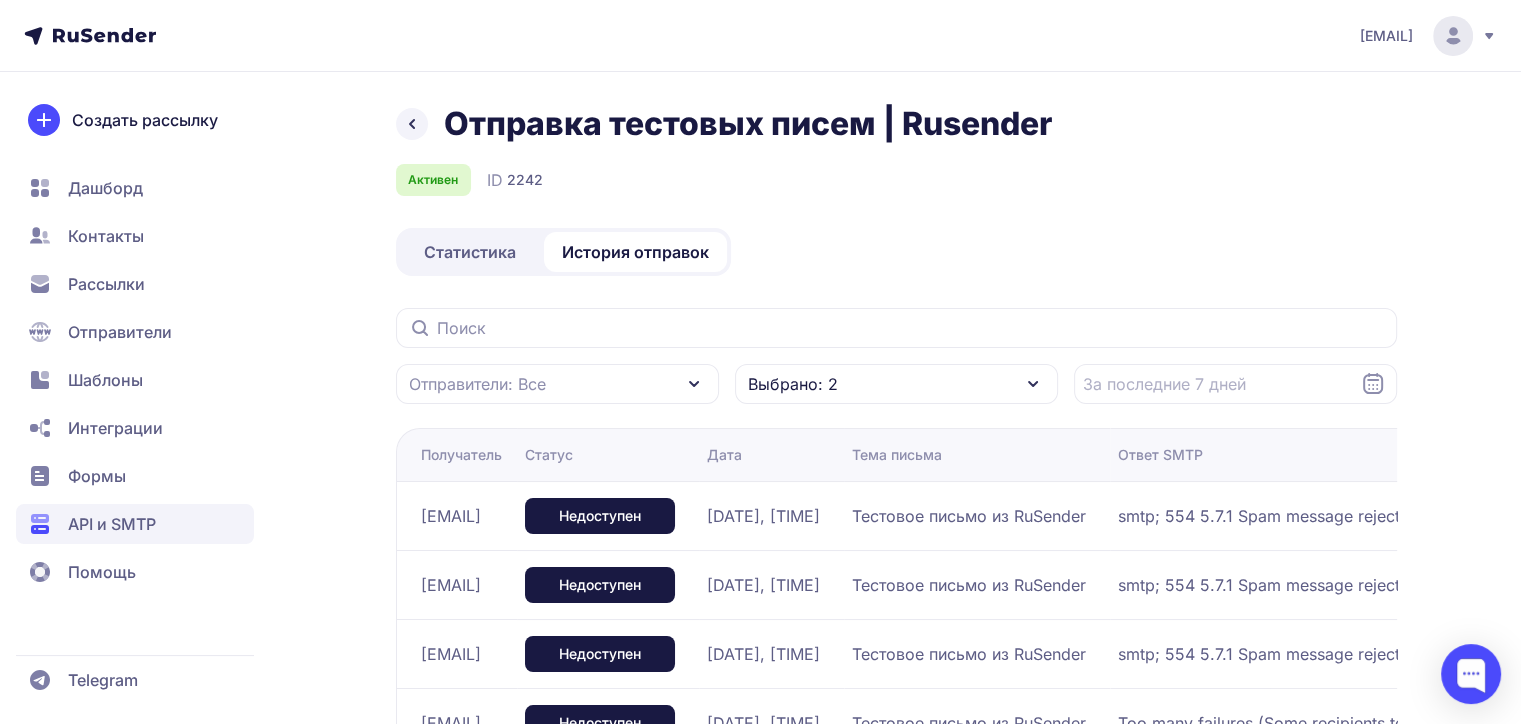 click on "Рассылки" at bounding box center [106, 284] 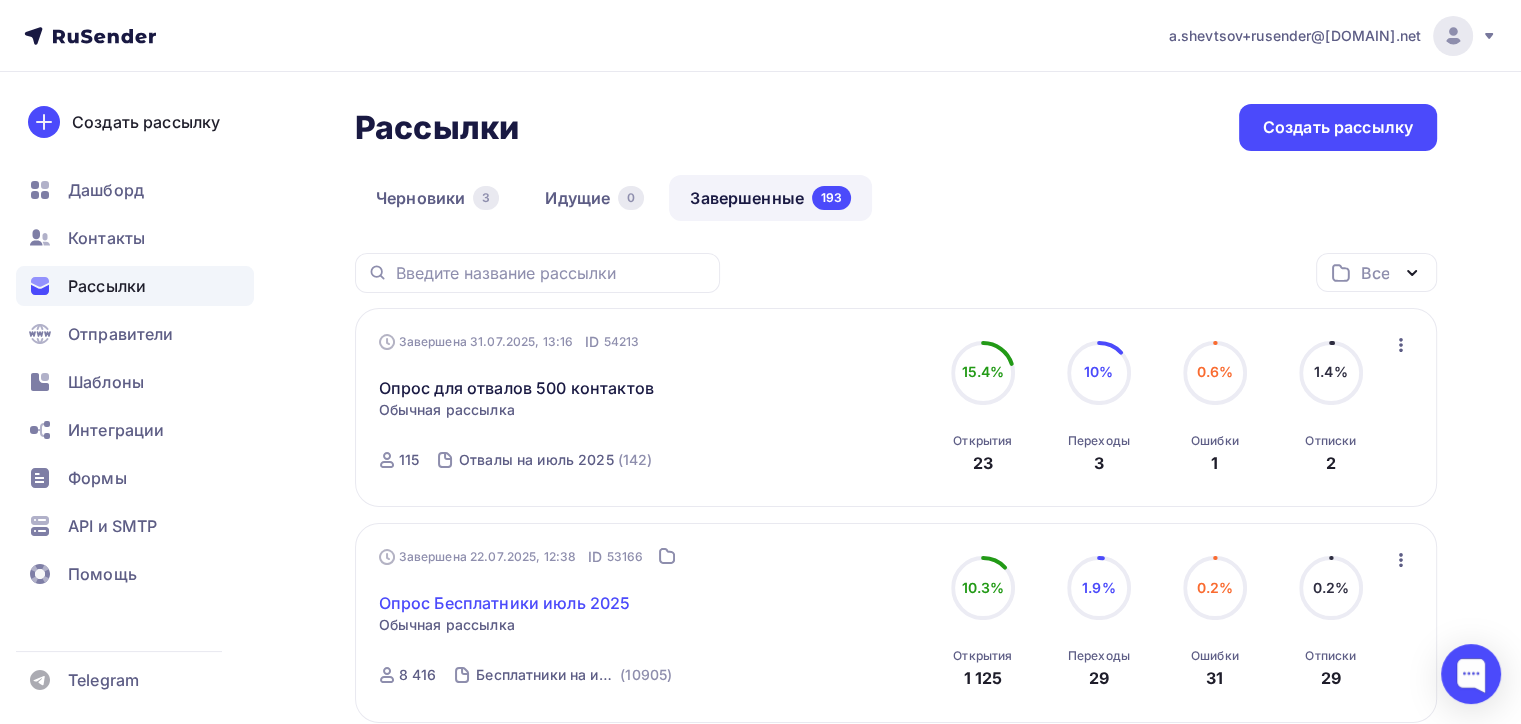 scroll, scrollTop: 235, scrollLeft: 0, axis: vertical 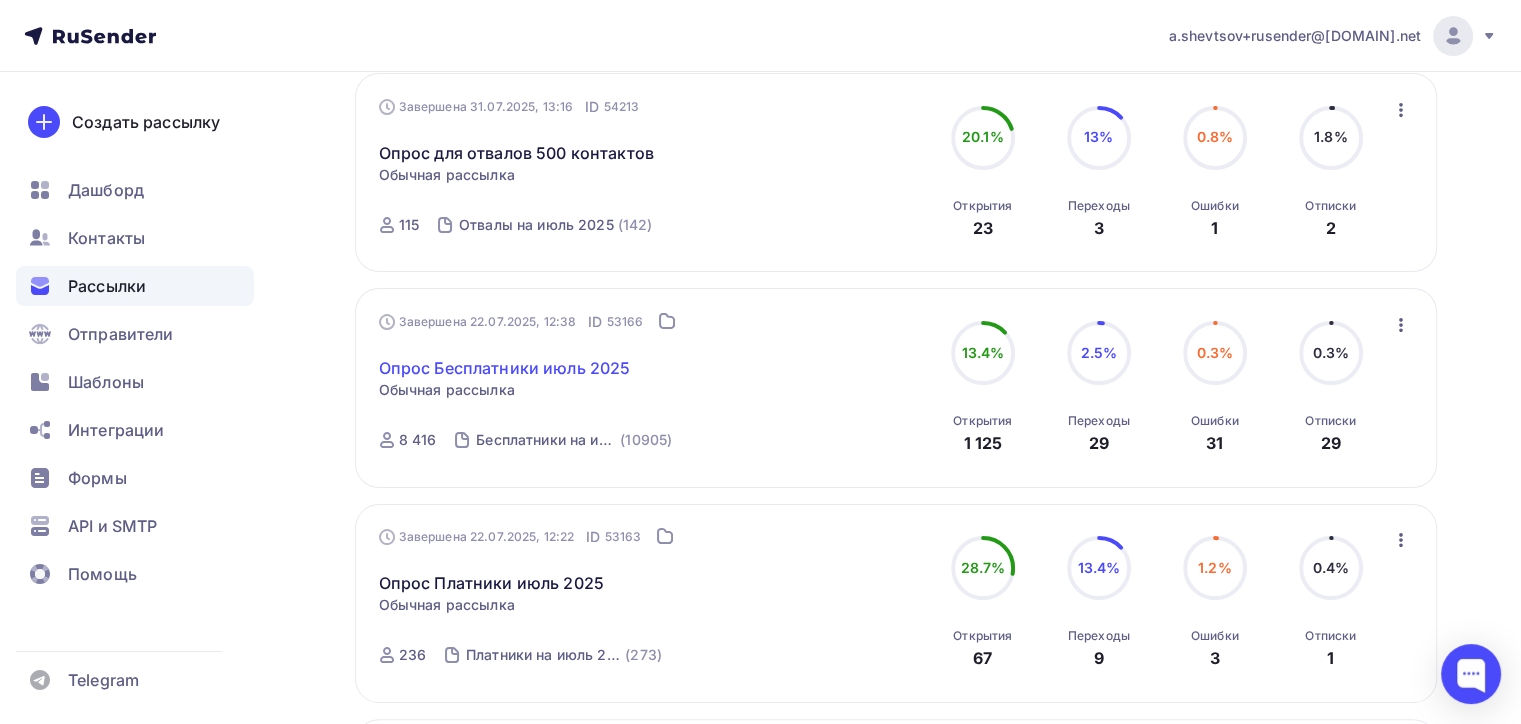 click on "Опрос Бесплатники июль 2025" at bounding box center [505, 368] 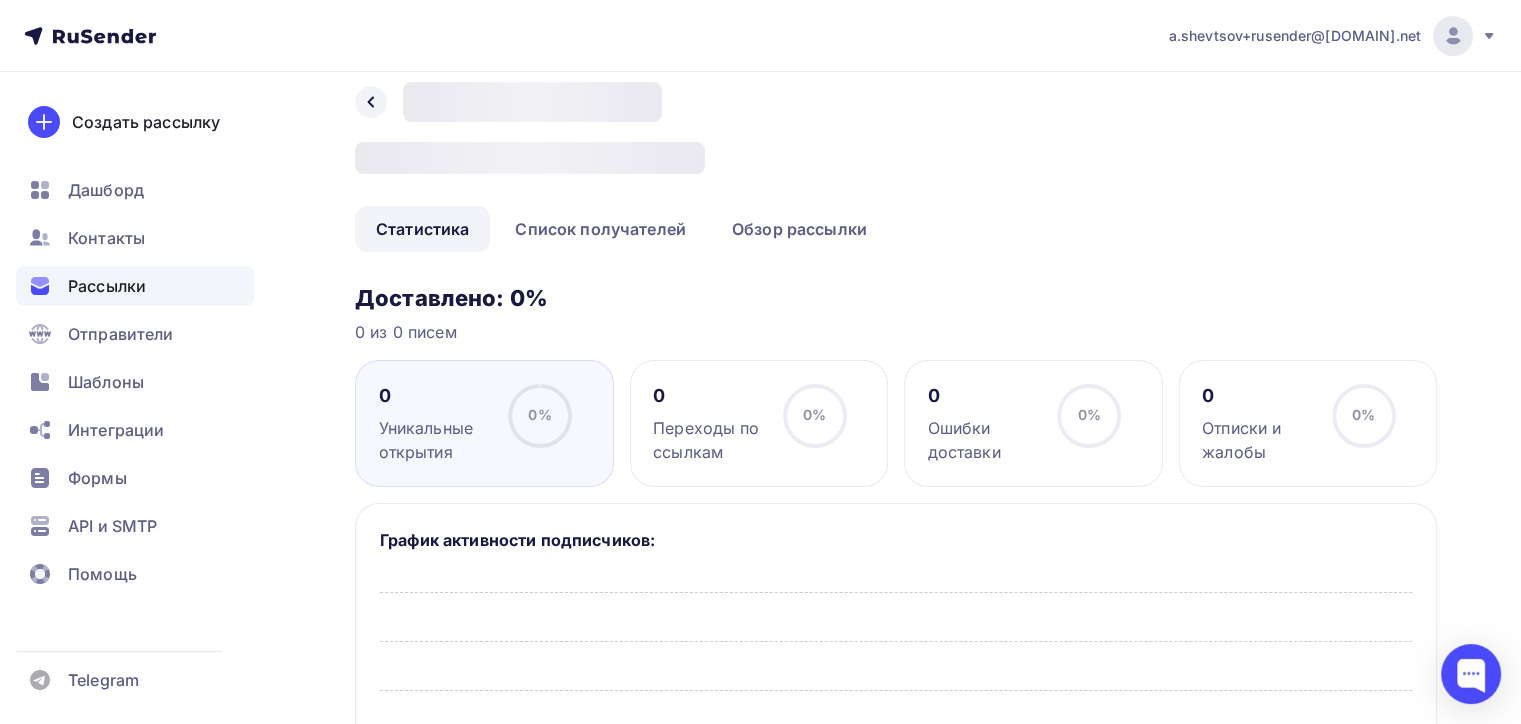 scroll, scrollTop: 24, scrollLeft: 0, axis: vertical 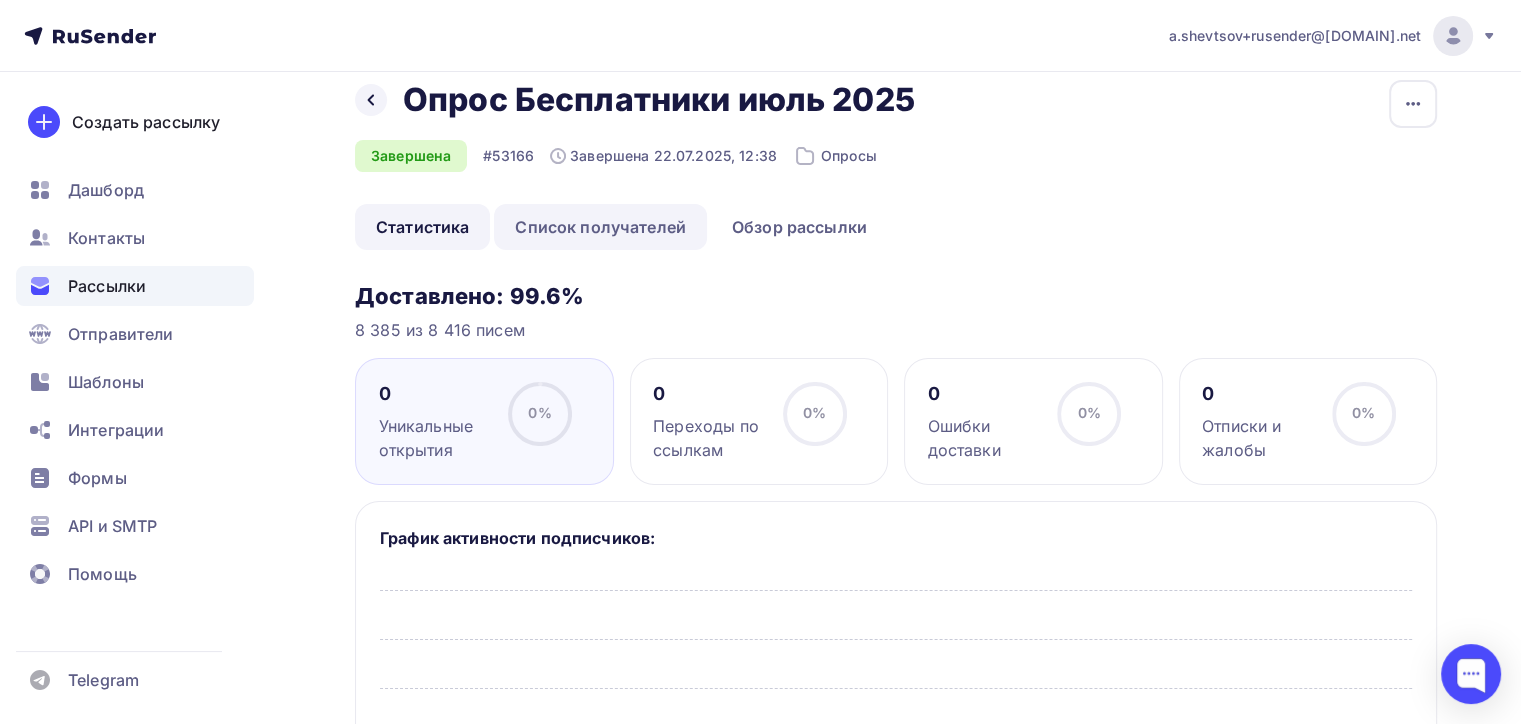 click on "Список получателей" at bounding box center [600, 227] 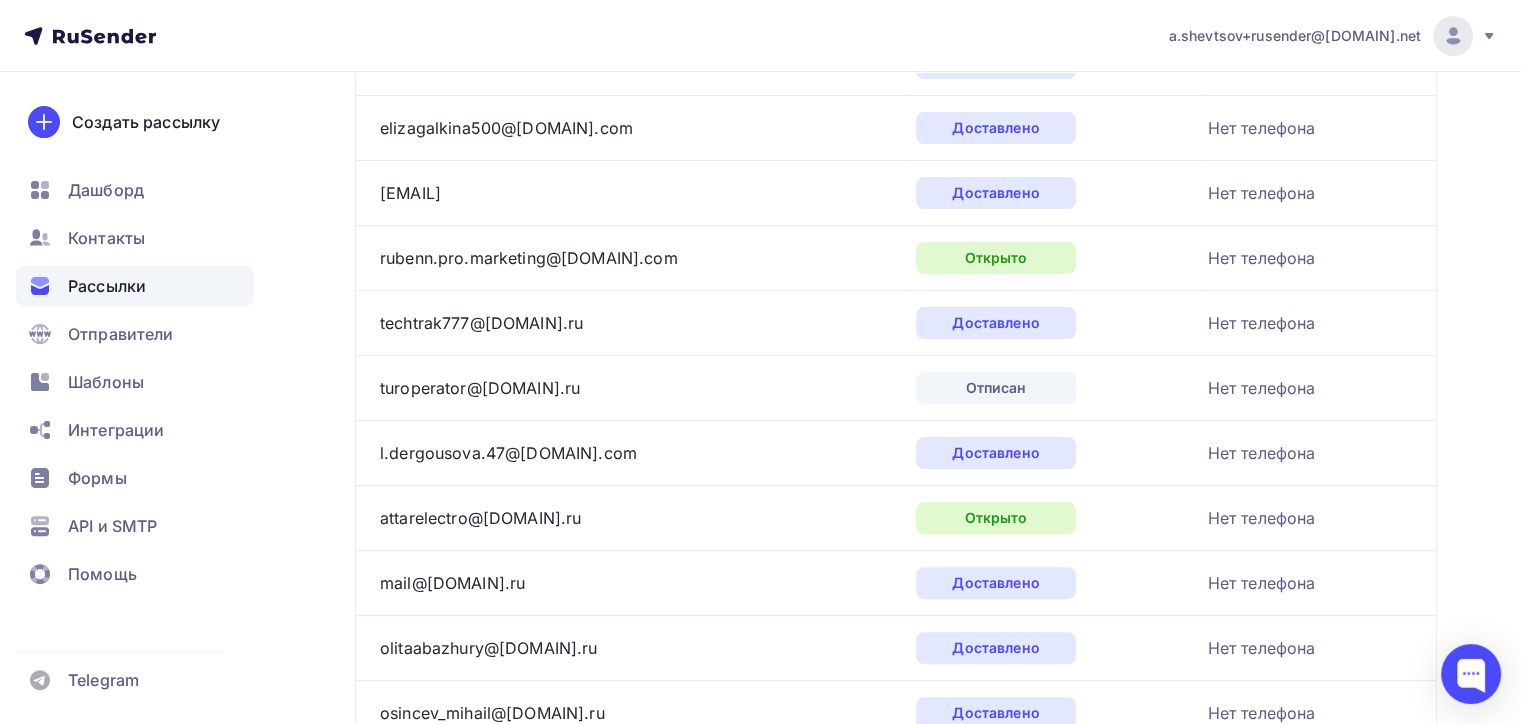 scroll, scrollTop: 0, scrollLeft: 0, axis: both 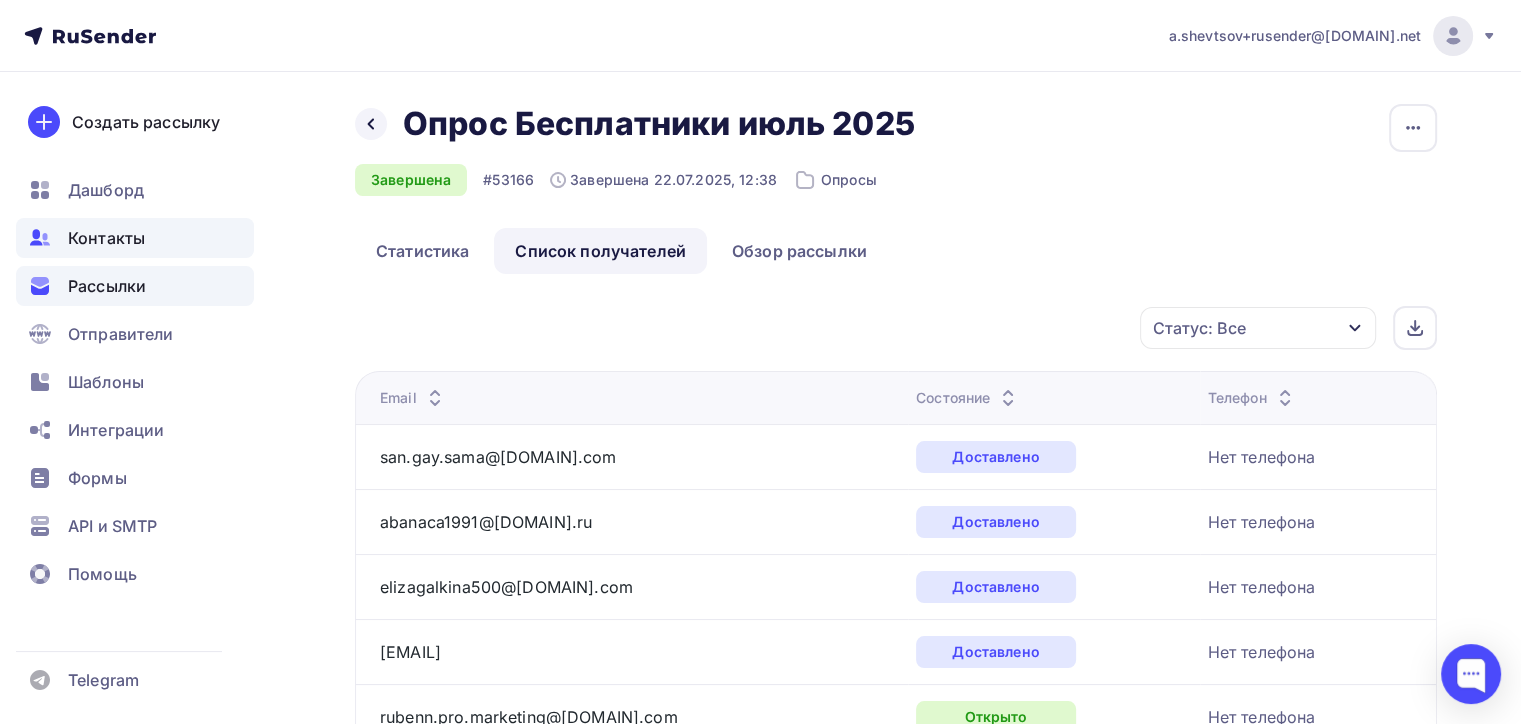click on "Контакты" at bounding box center [135, 238] 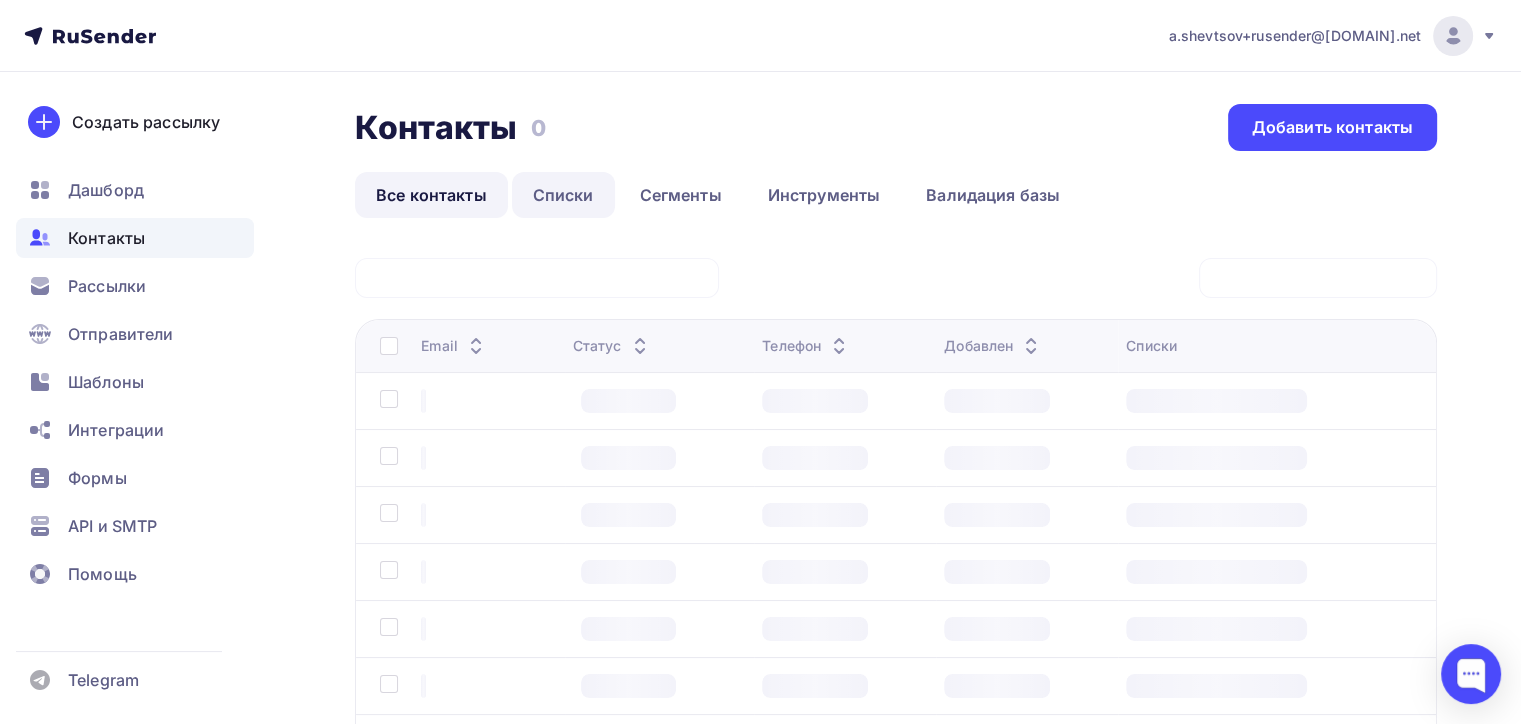 click on "Списки" at bounding box center (563, 195) 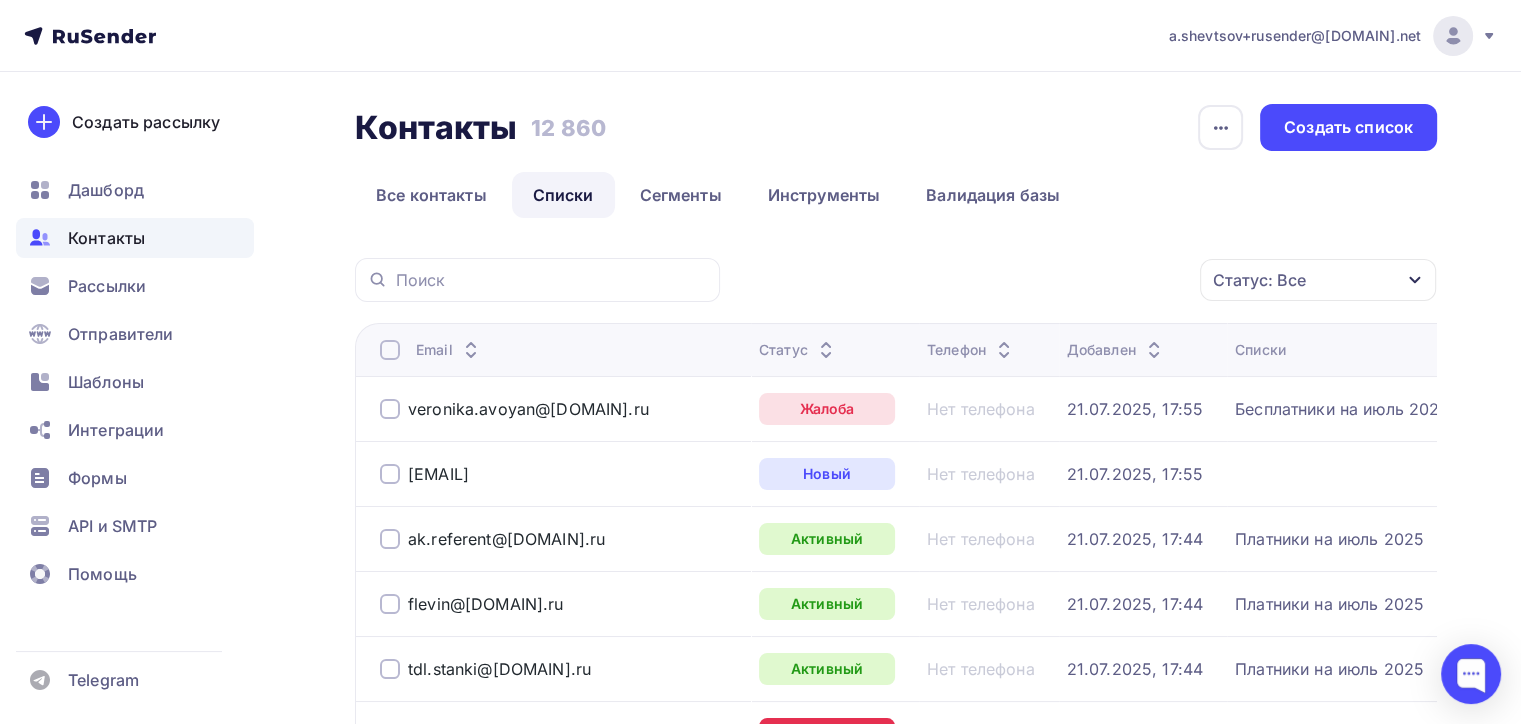 click on "Списки" at bounding box center [563, 195] 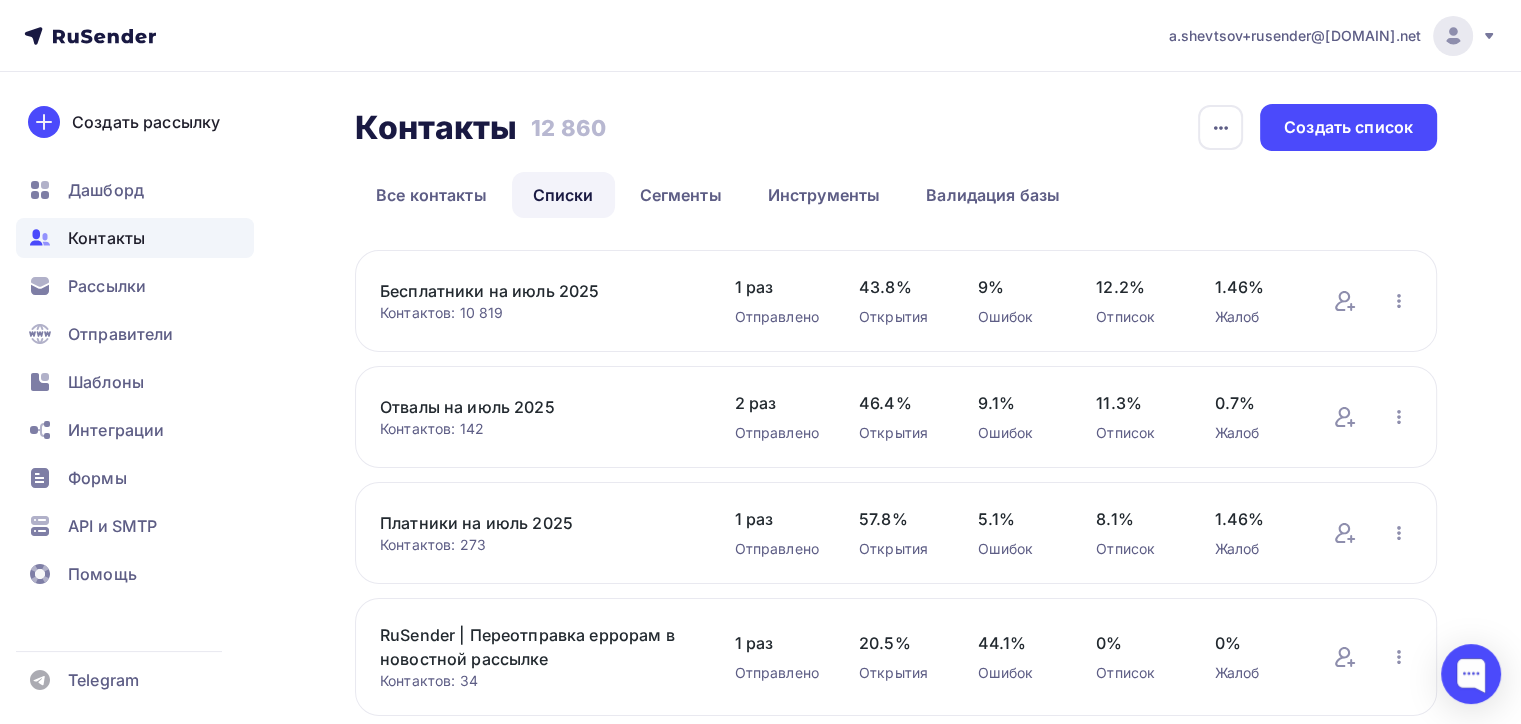 click on "Отвалы на июль 2025" at bounding box center (537, 407) 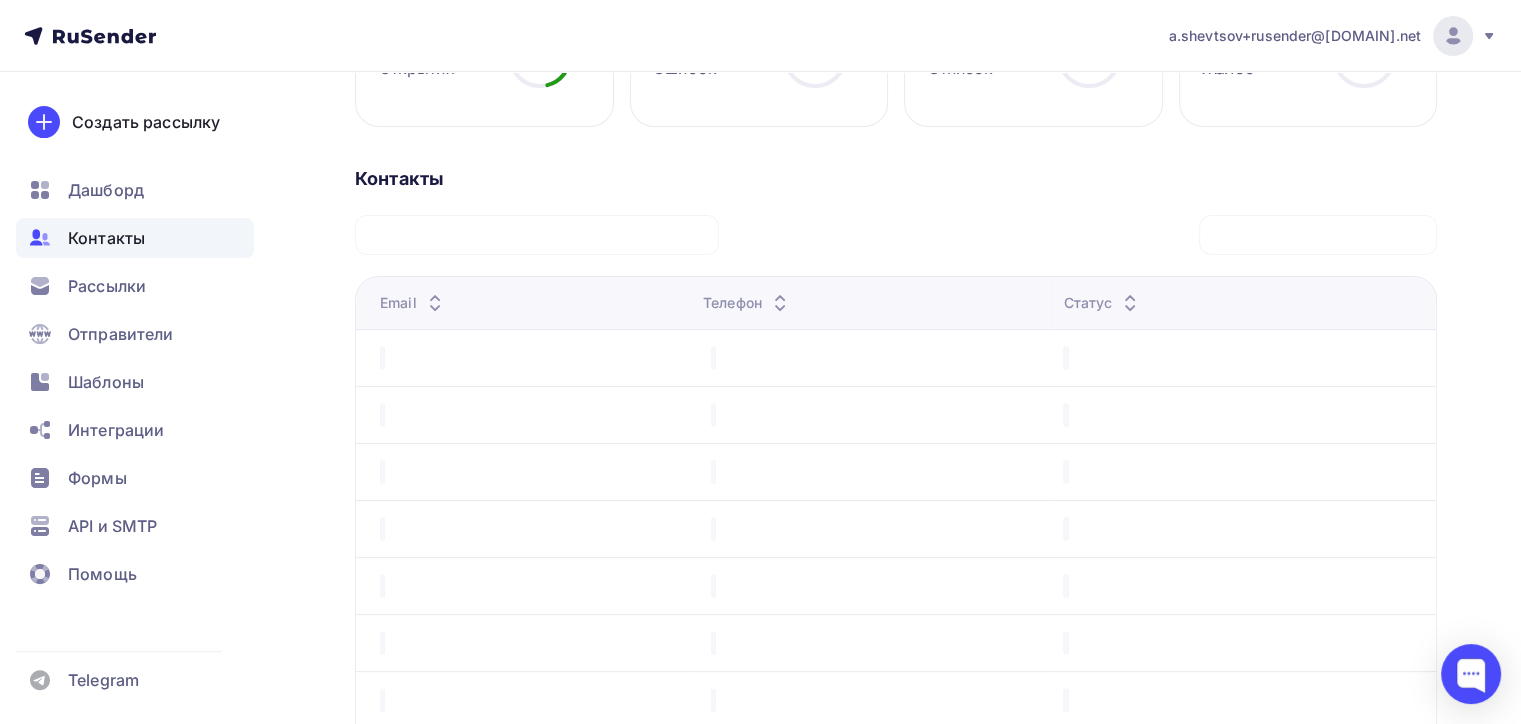 scroll, scrollTop: 372, scrollLeft: 0, axis: vertical 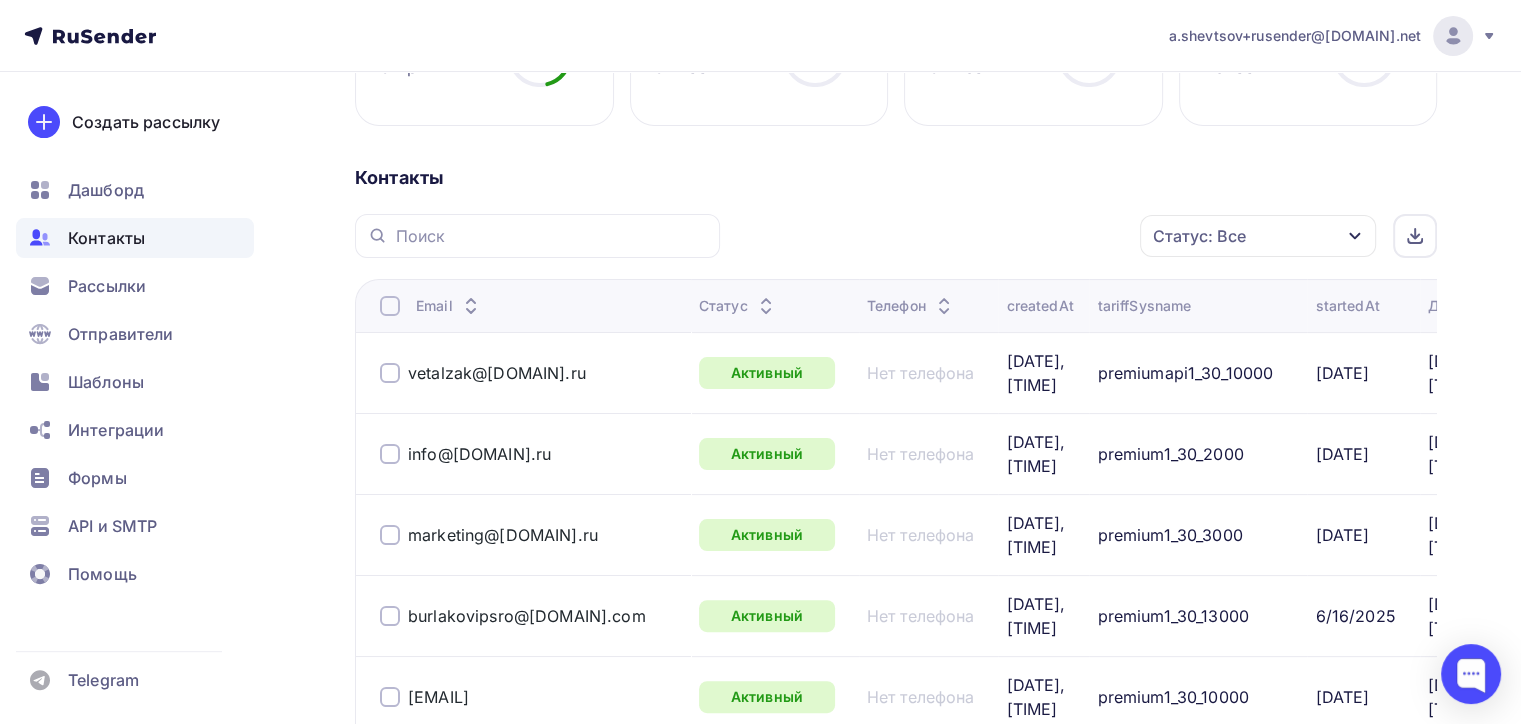 click at bounding box center (390, 373) 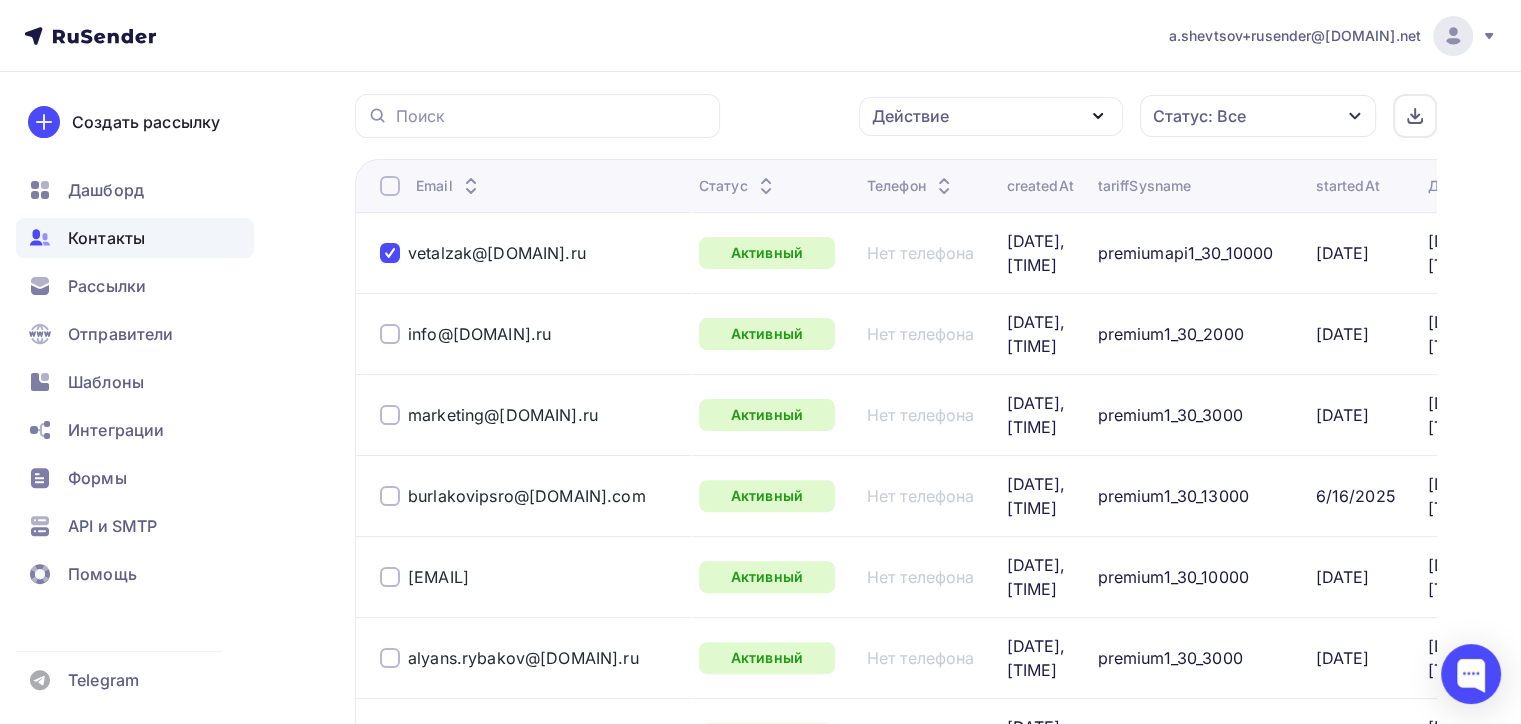 scroll, scrollTop: 500, scrollLeft: 0, axis: vertical 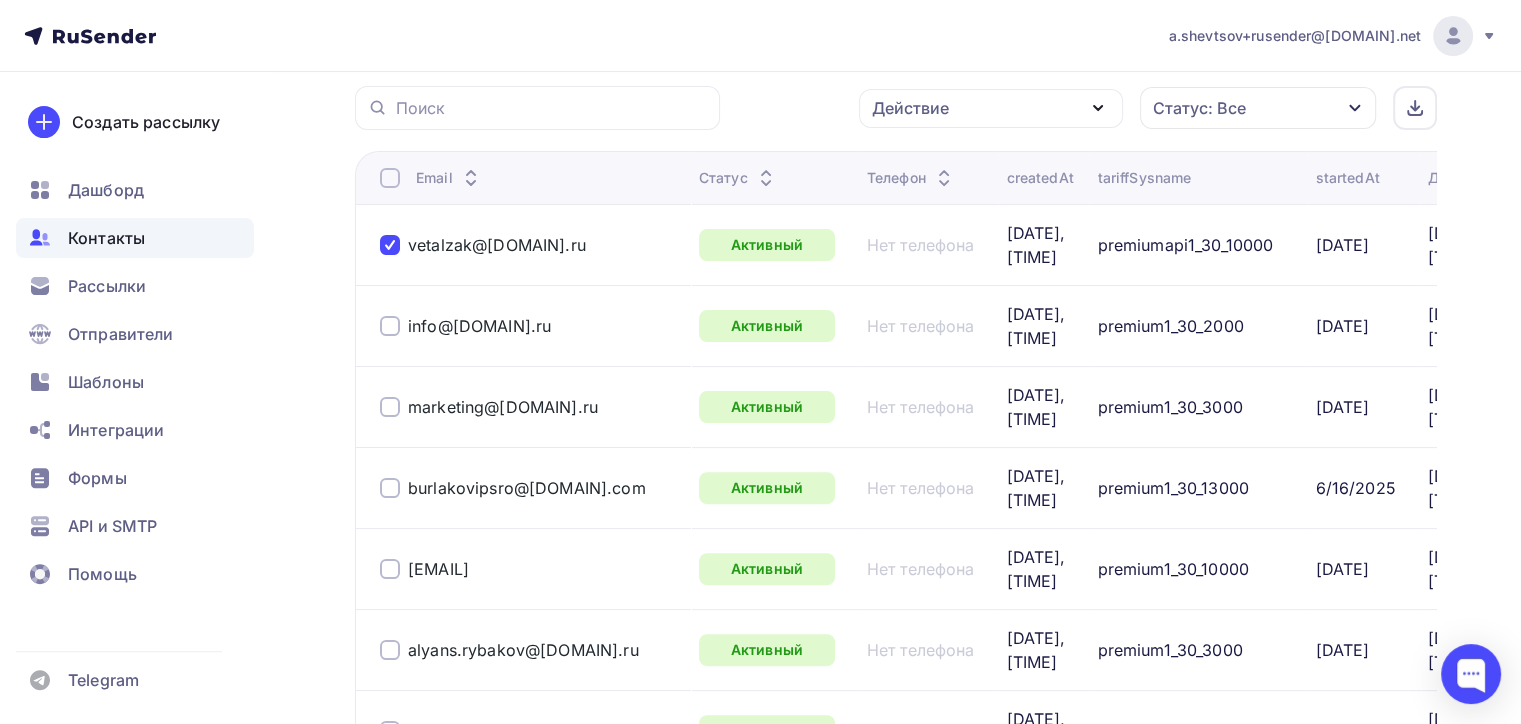 click at bounding box center [390, 326] 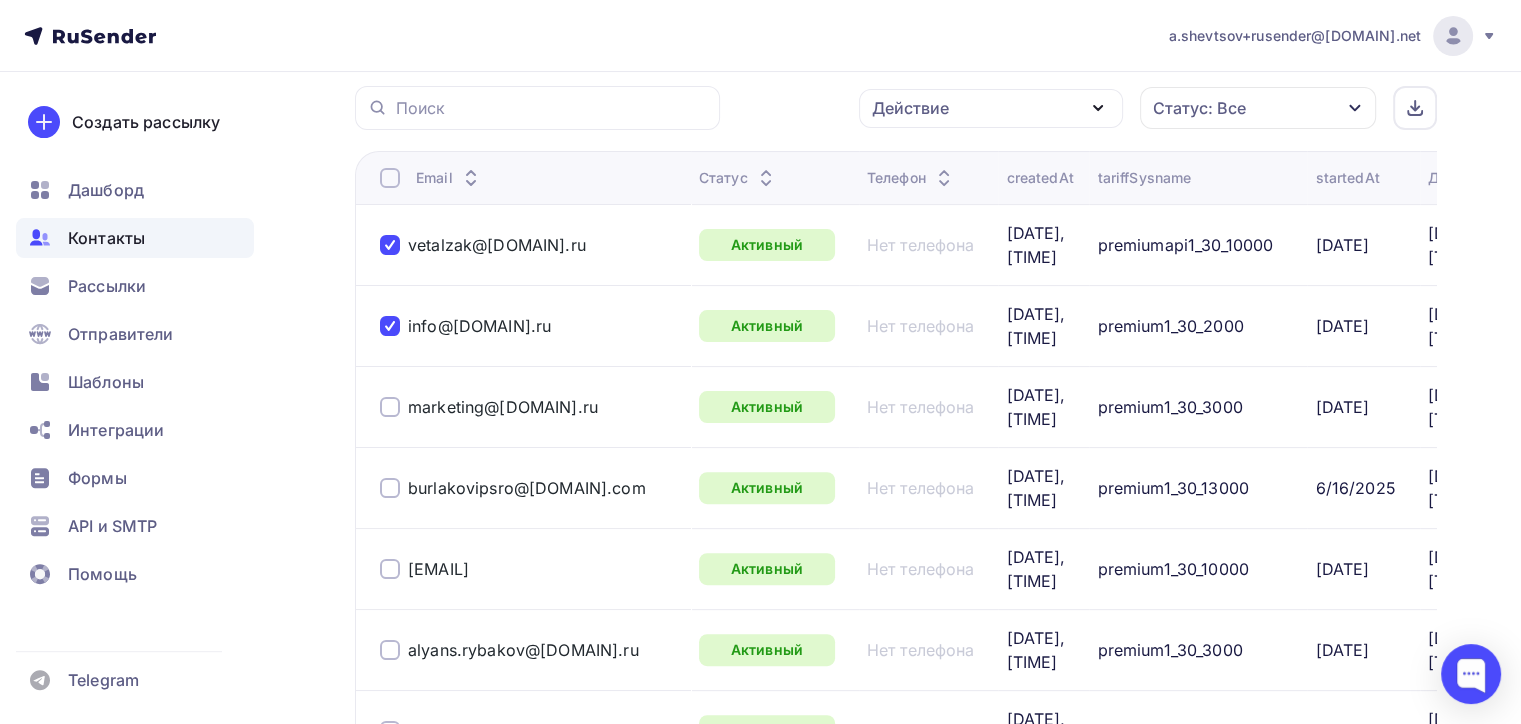 click at bounding box center [390, 407] 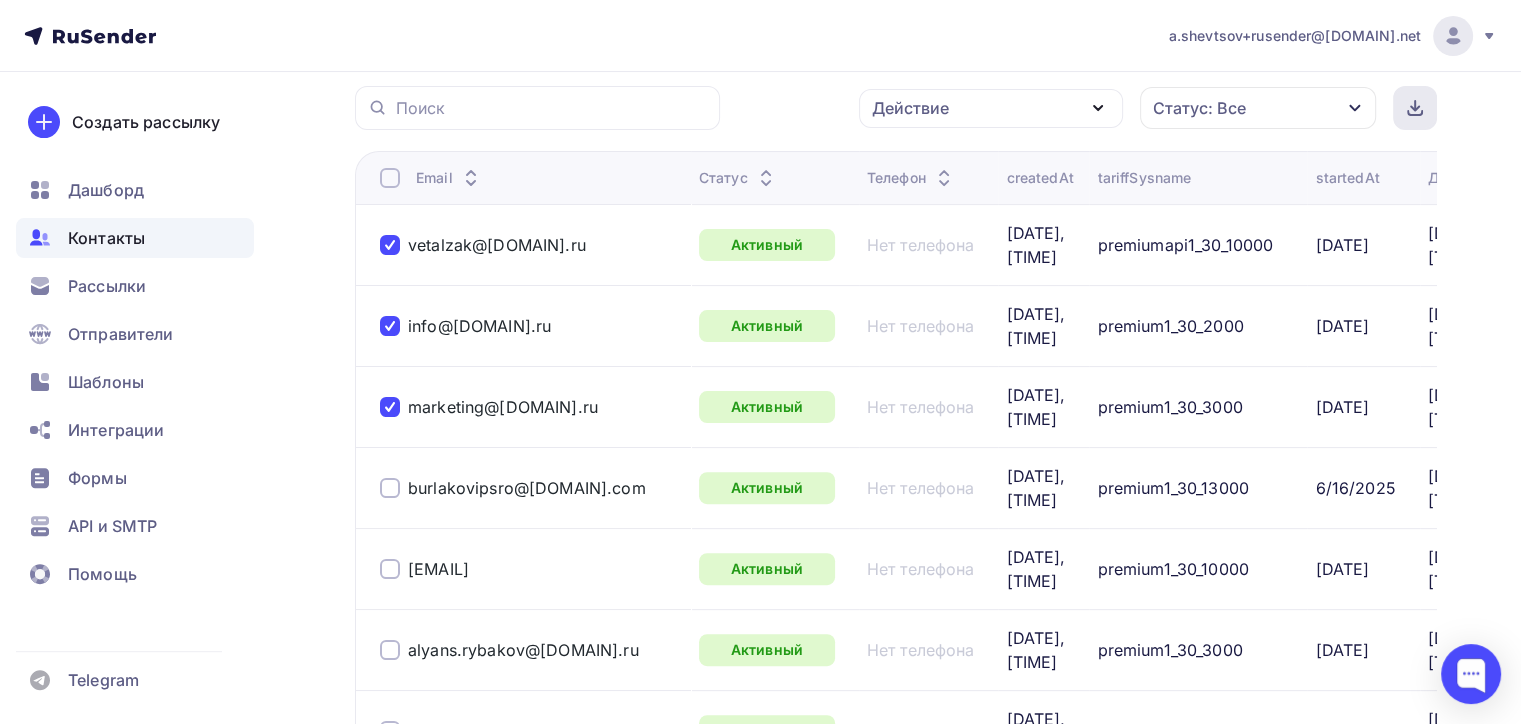 click at bounding box center [1415, 108] 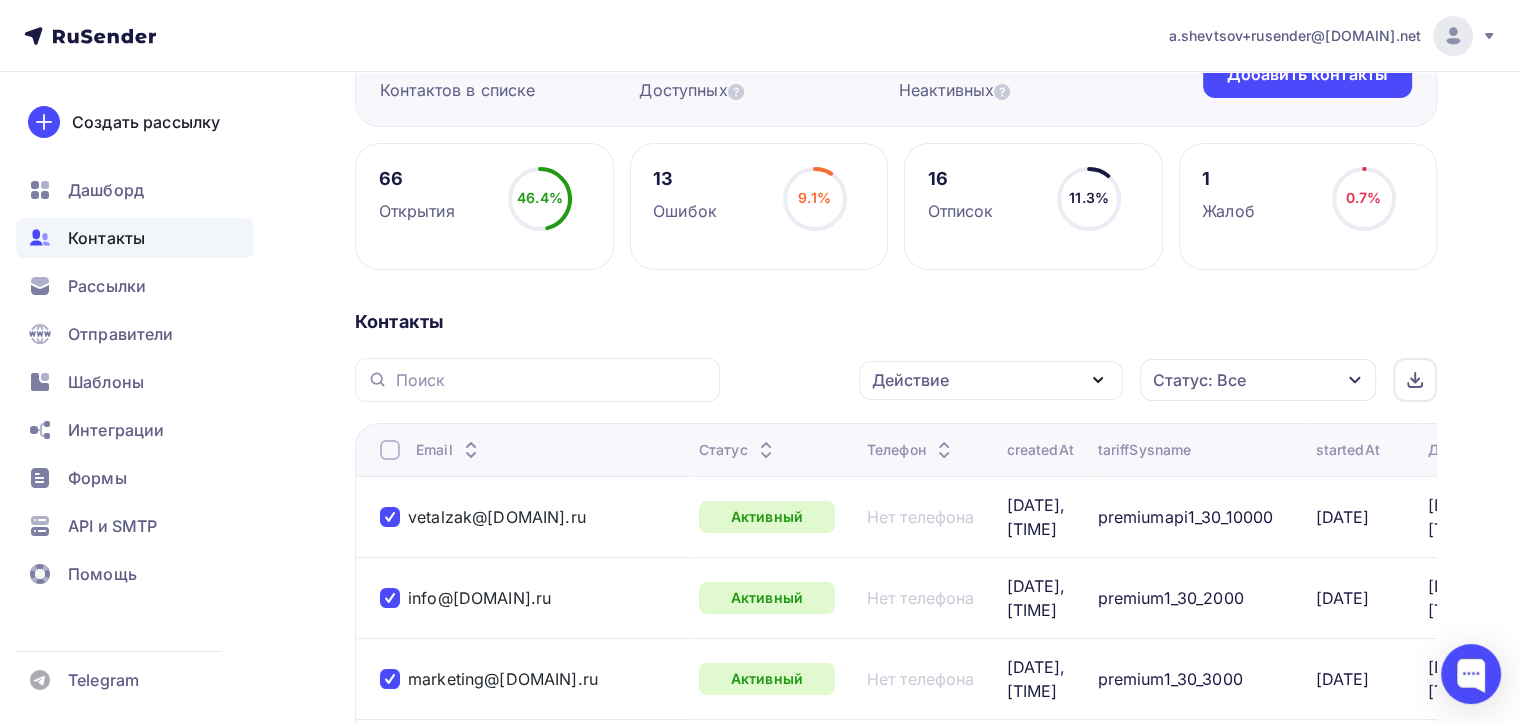 scroll, scrollTop: 175, scrollLeft: 0, axis: vertical 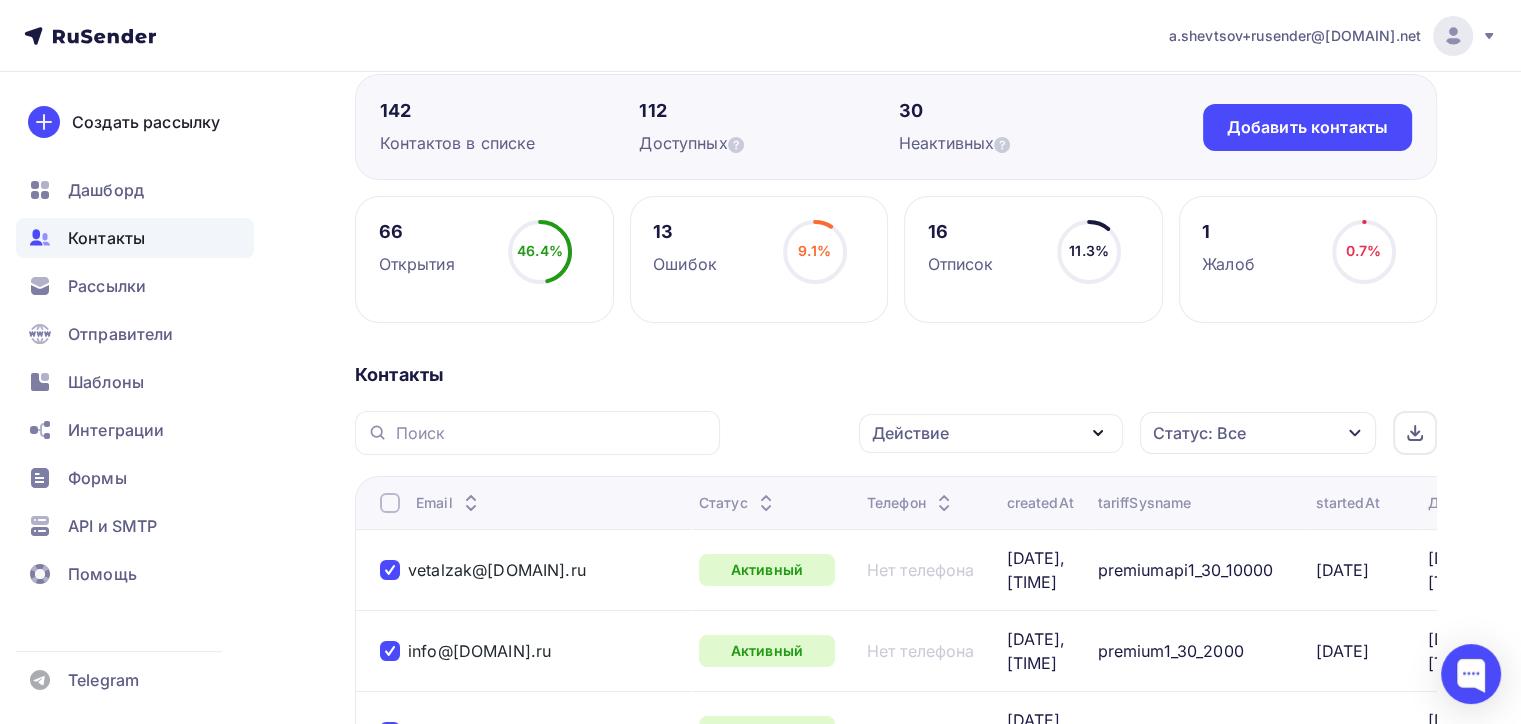 click on "9.1%   9.1%" at bounding box center (815, 260) 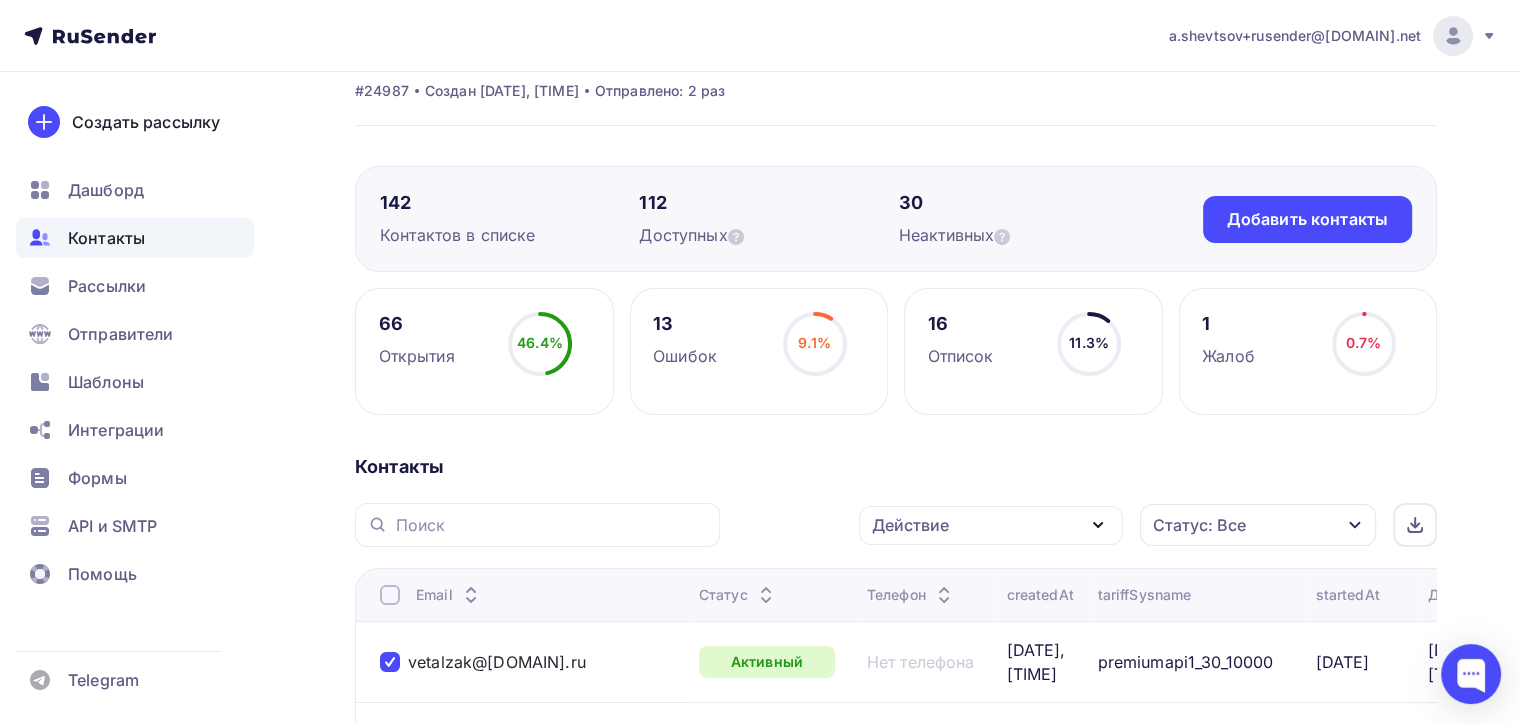 scroll, scrollTop: 0, scrollLeft: 0, axis: both 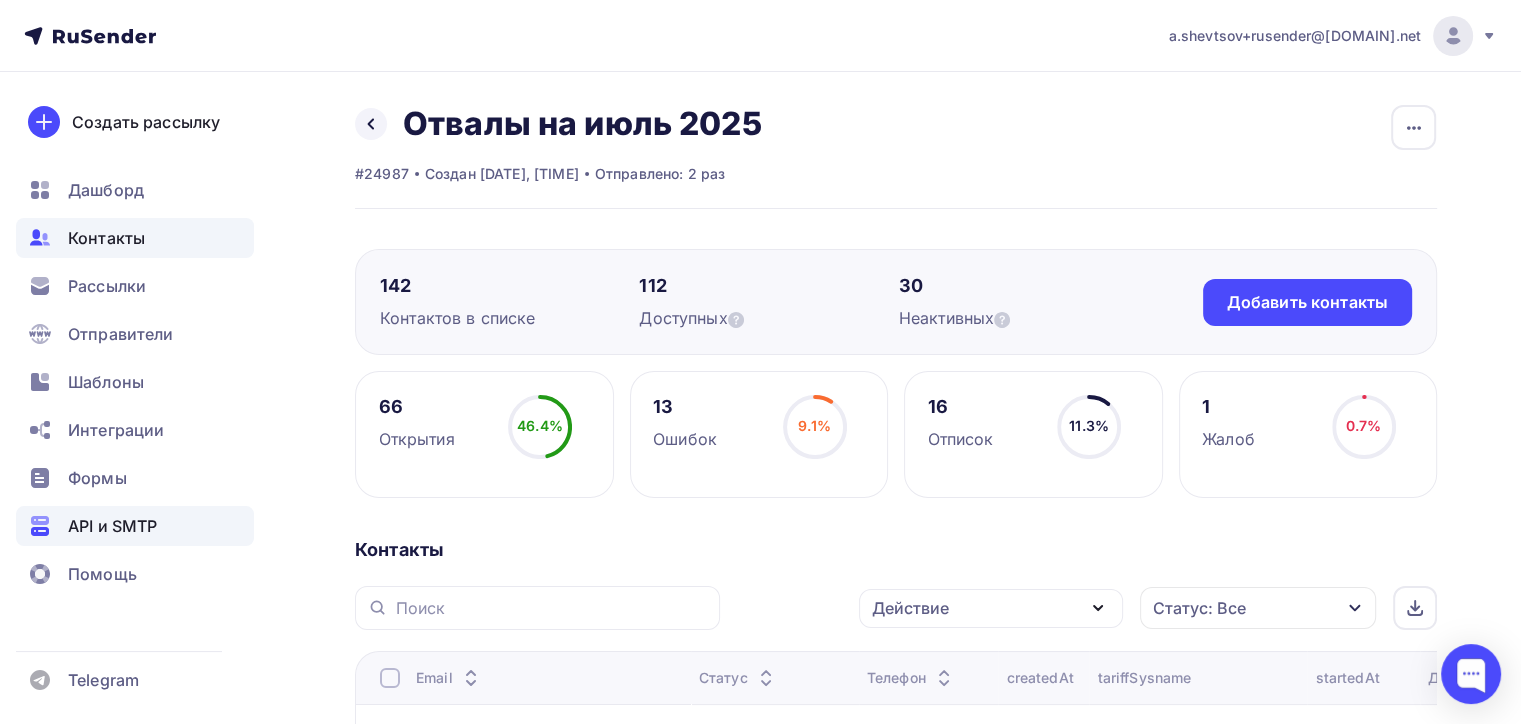 click on "API и SMTP" at bounding box center (135, 526) 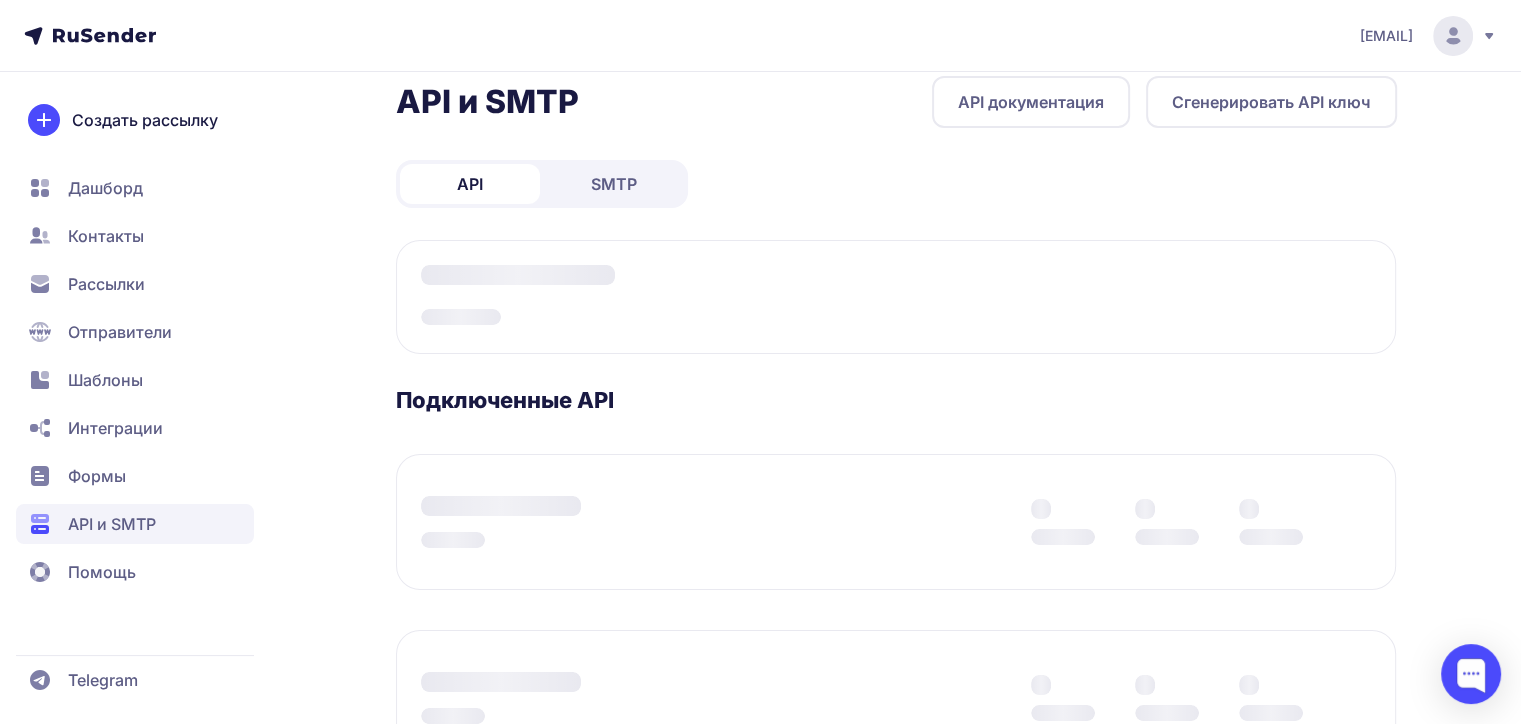 scroll, scrollTop: 30, scrollLeft: 0, axis: vertical 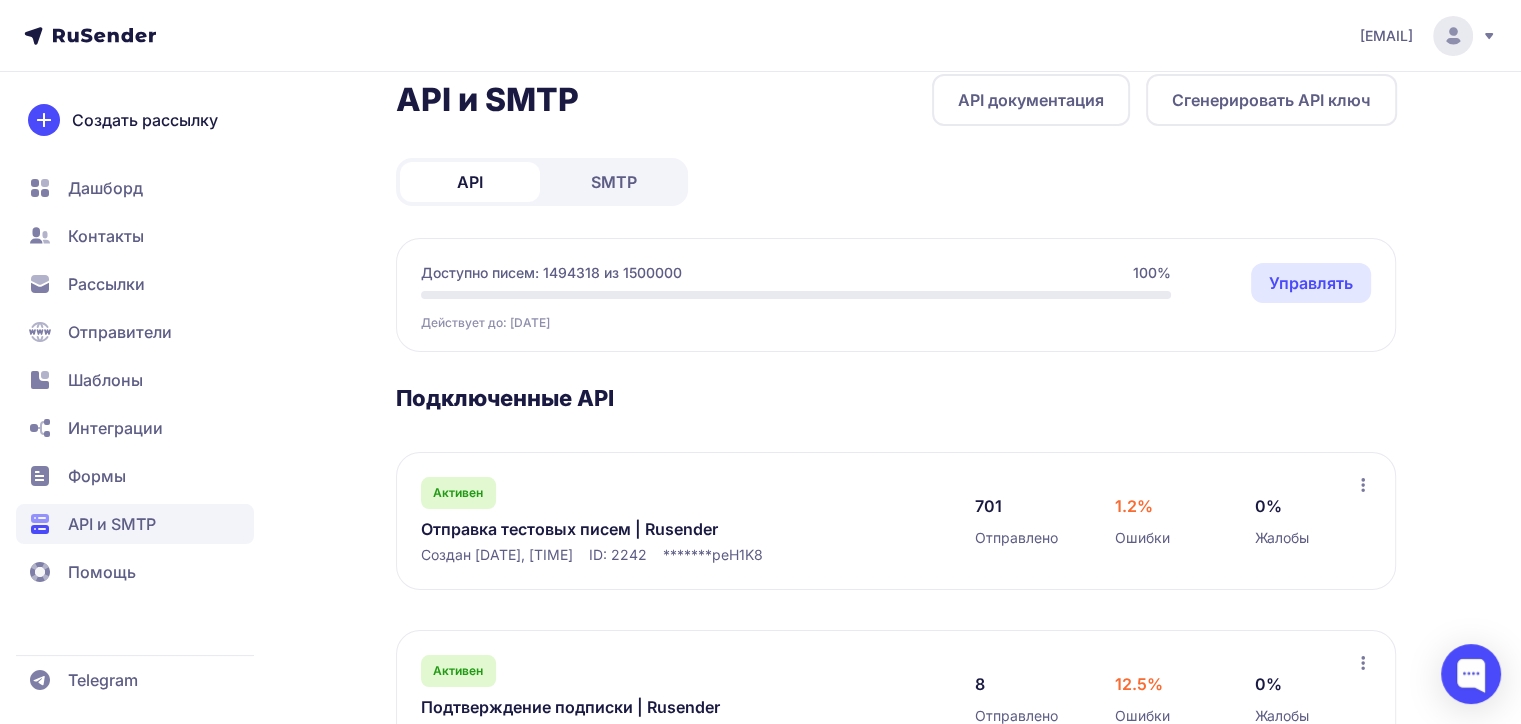 click on "Отправка тестовых писем | Rusender" at bounding box center [626, 529] 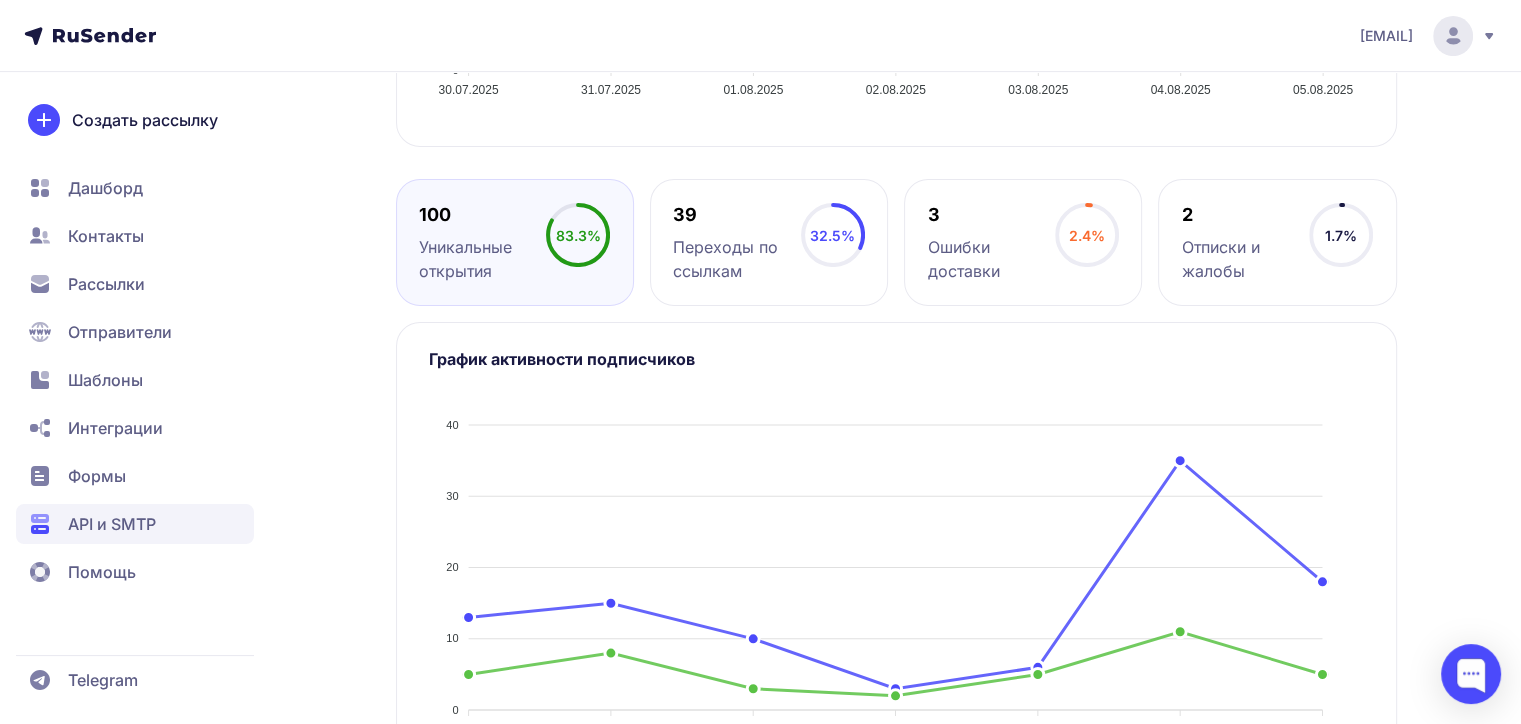 scroll, scrollTop: 743, scrollLeft: 0, axis: vertical 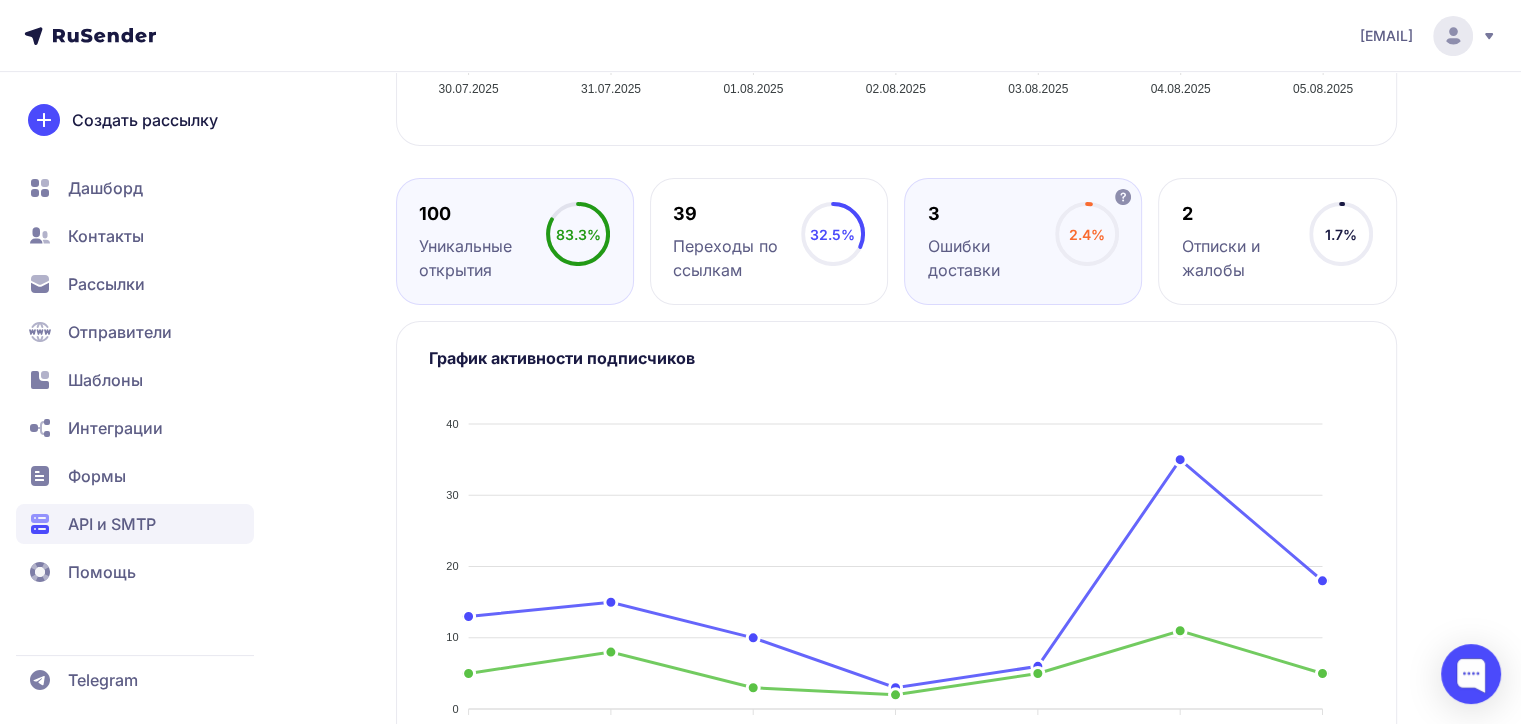 click on "3" at bounding box center [991, 214] 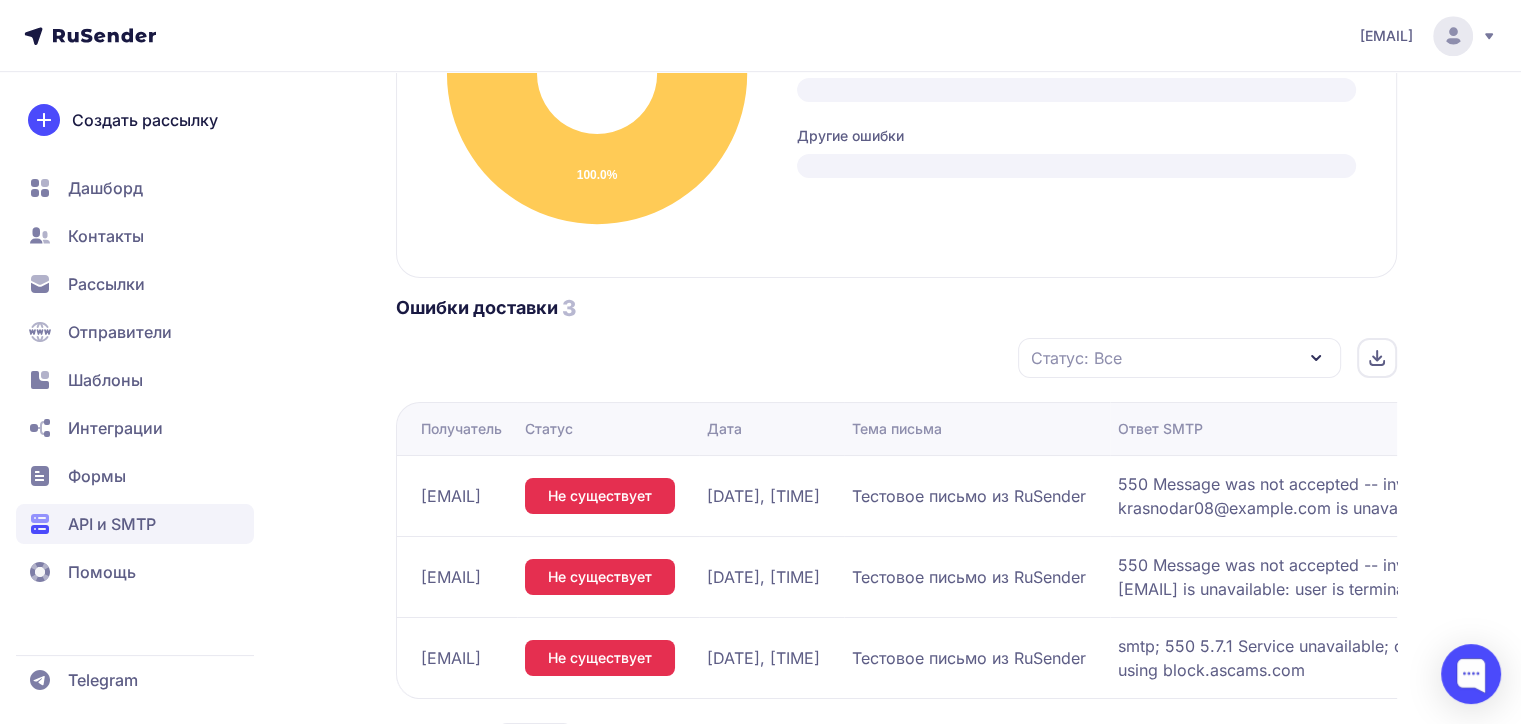 scroll, scrollTop: 1309, scrollLeft: 0, axis: vertical 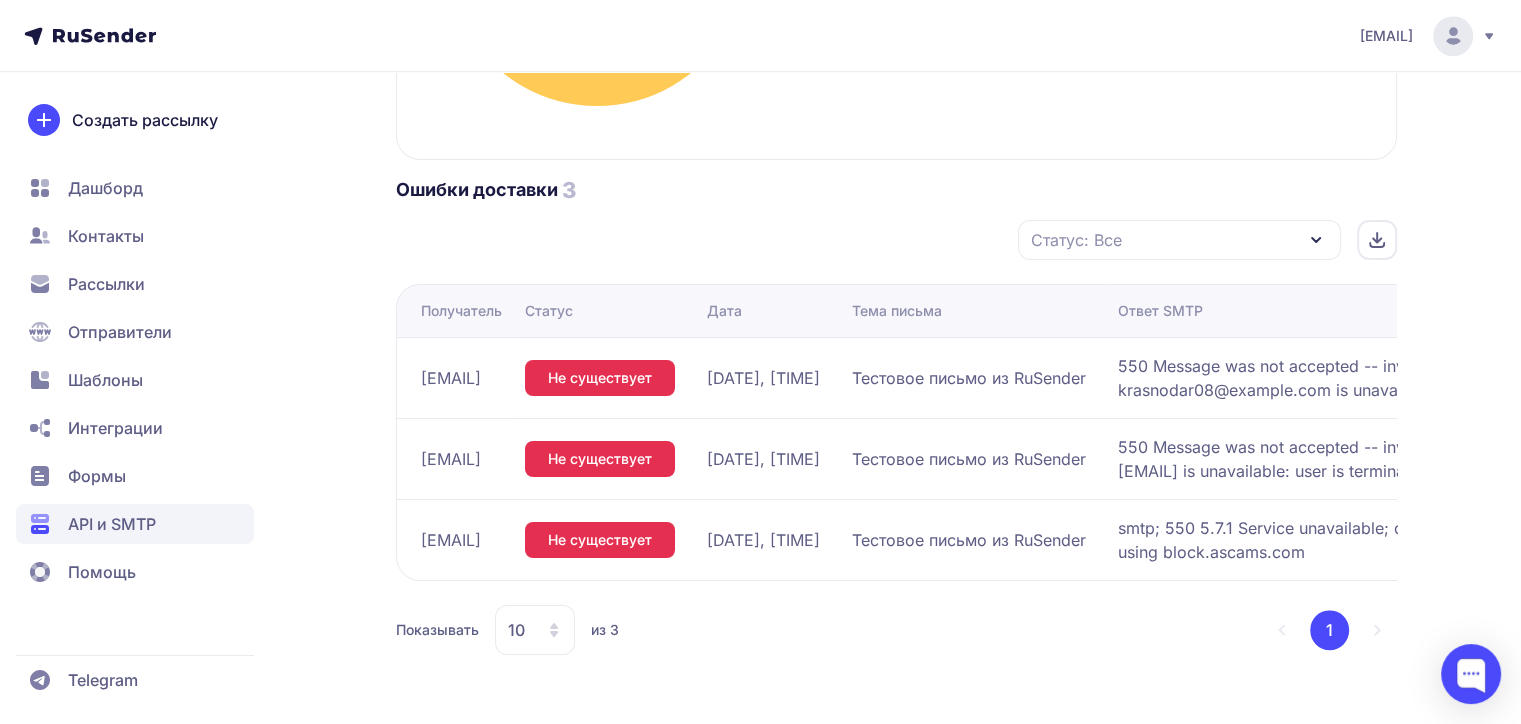 click on "Статус: Все" at bounding box center [1179, 240] 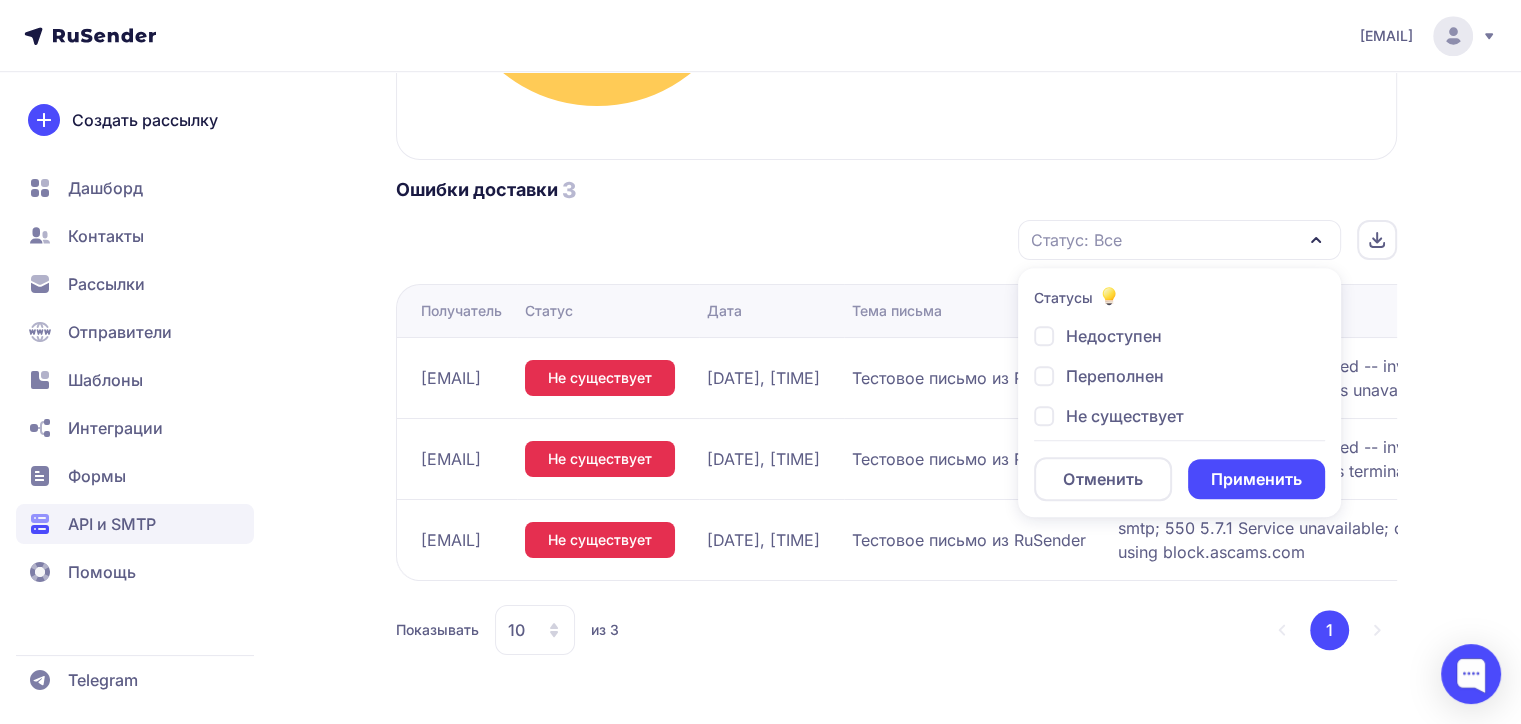 click on "Переполнен" 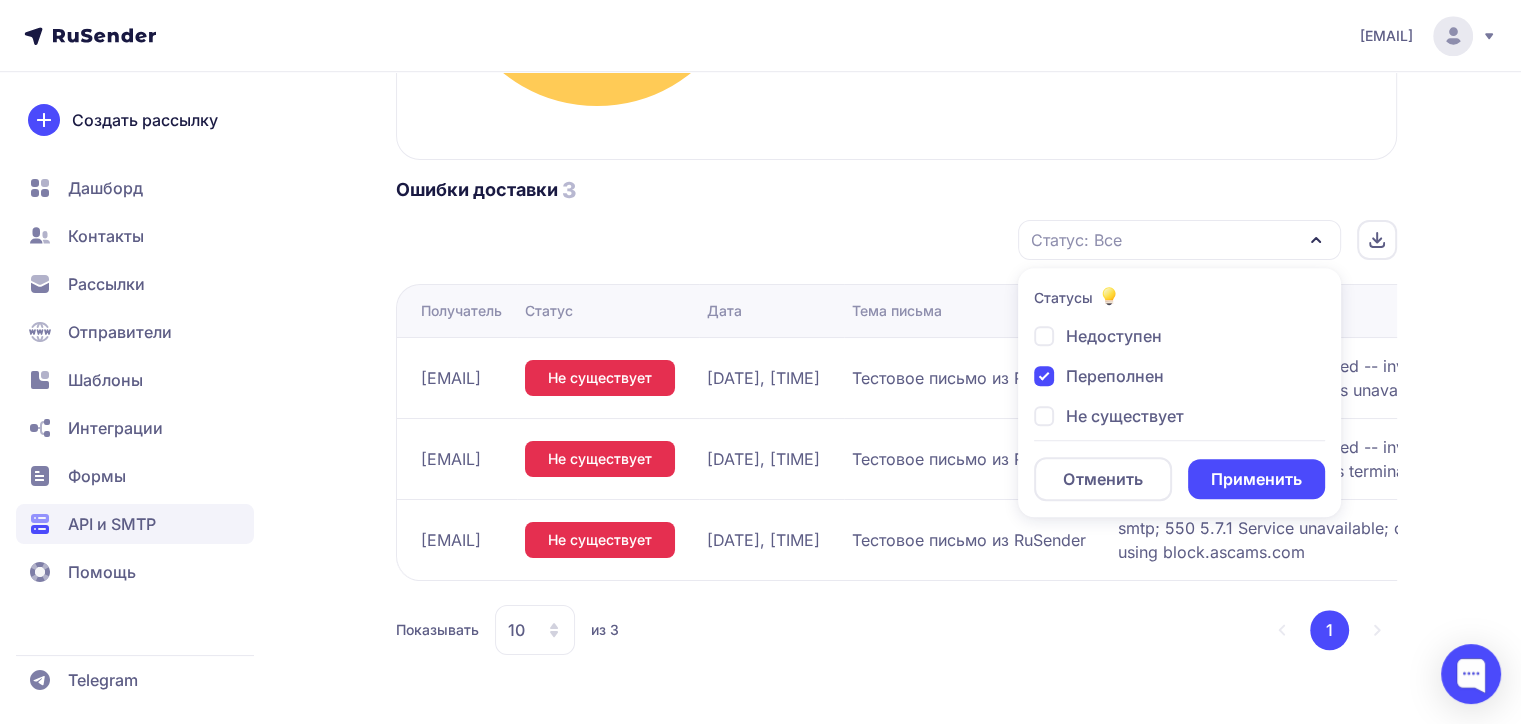 checkbox on "true" 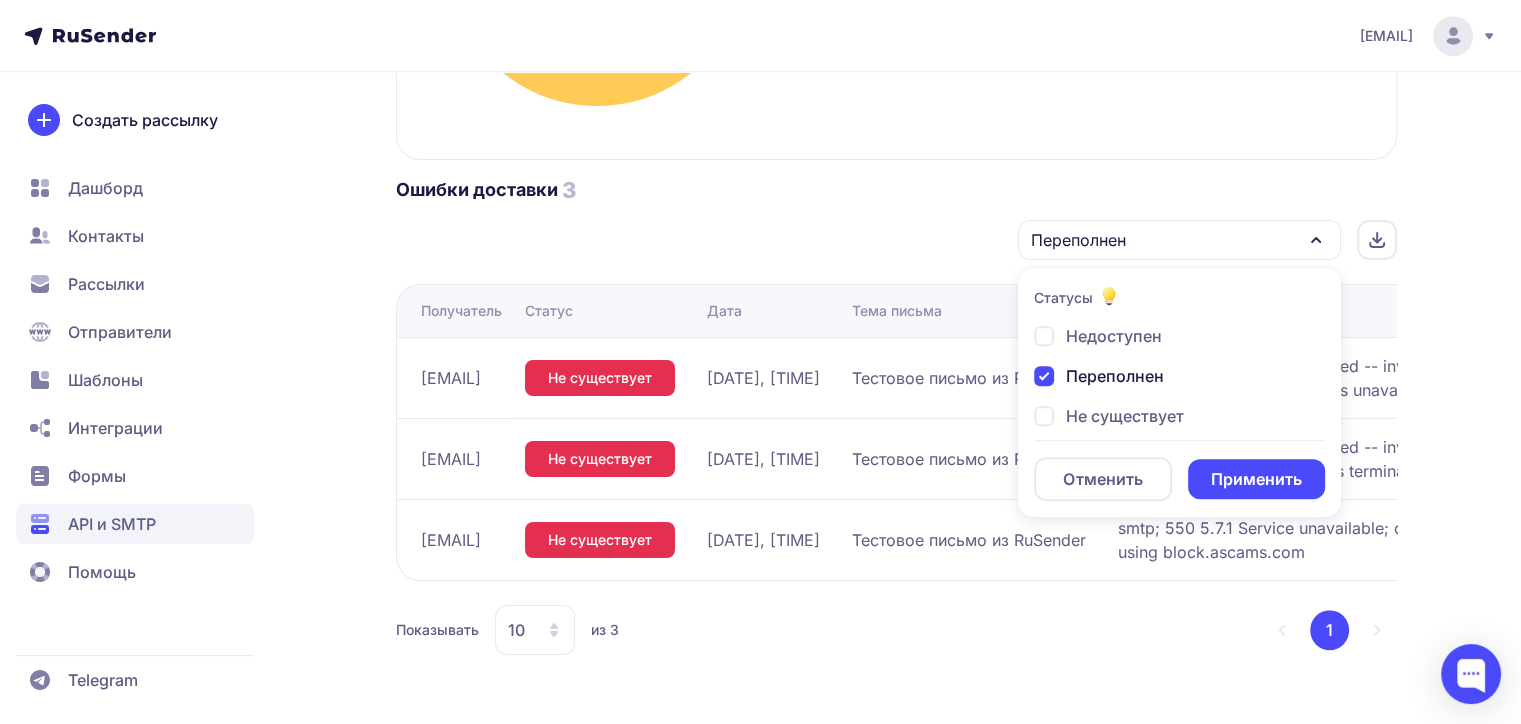 click on "Применить" at bounding box center (1256, 479) 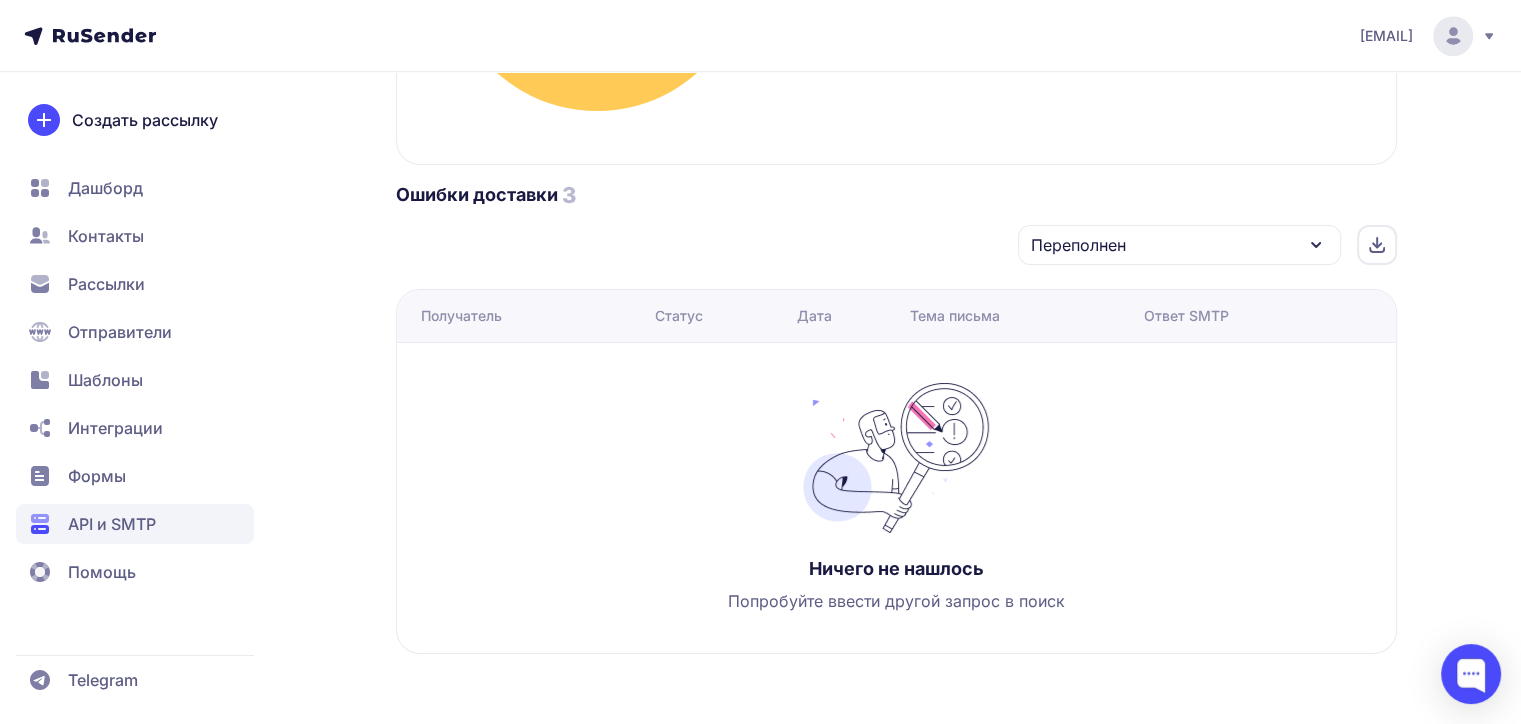 scroll, scrollTop: 1196, scrollLeft: 0, axis: vertical 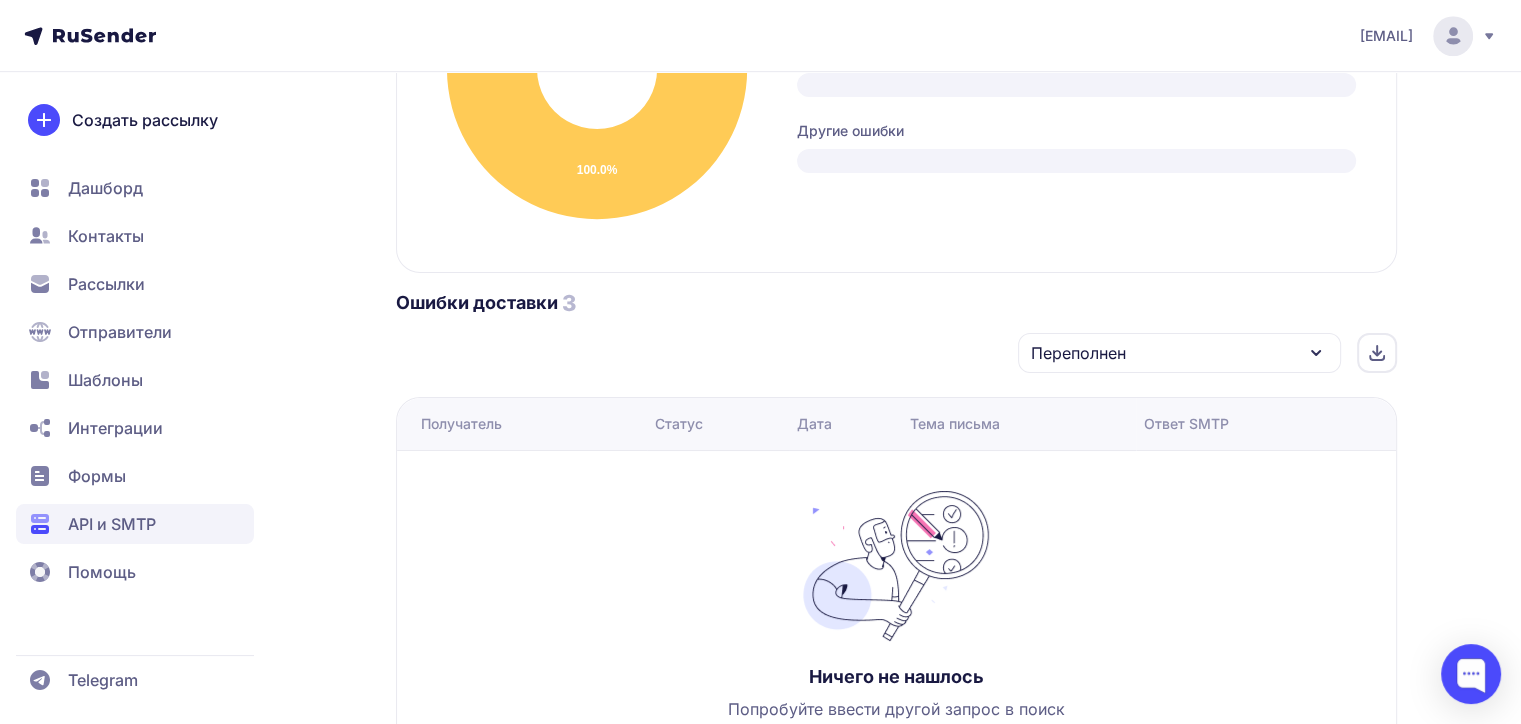 click at bounding box center (1377, 353) 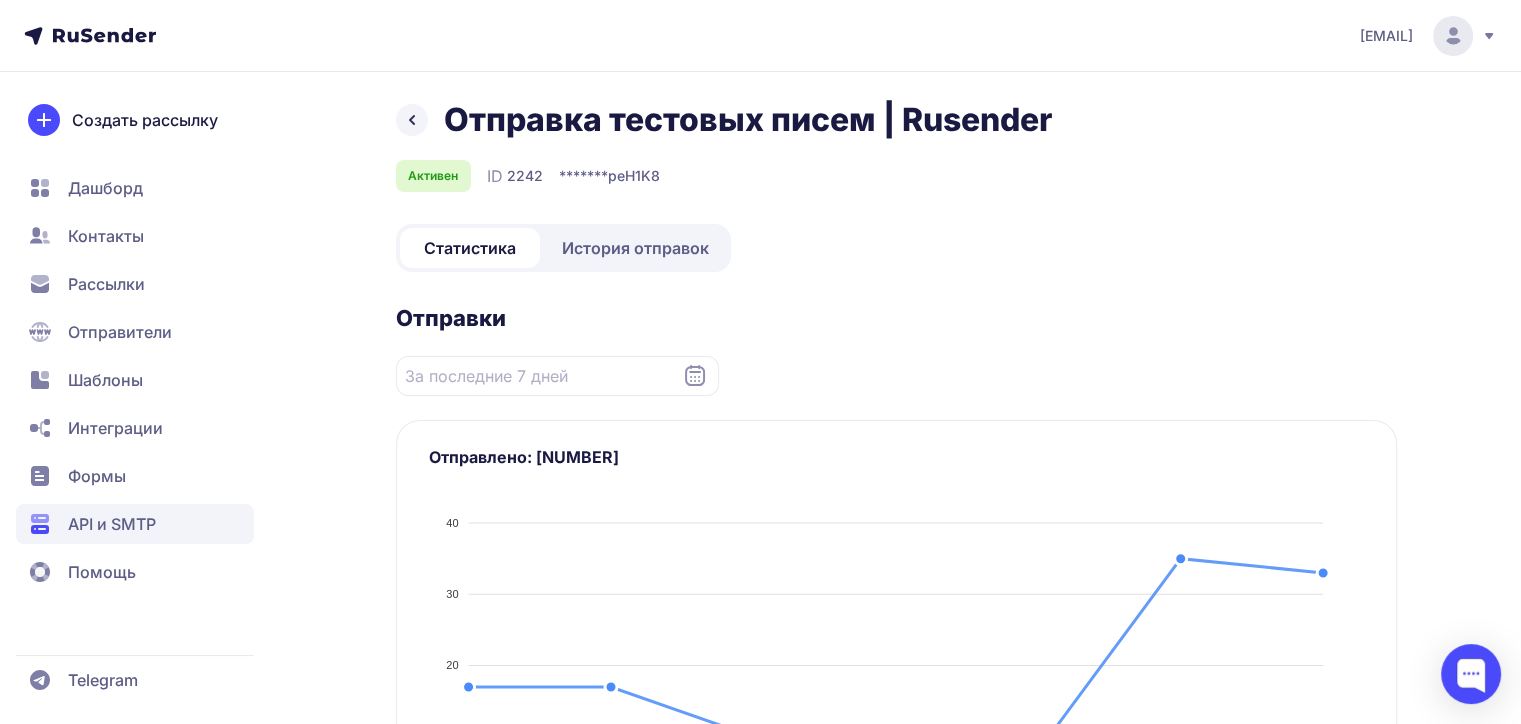 scroll, scrollTop: 0, scrollLeft: 0, axis: both 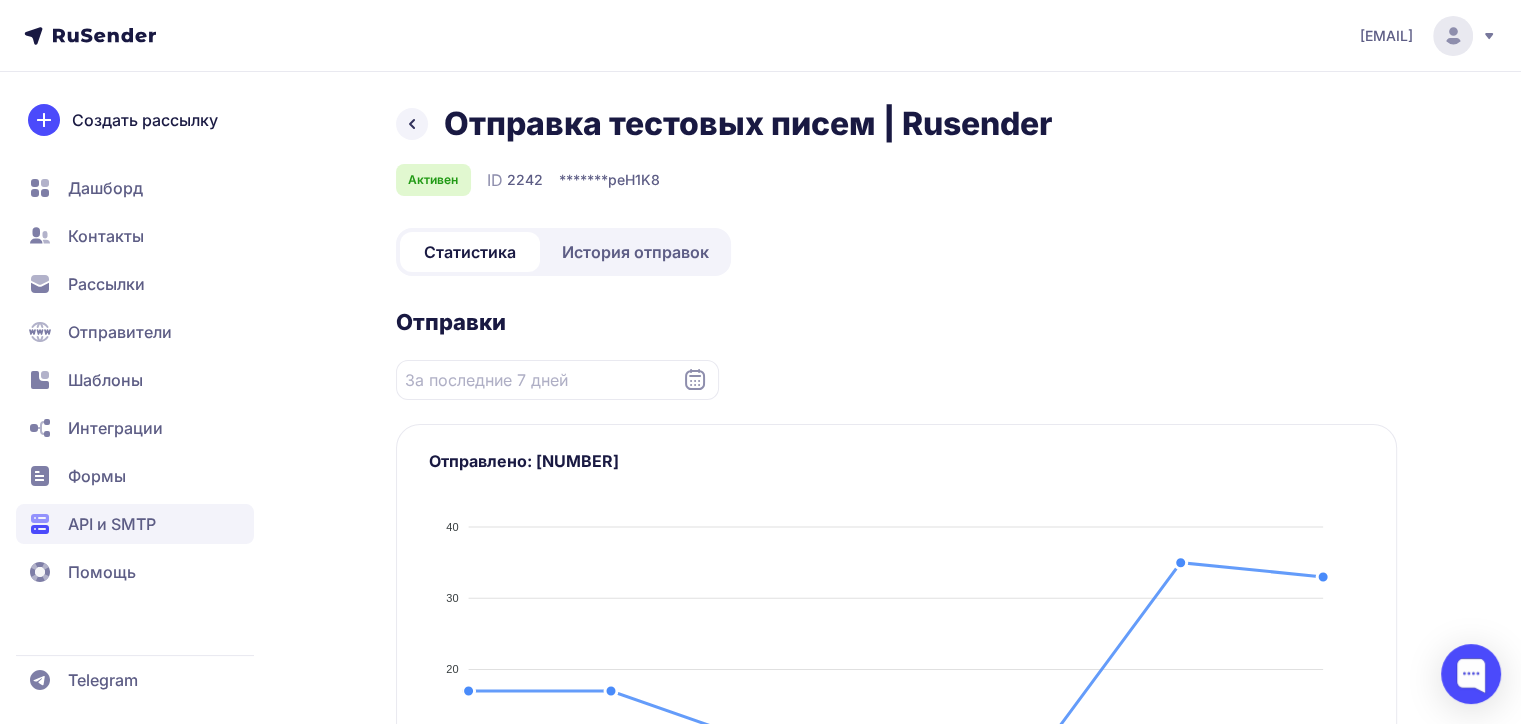 click on "Рассылки" 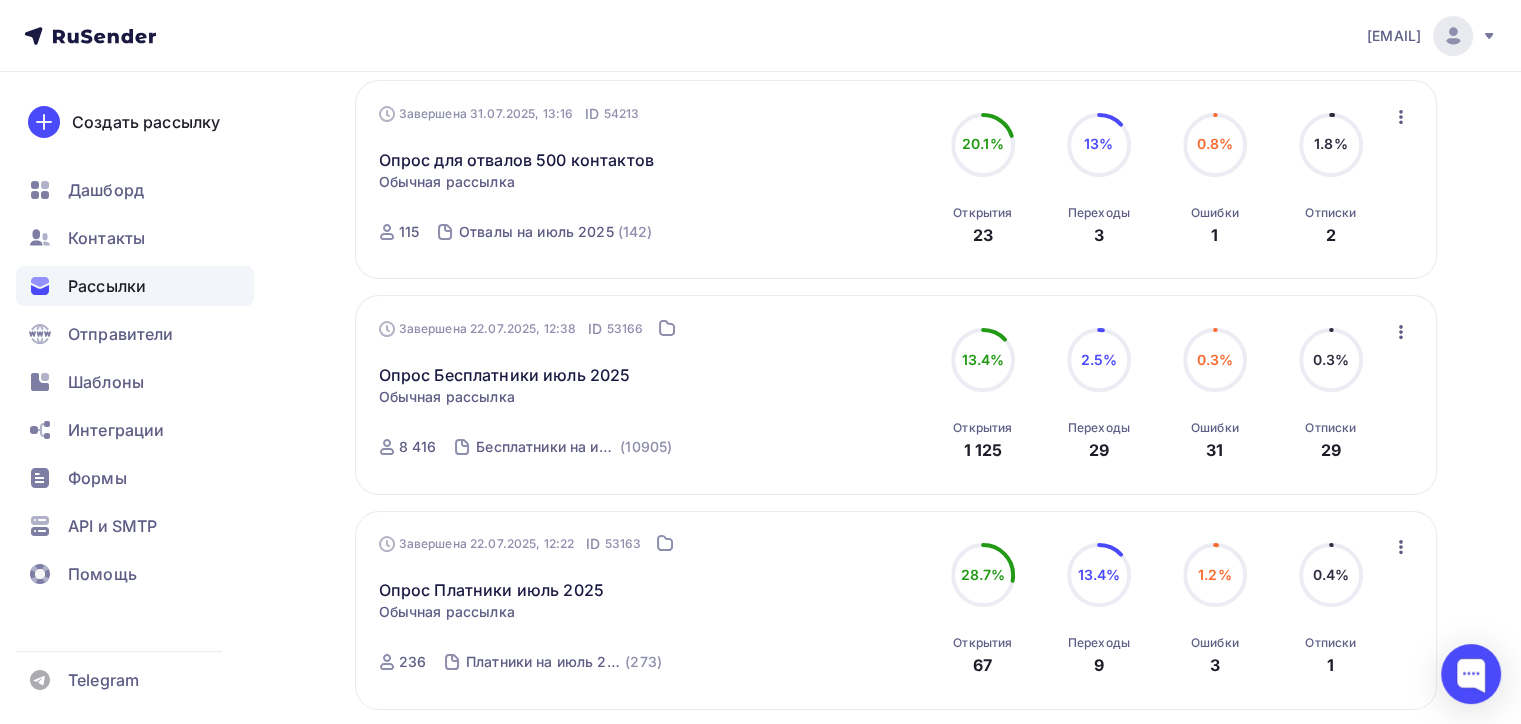 scroll, scrollTop: 228, scrollLeft: 0, axis: vertical 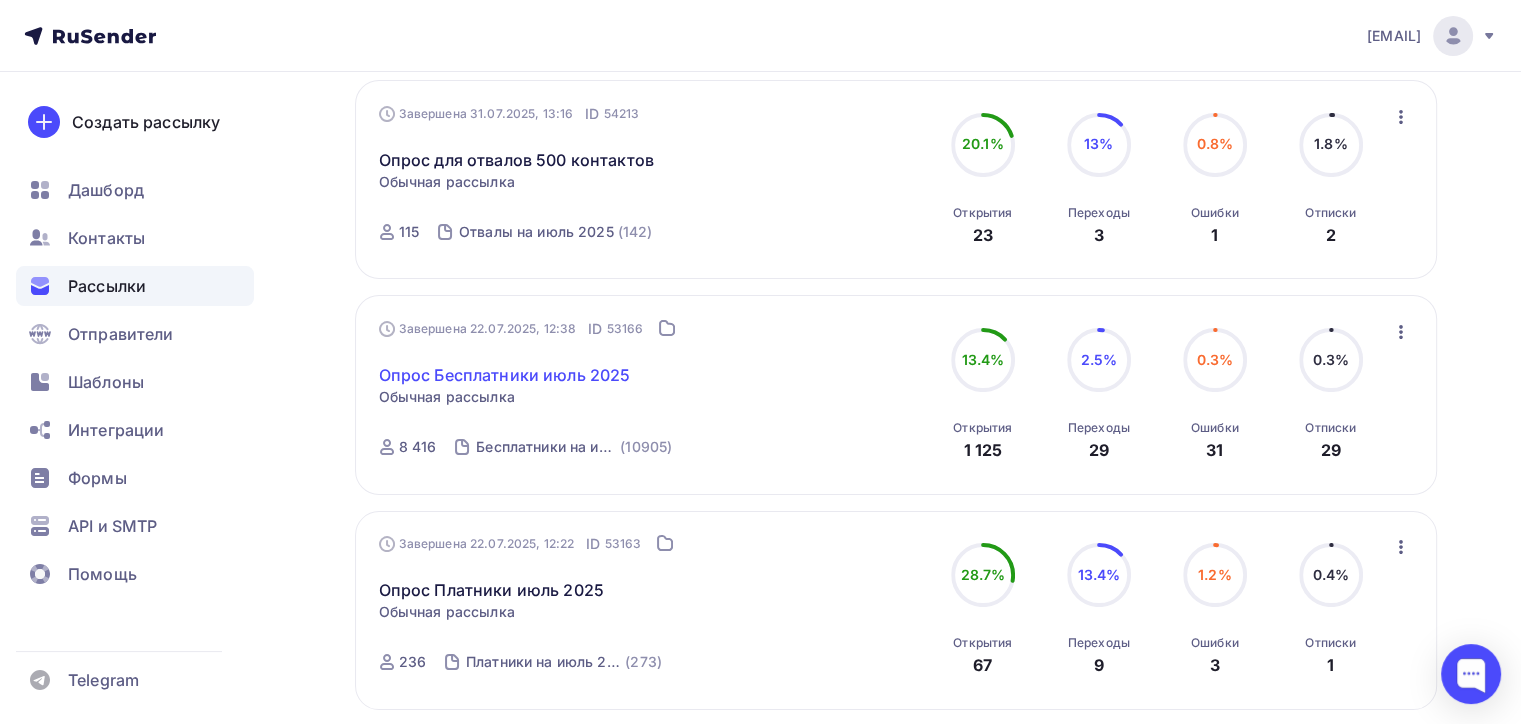 click on "Опрос Бесплатники июль 2025" at bounding box center (505, 375) 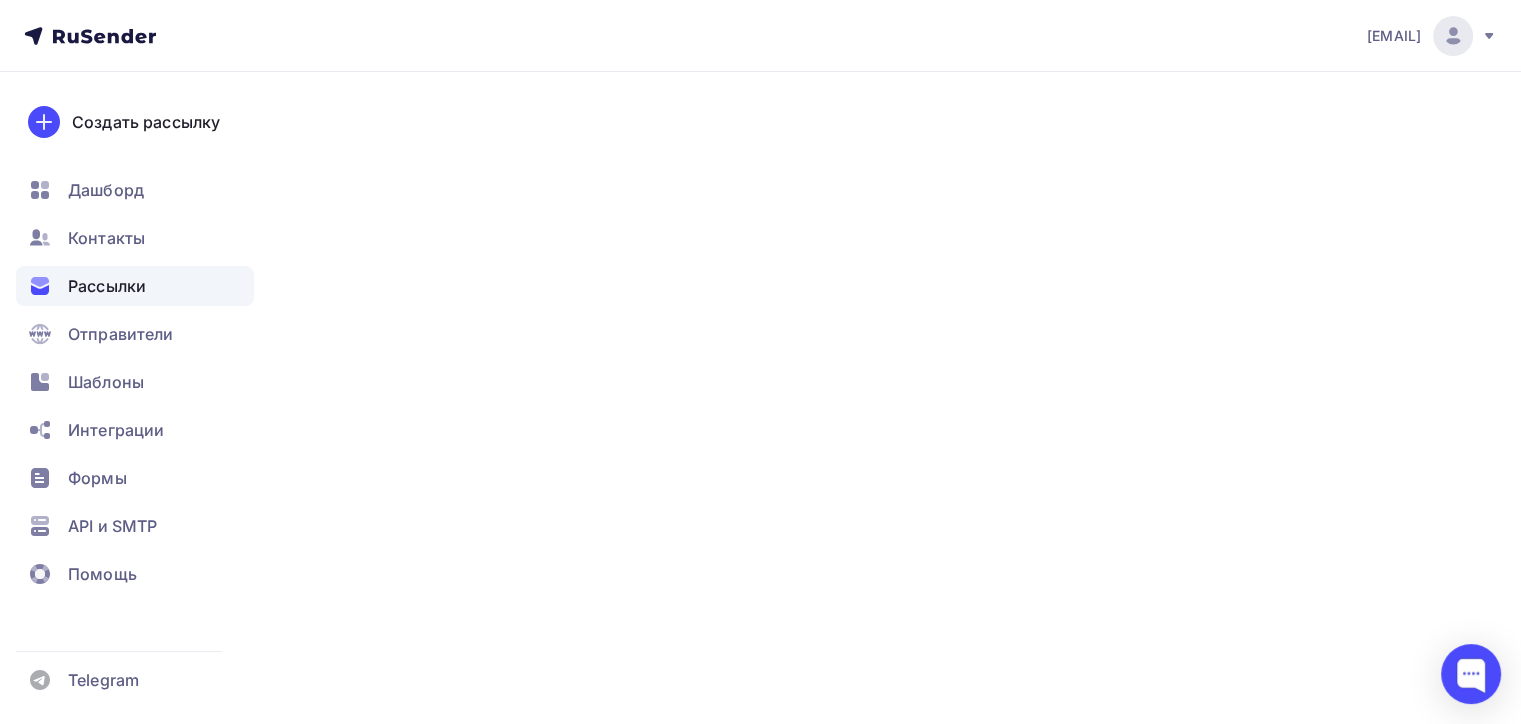scroll, scrollTop: 0, scrollLeft: 0, axis: both 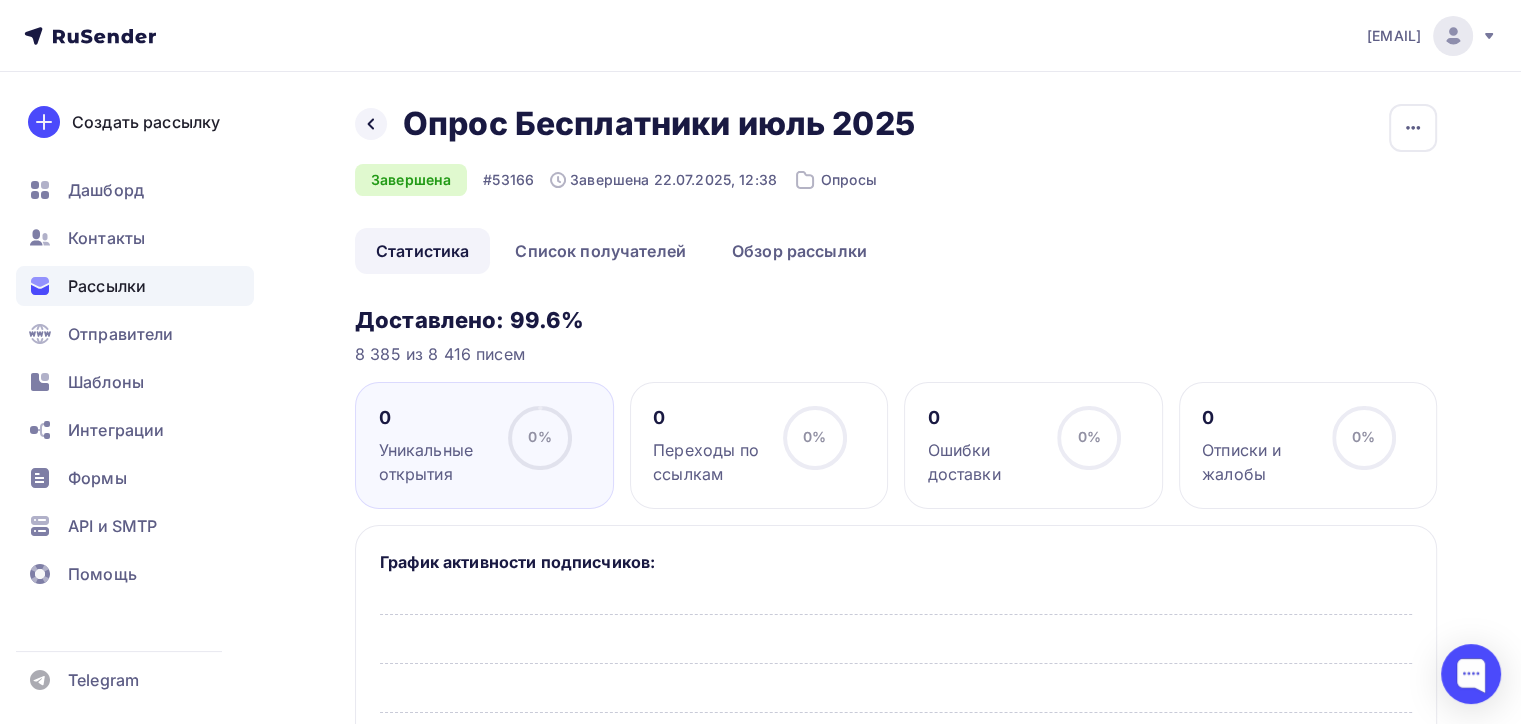 click 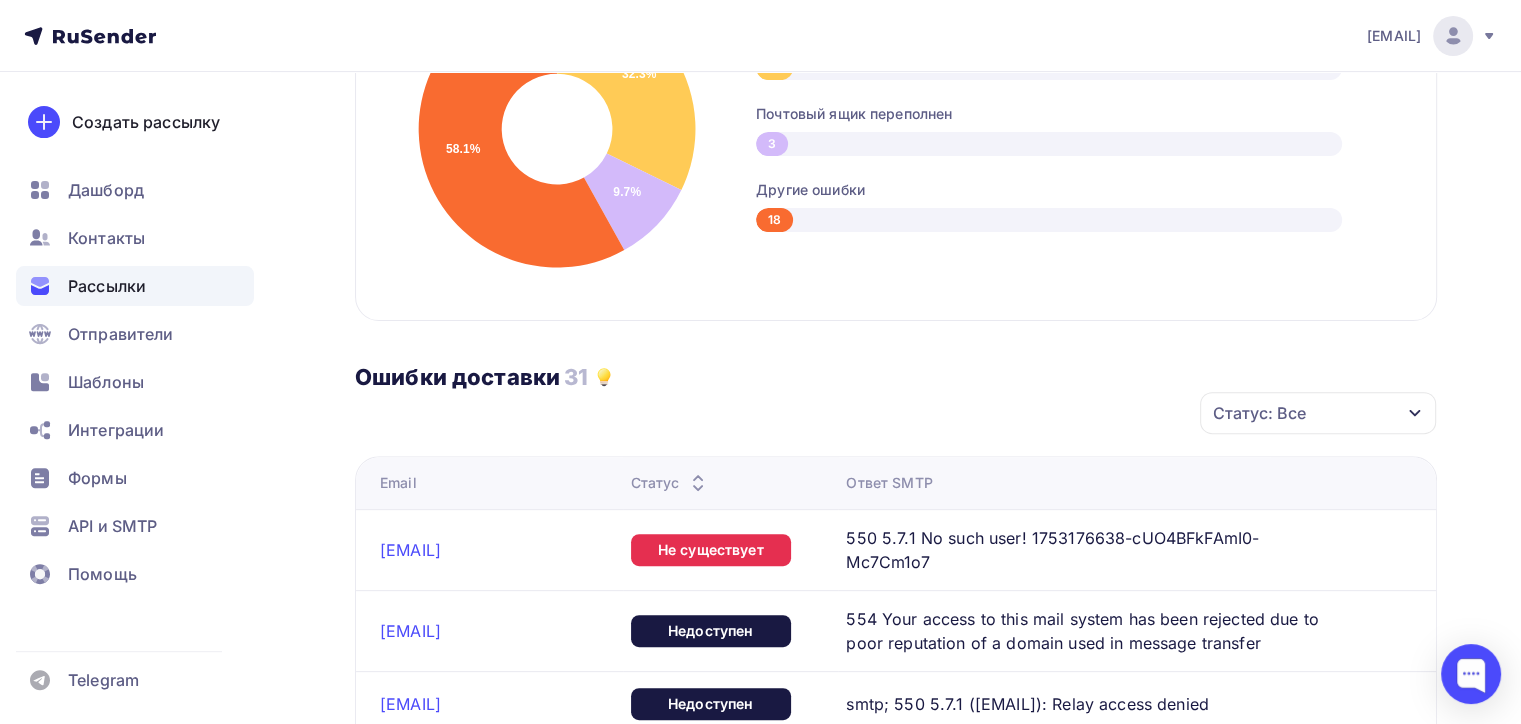 scroll, scrollTop: 625, scrollLeft: 0, axis: vertical 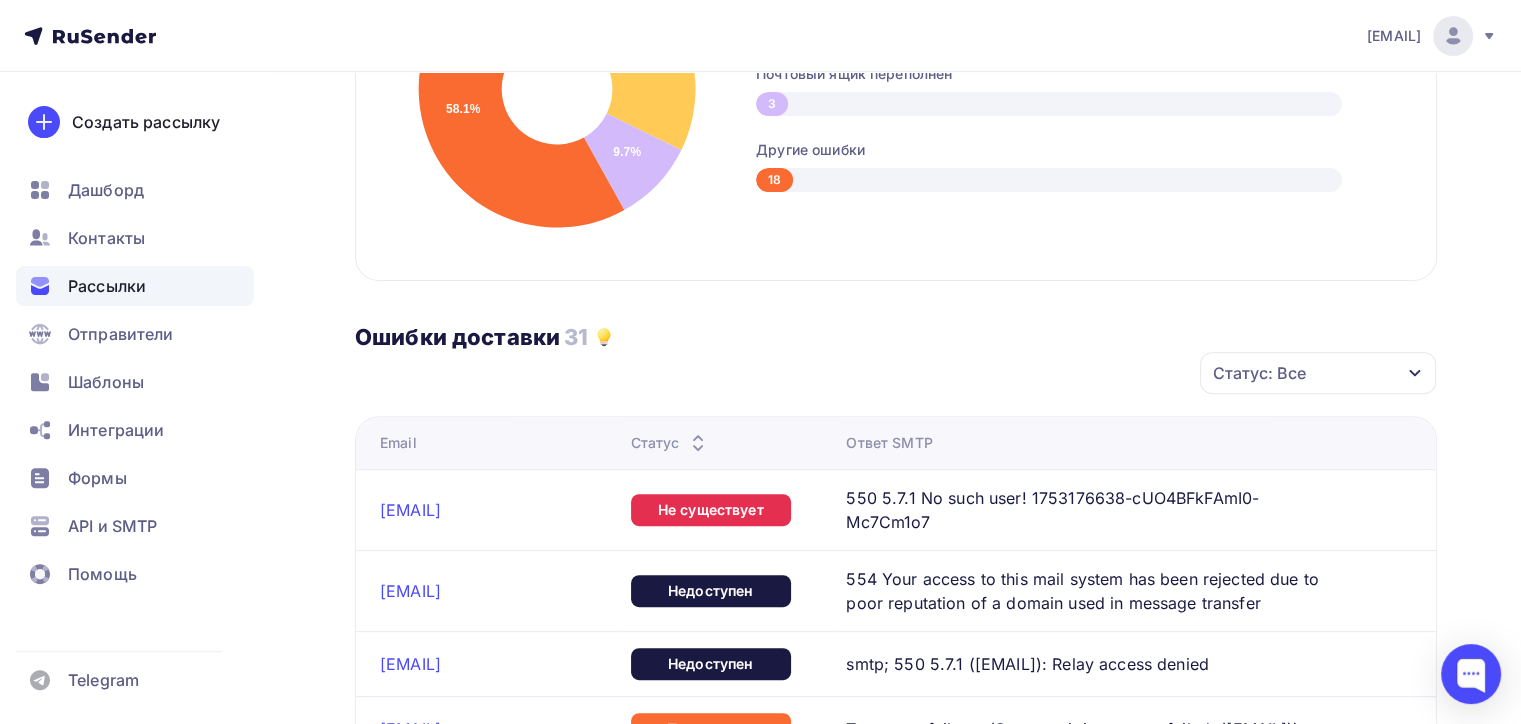 click on "Статус: Все
Статус
Не существует
Переполнен
Недоступен
Отменить       Применить
Email
Статус
Ответ SMTP
director@jet-service.org
Не существует
550 5.7.1 No such user! 1753176638-cUO4BFkFAmI0-Mc7Cm1o7         vlobanov@7flowers.ru
Недоступен
554 Your access to this mail system has been rejected due to poor reputation of a domain used in message transfer         eborodinkin@vodomermx.ru
Недоступен
esmoiseeva63@gmail.com" at bounding box center [896, 1707] 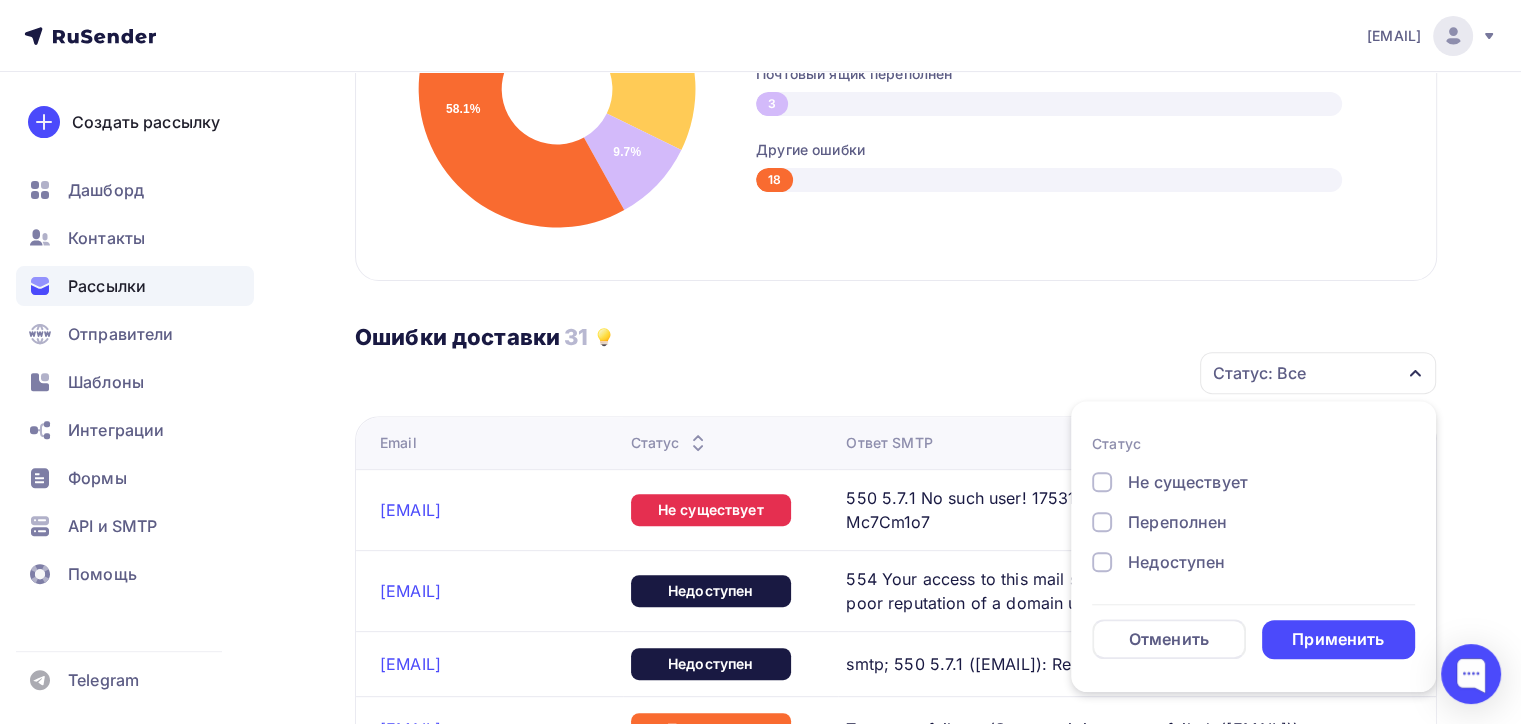 click on "Статус: Все" at bounding box center [1318, 373] 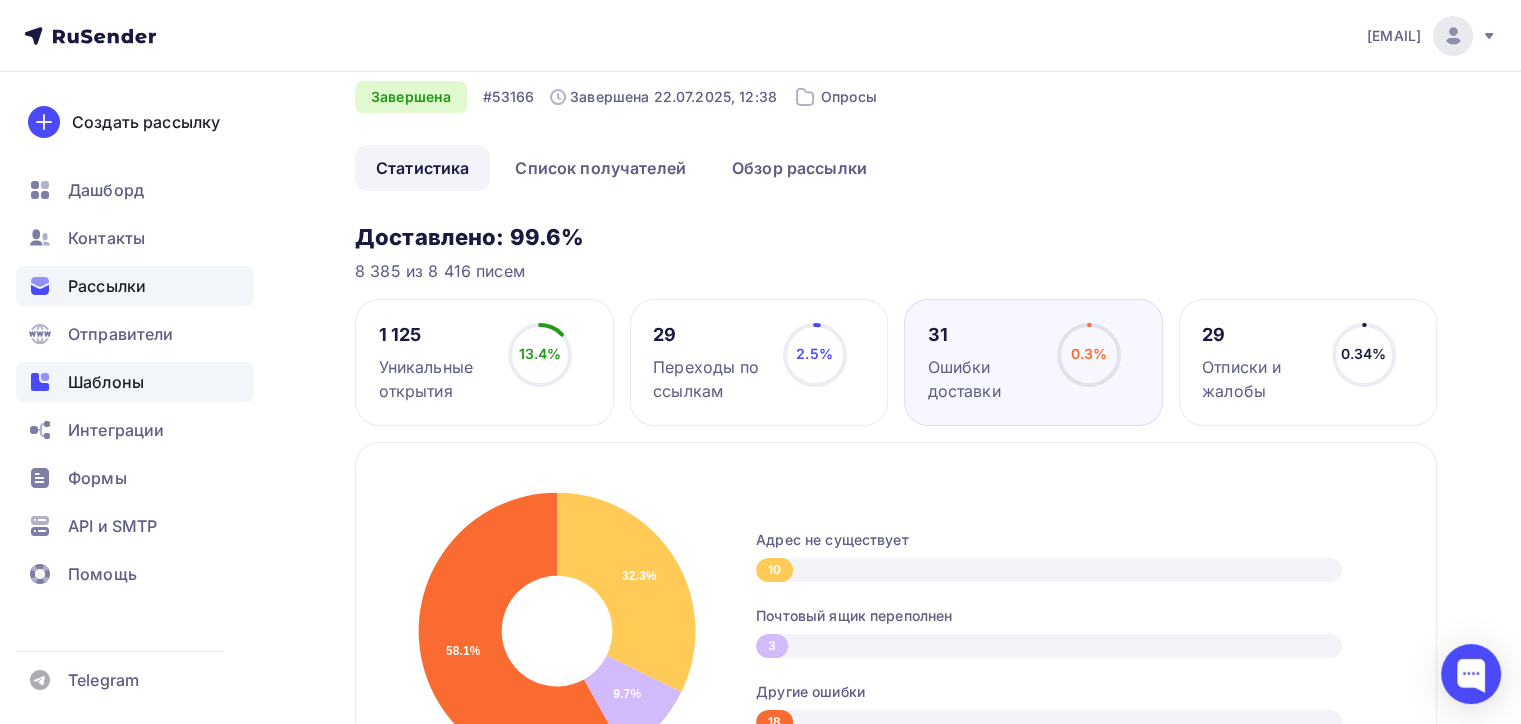 scroll, scrollTop: 84, scrollLeft: 0, axis: vertical 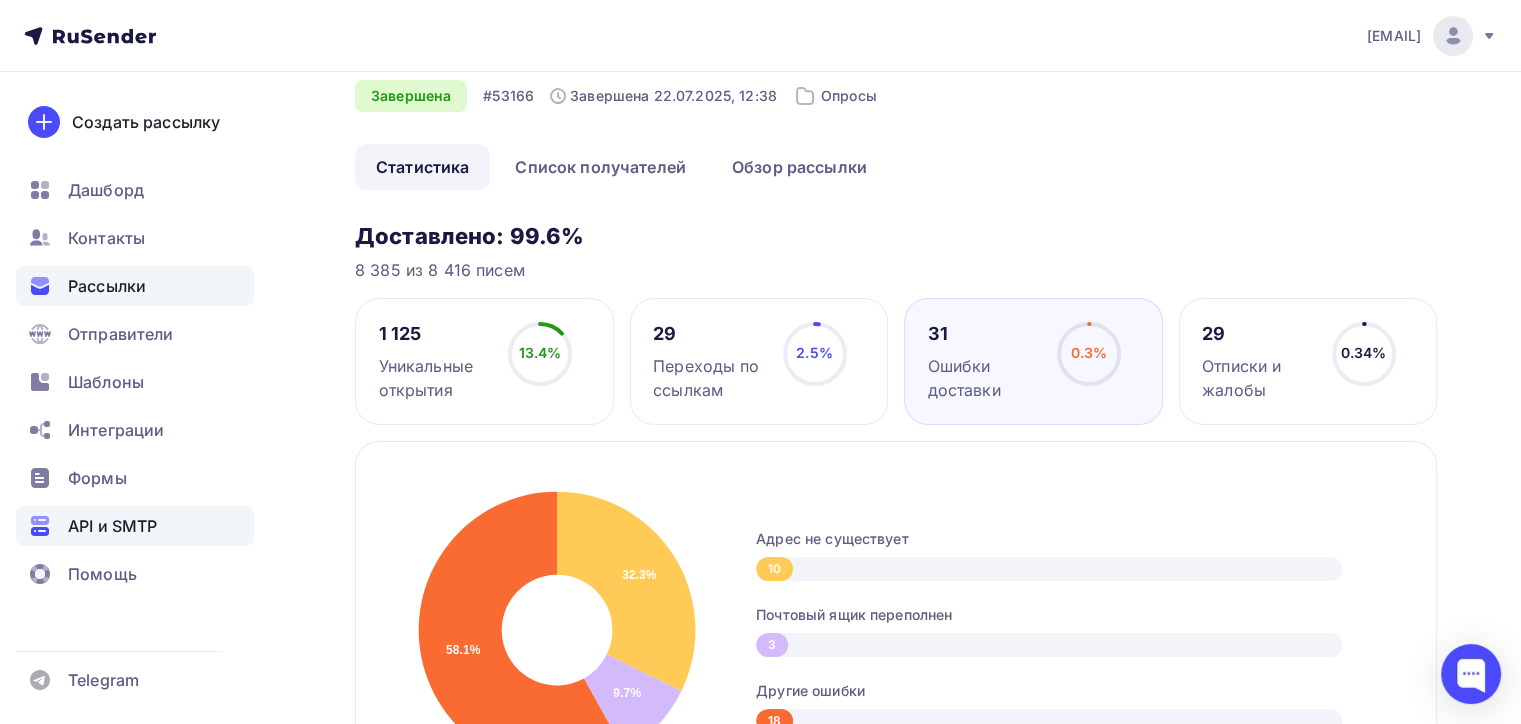 click on "API и SMTP" at bounding box center (135, 526) 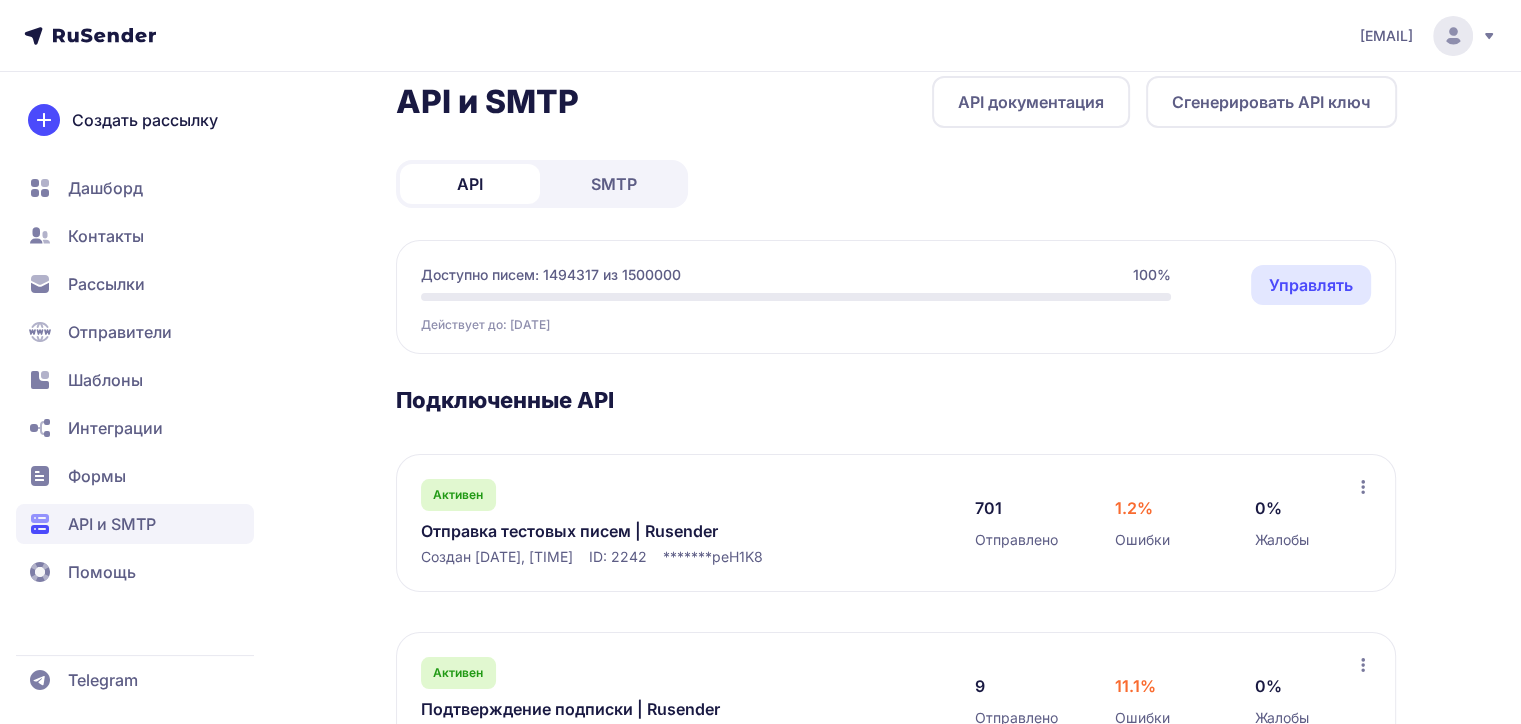 scroll, scrollTop: 50, scrollLeft: 0, axis: vertical 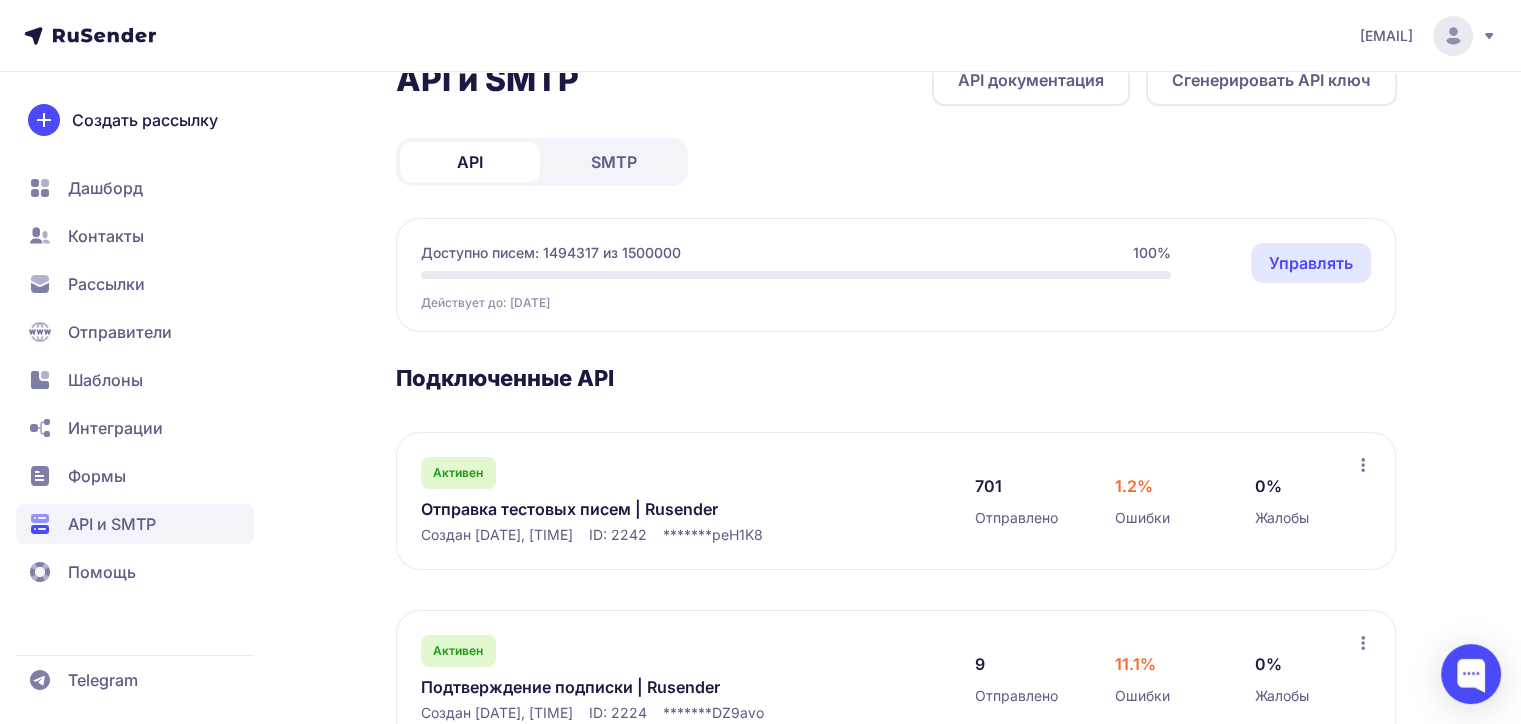 click on "Отправка тестовых писем | Rusender" at bounding box center (626, 509) 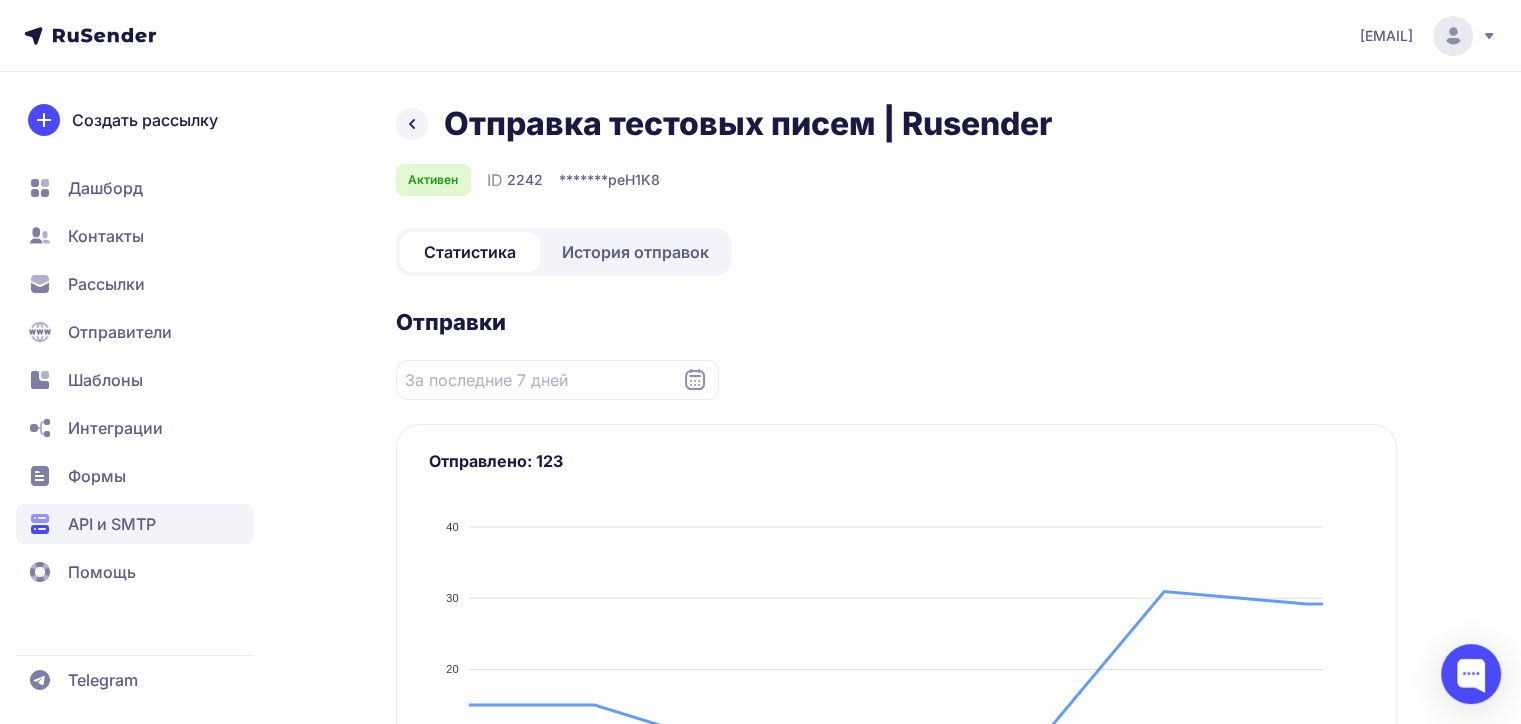 click on "История отправок" 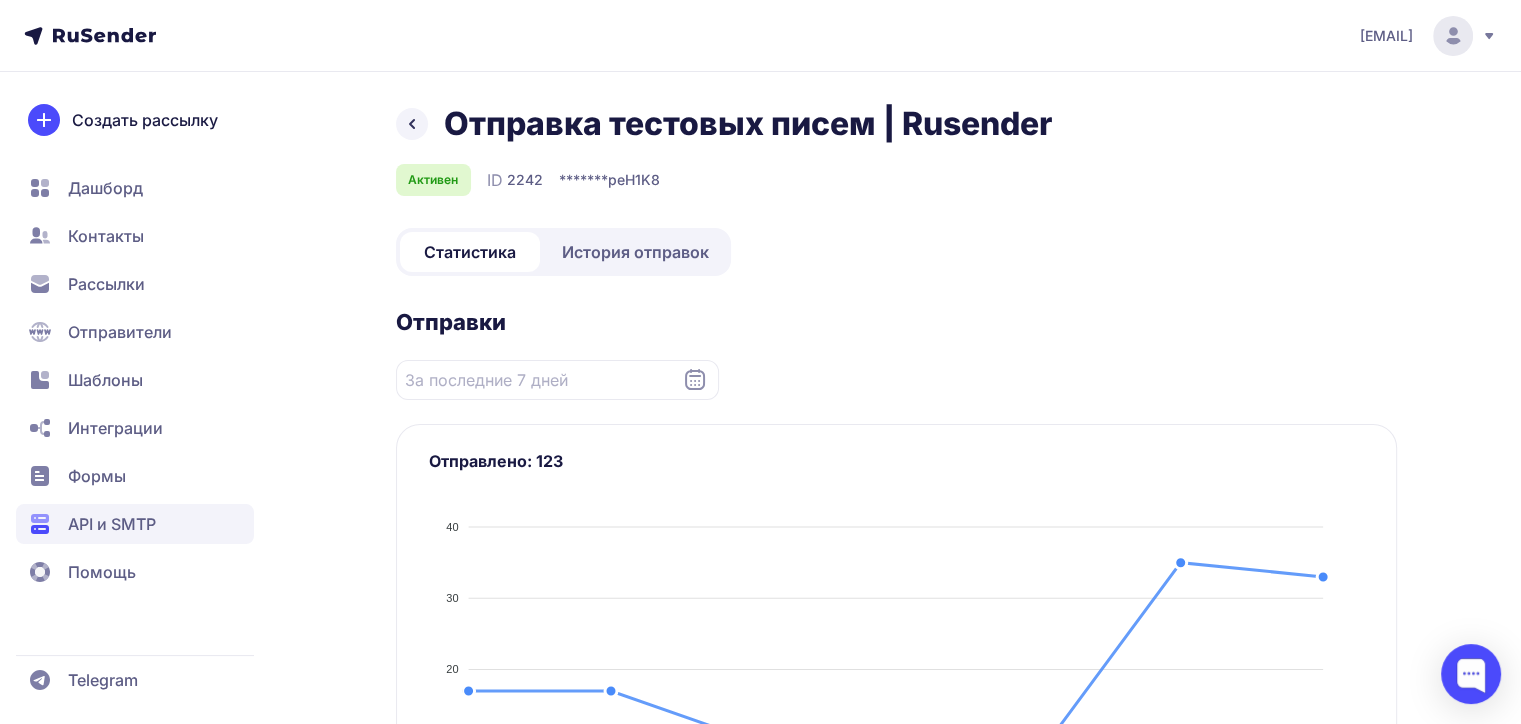 click on "История отправок" at bounding box center [635, 252] 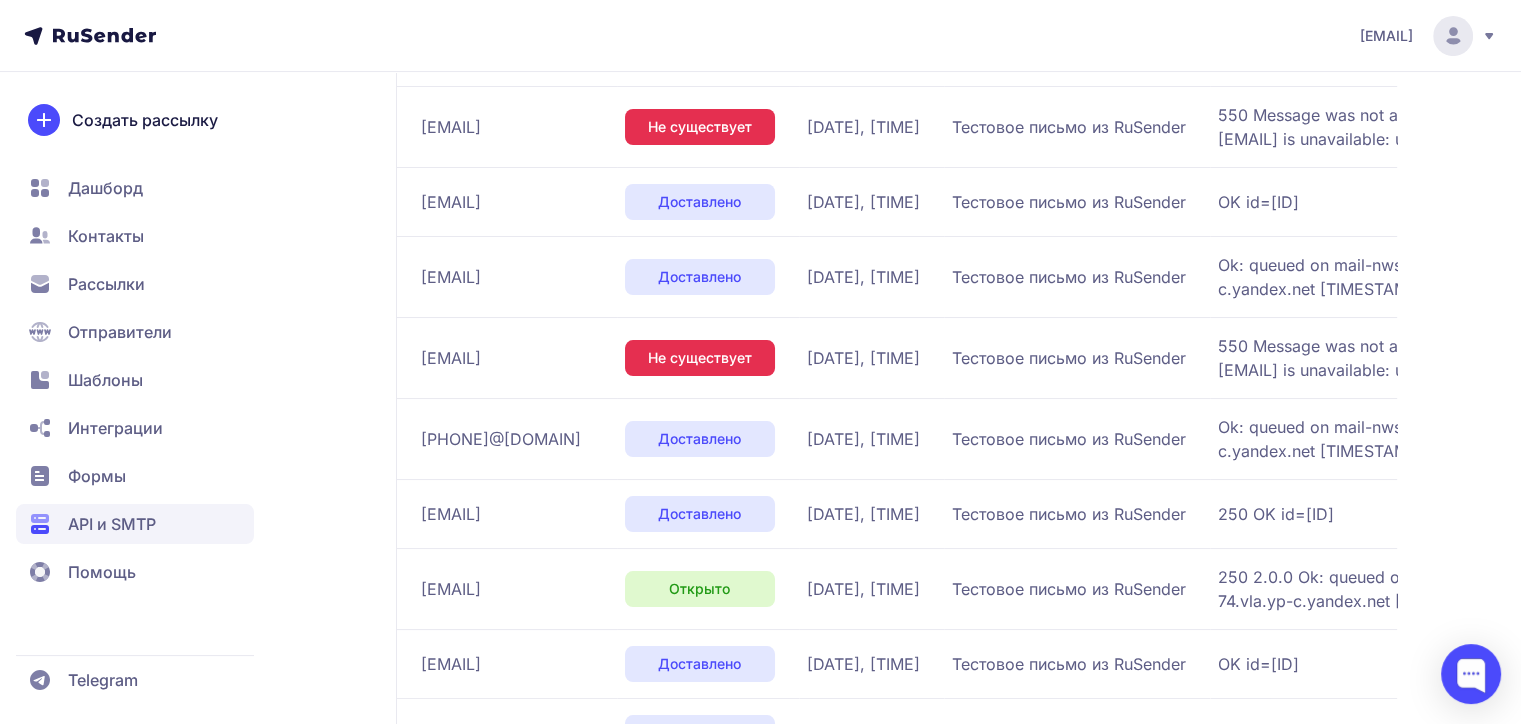 scroll, scrollTop: 0, scrollLeft: 0, axis: both 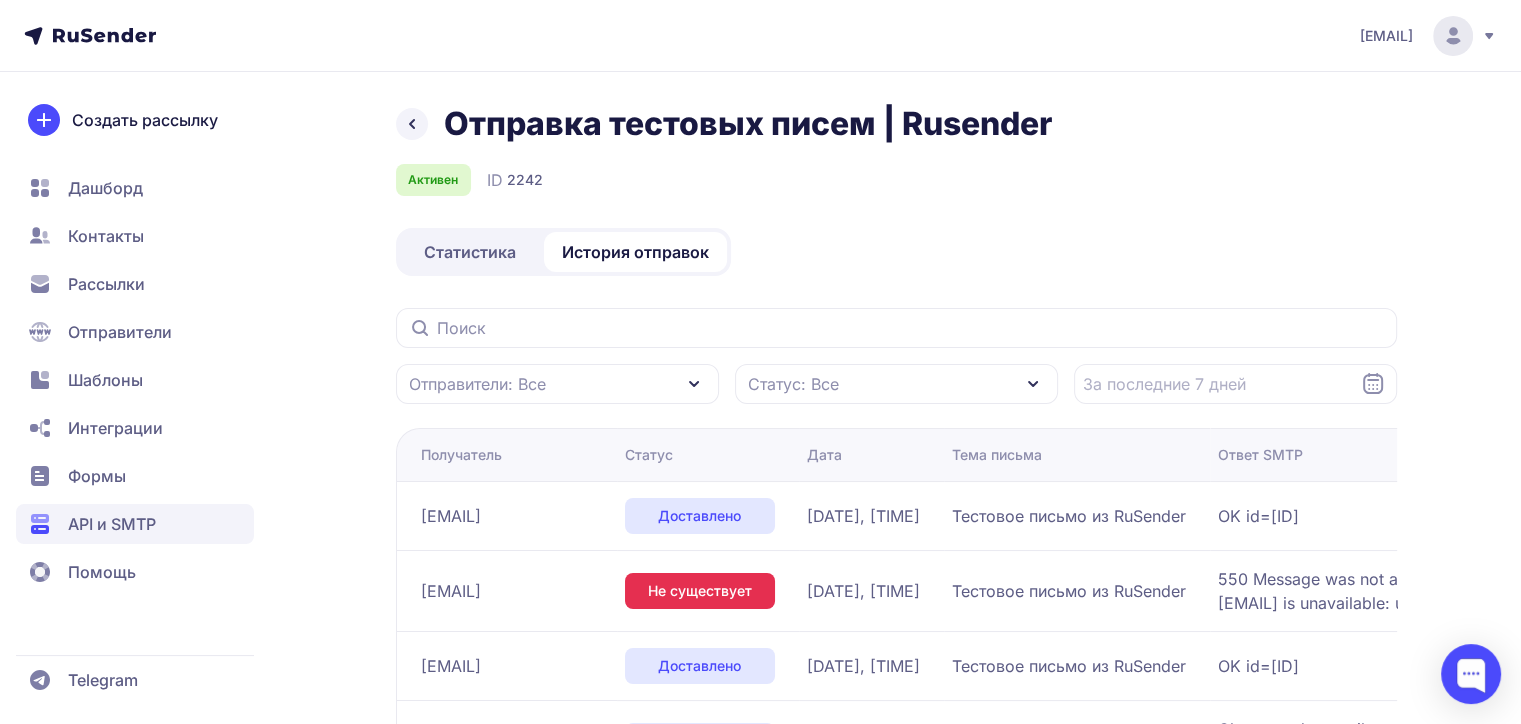 click on "Статистика" 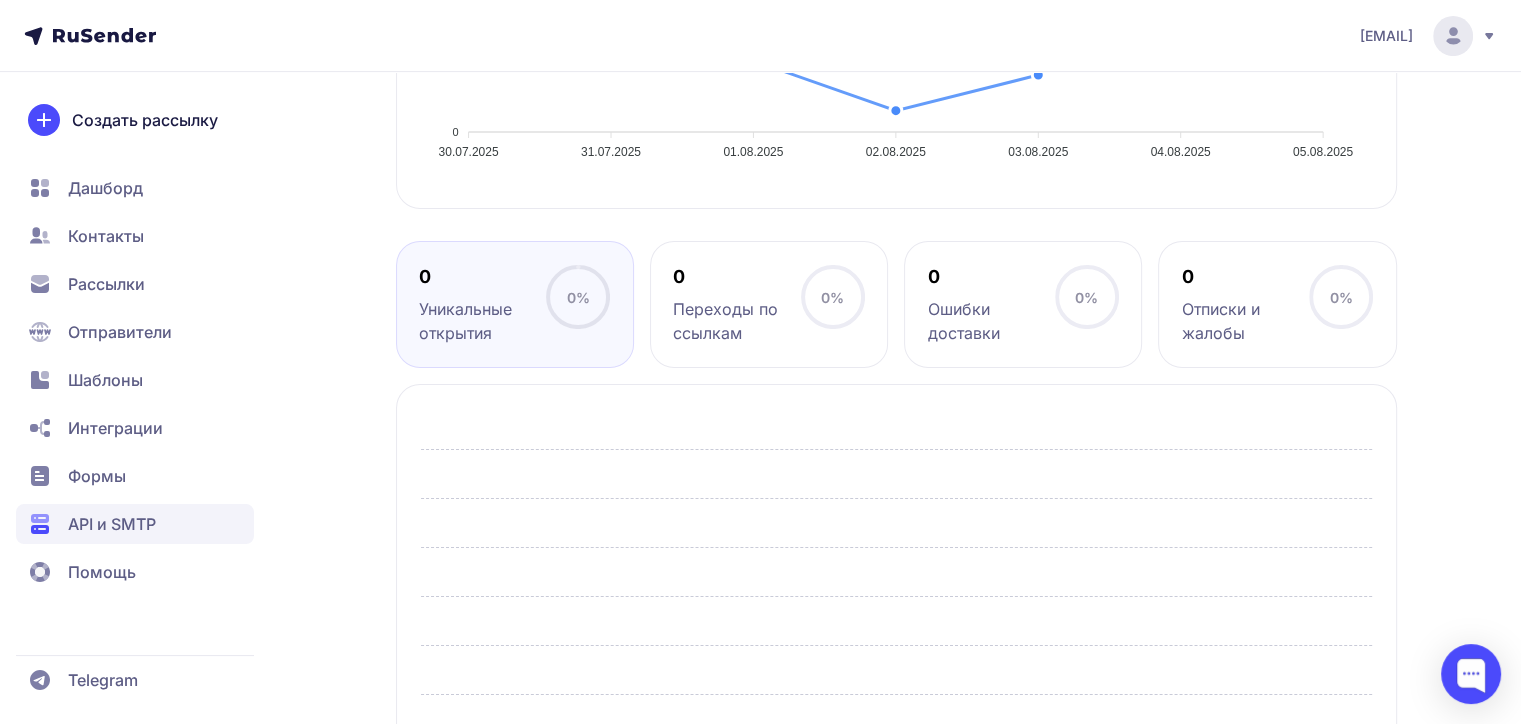 scroll, scrollTop: 714, scrollLeft: 0, axis: vertical 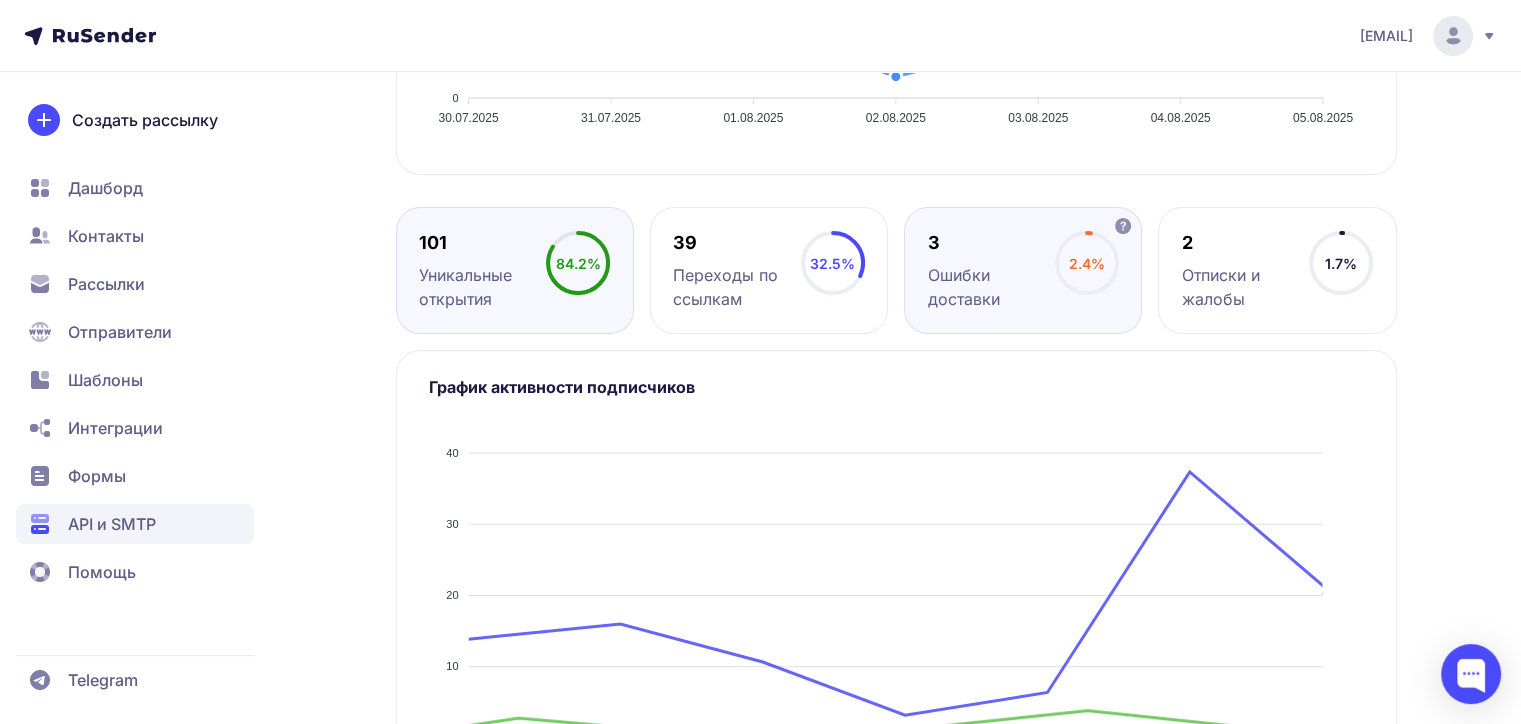 click on "3 Ошибки доставки 2.4%" 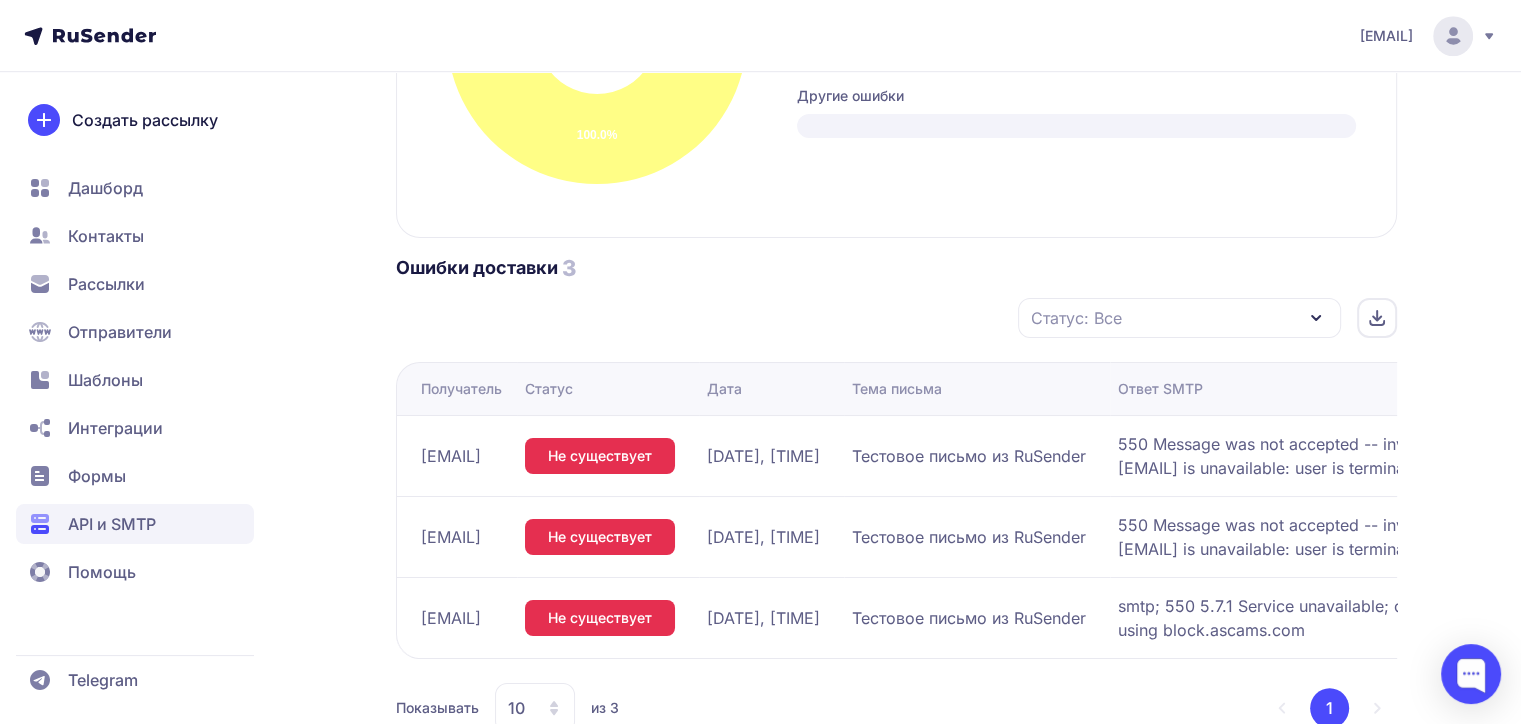 scroll, scrollTop: 1236, scrollLeft: 0, axis: vertical 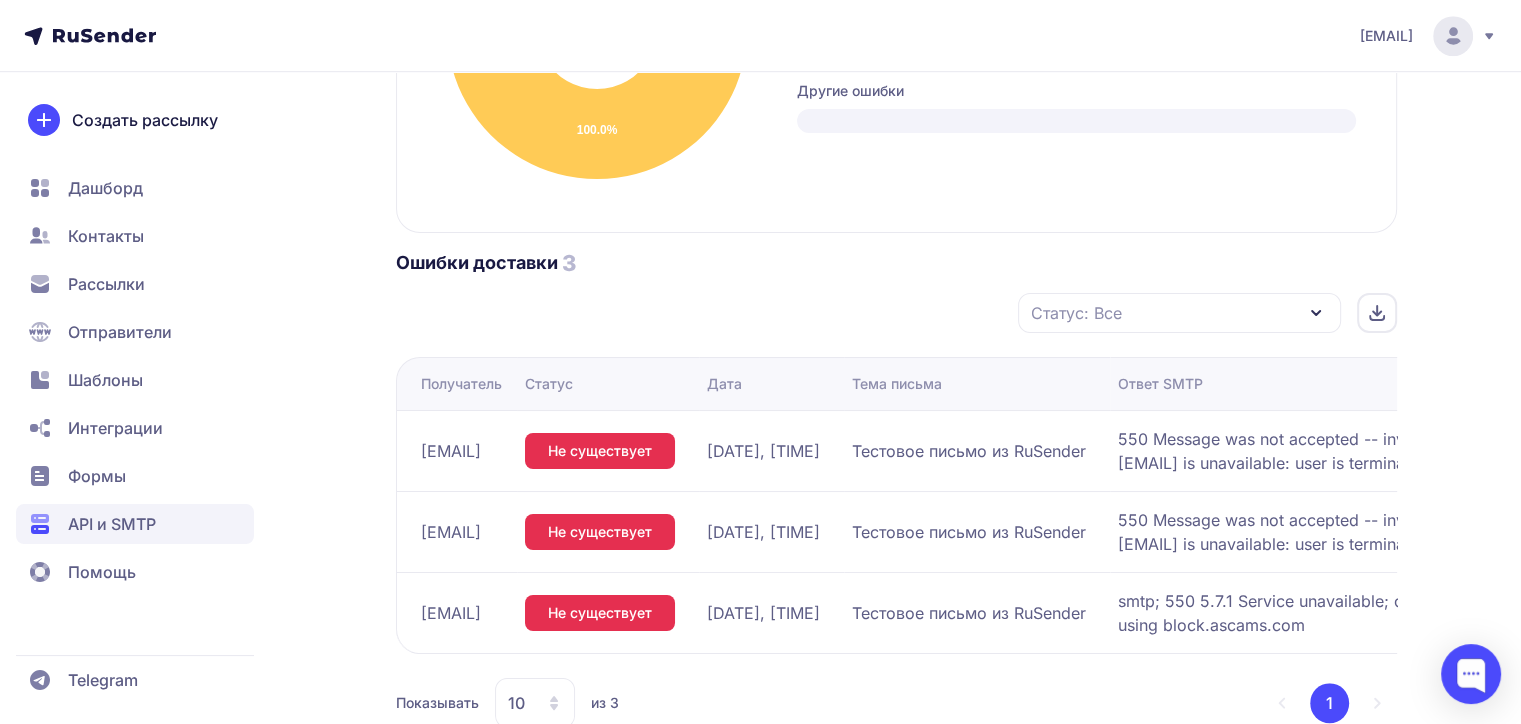 click 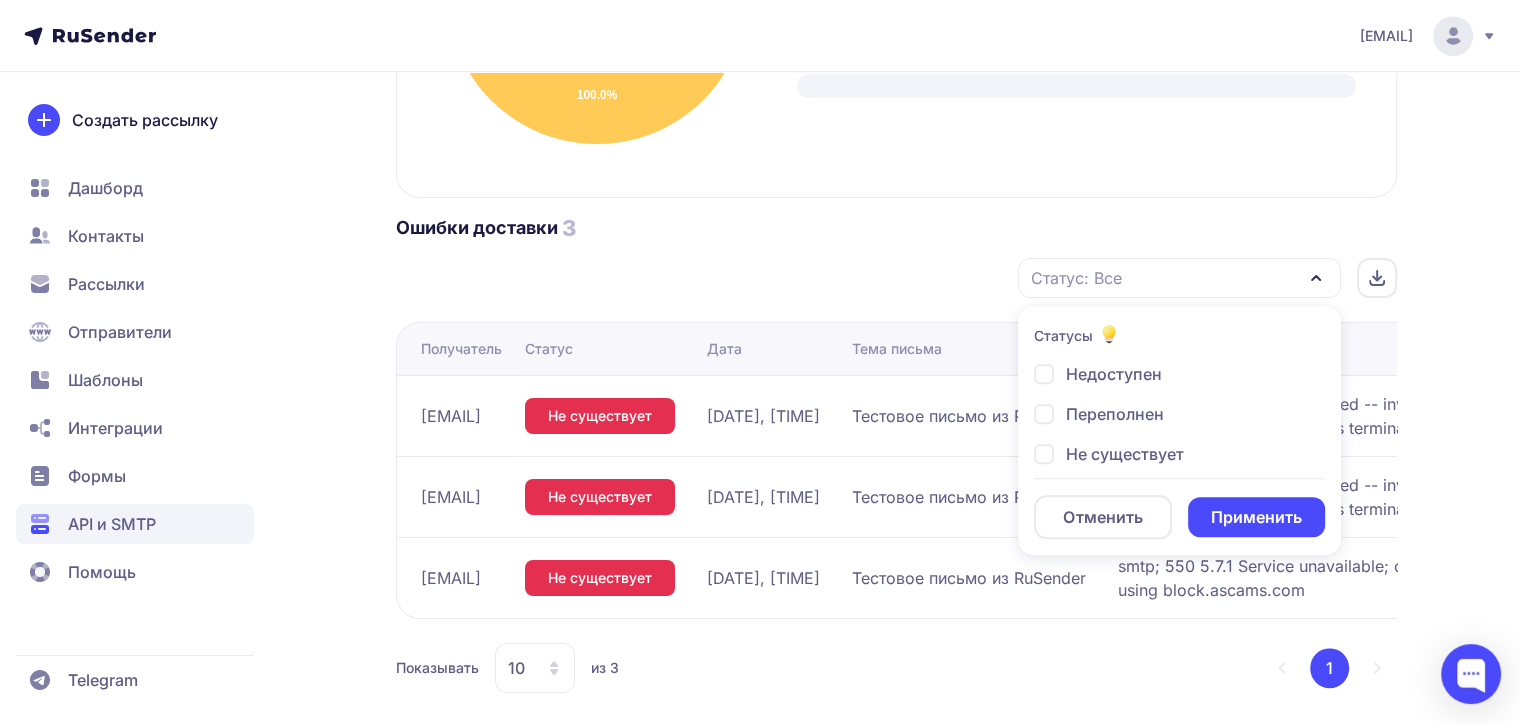 scroll, scrollTop: 1272, scrollLeft: 0, axis: vertical 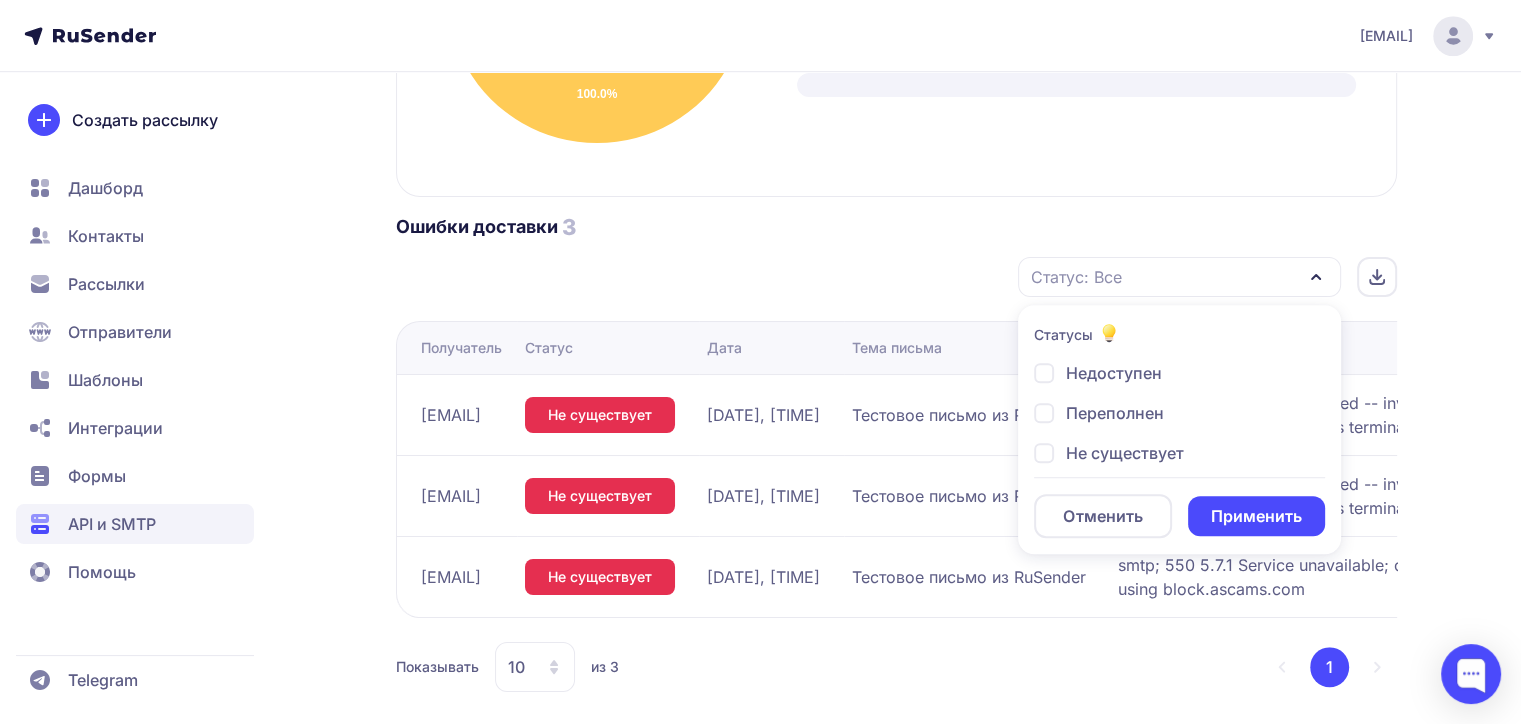 click on "Переполнен" at bounding box center [1115, 413] 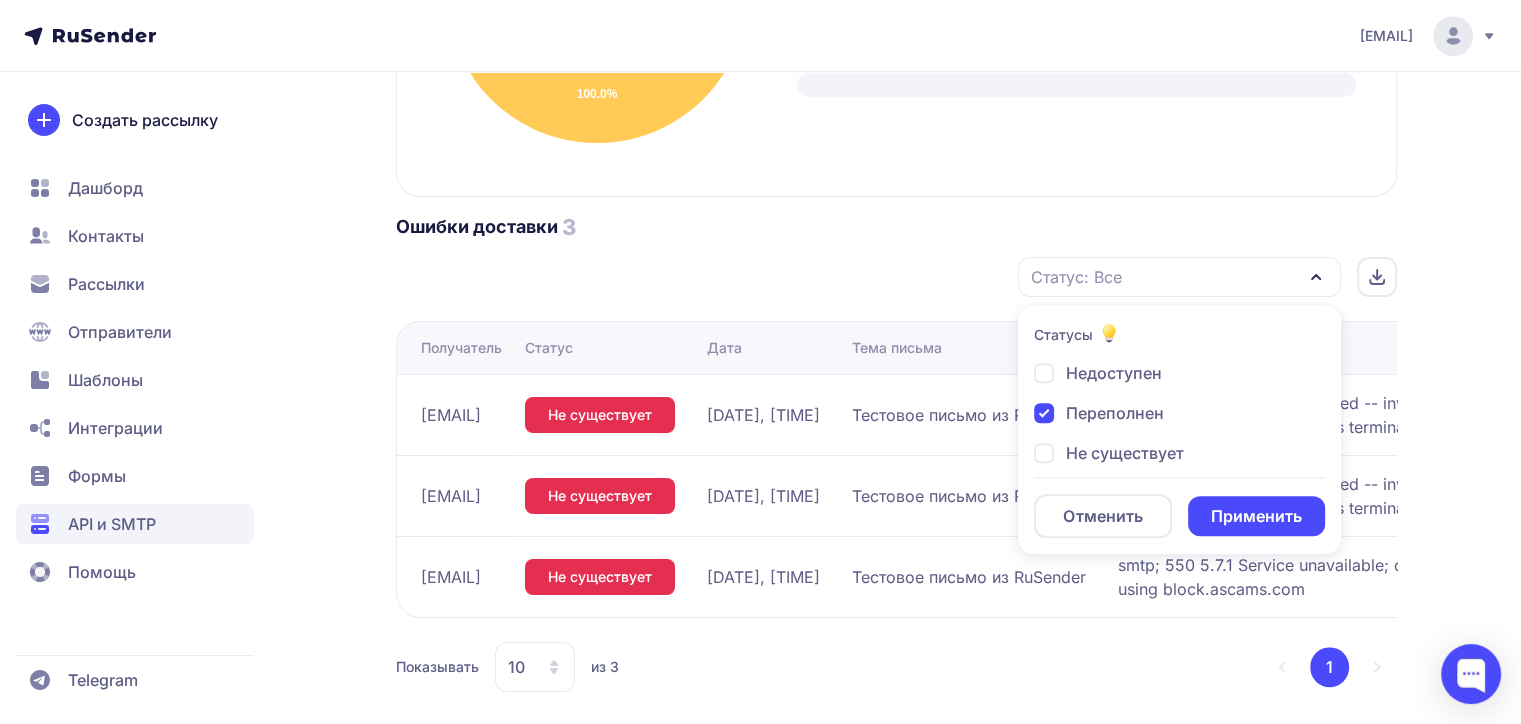 checkbox on "true" 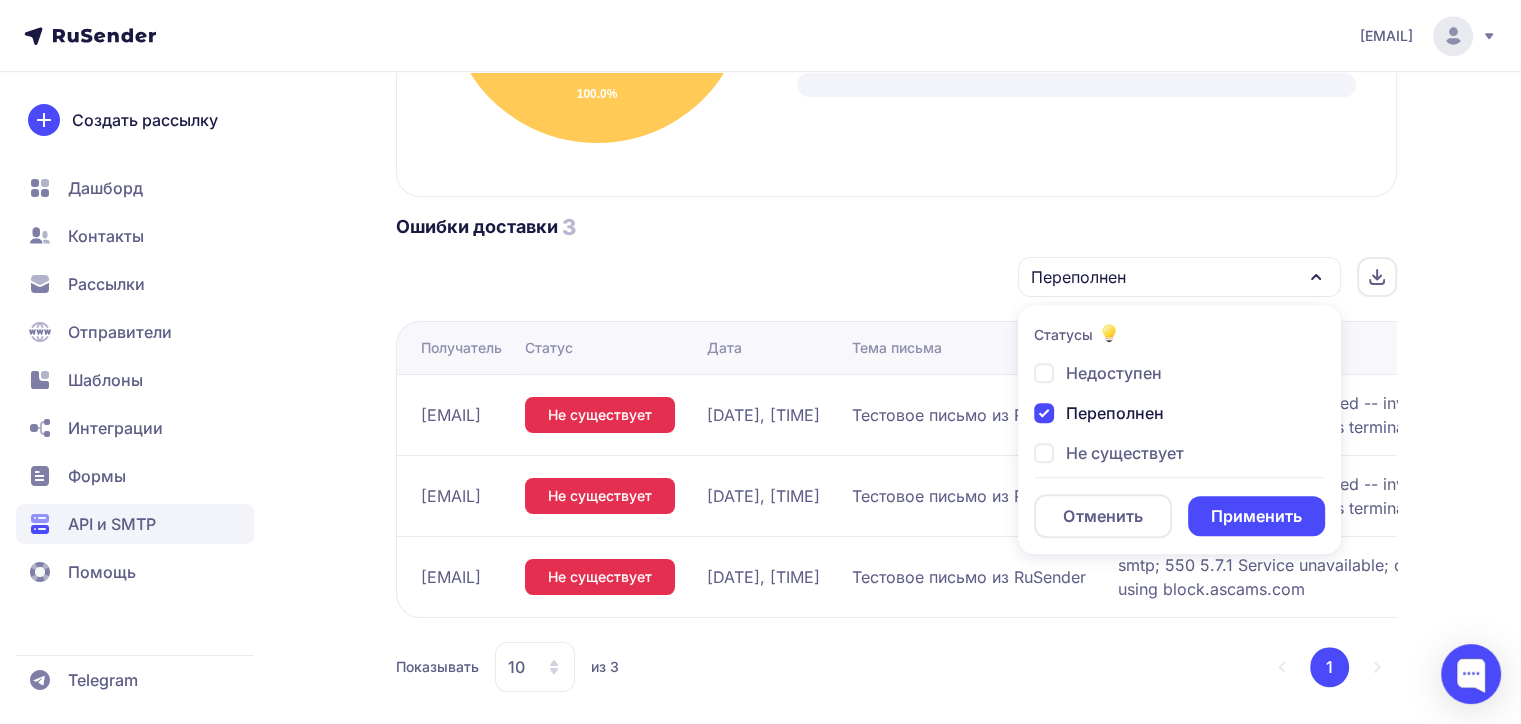 click on "Применить" at bounding box center [1256, 516] 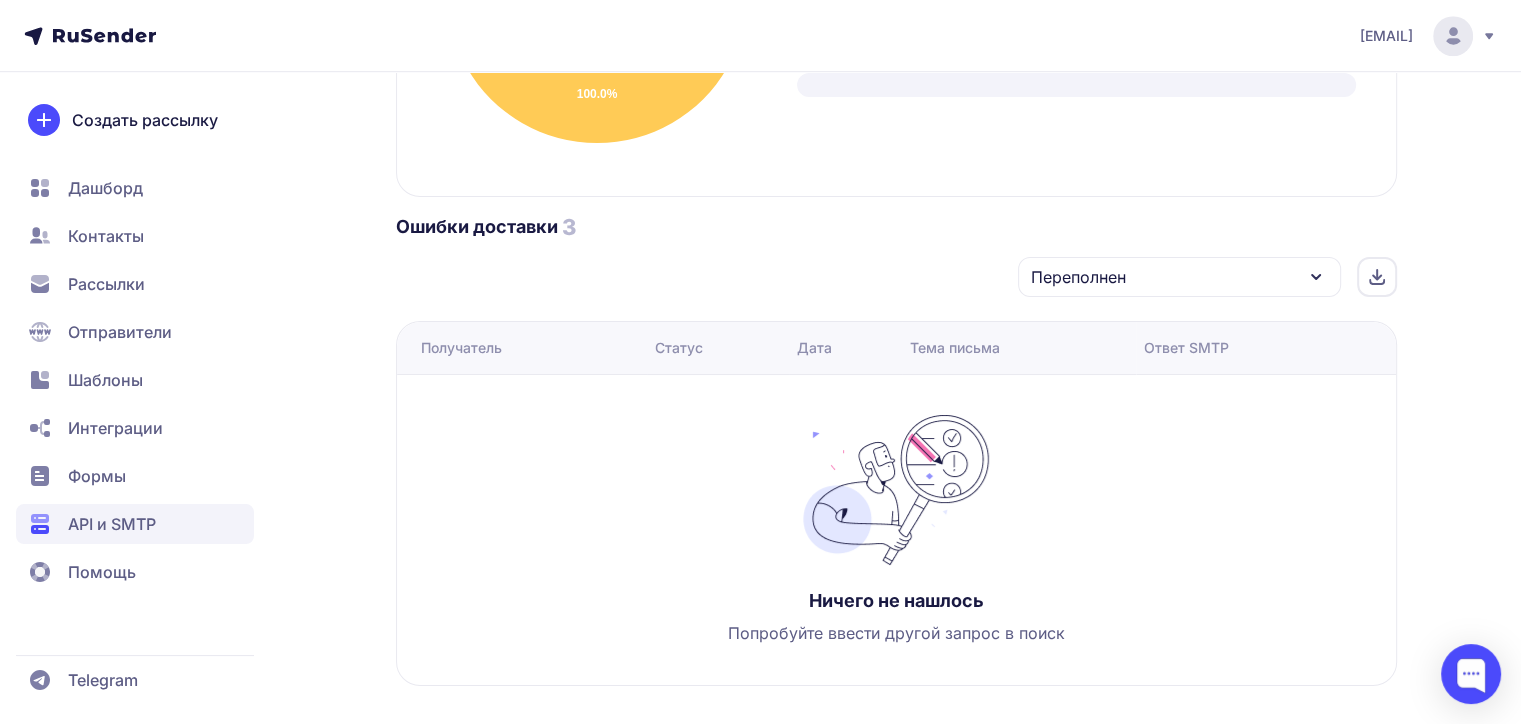click on "Переполнен" at bounding box center [1078, 277] 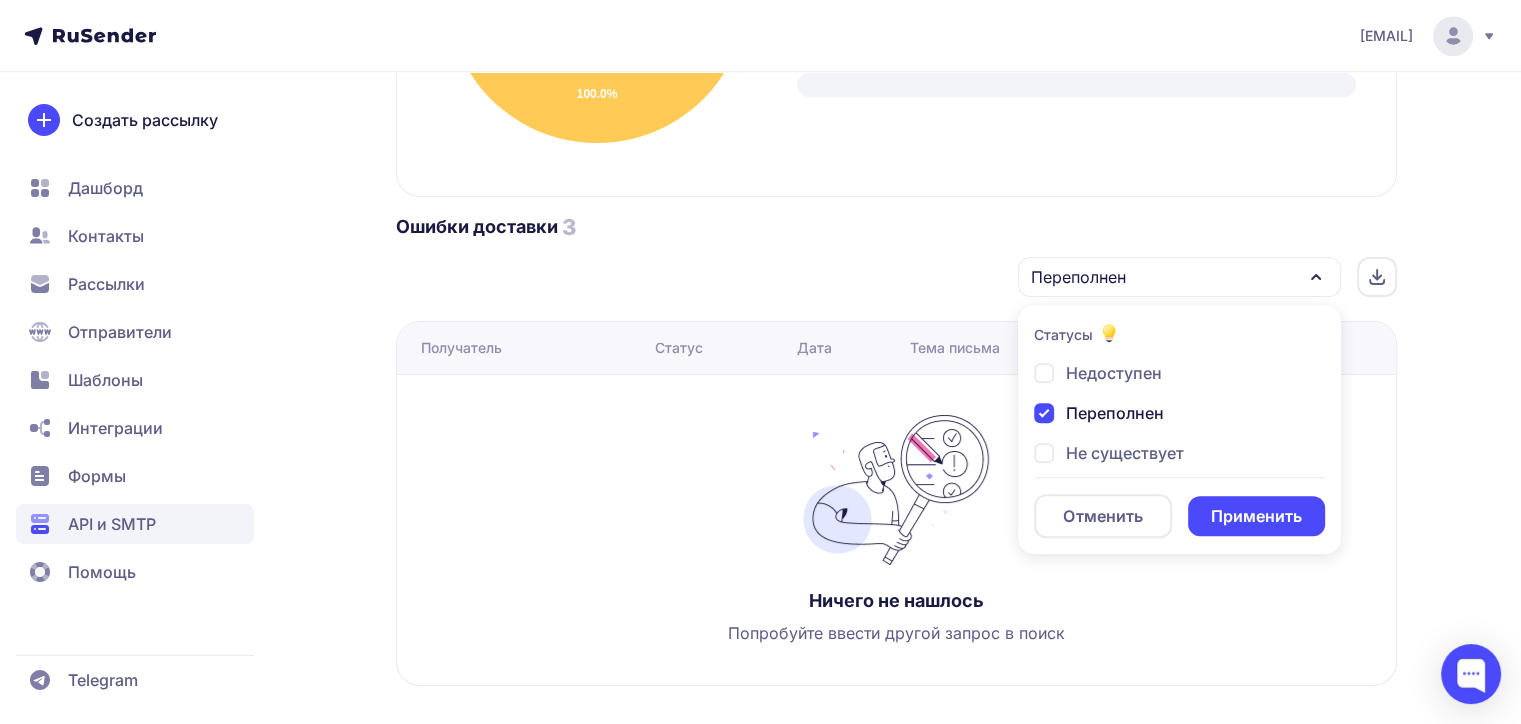 click on "Недоступен" at bounding box center [1114, 373] 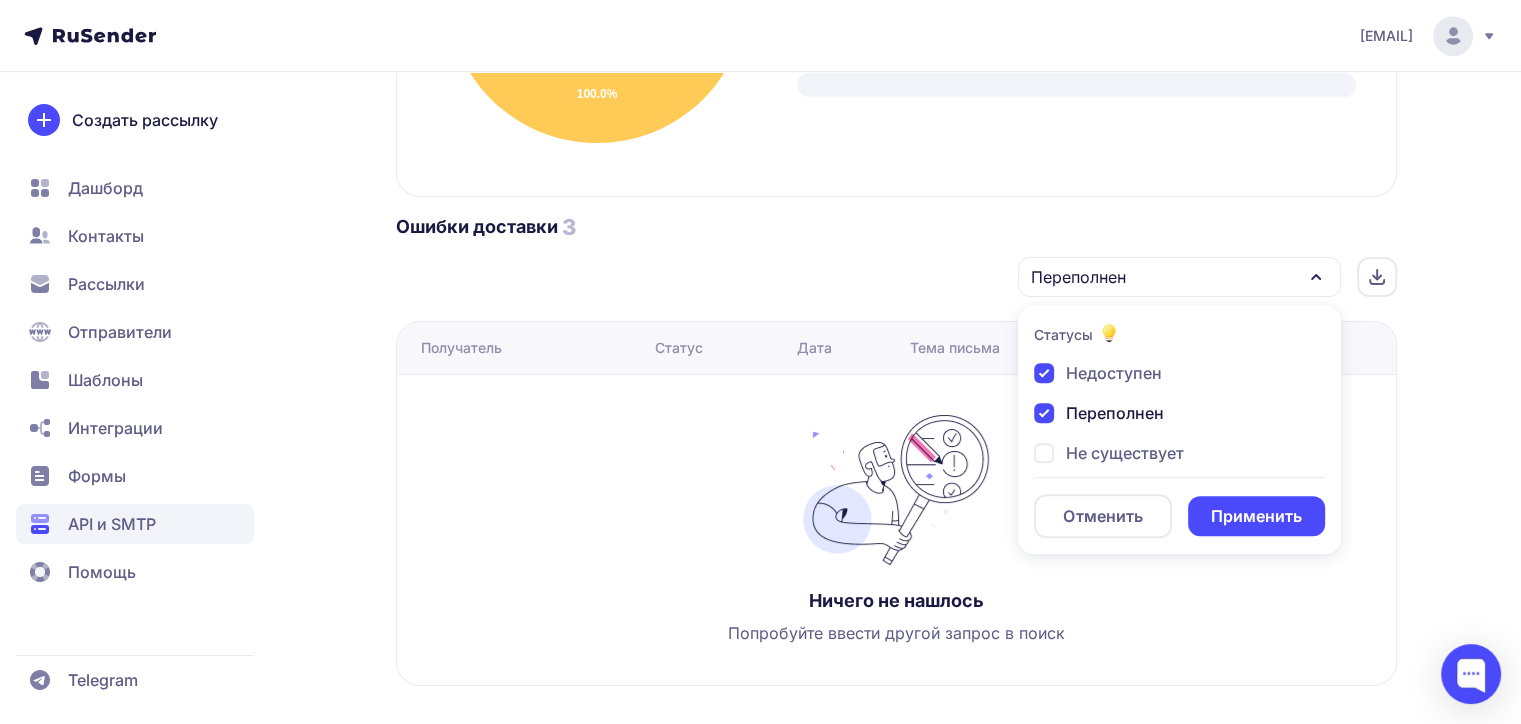 checkbox on "true" 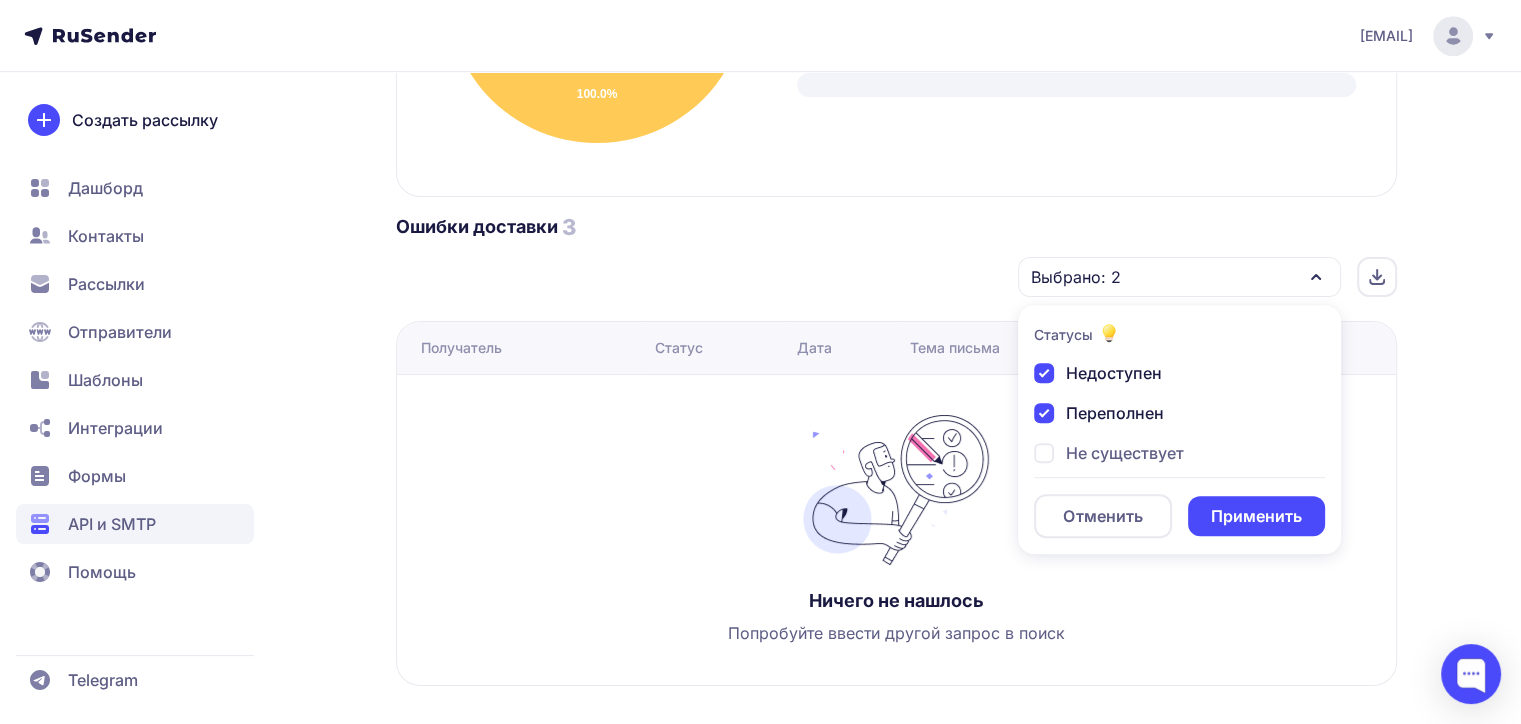 click on "Недоступен Переполнен Не существует" at bounding box center (1179, 413) 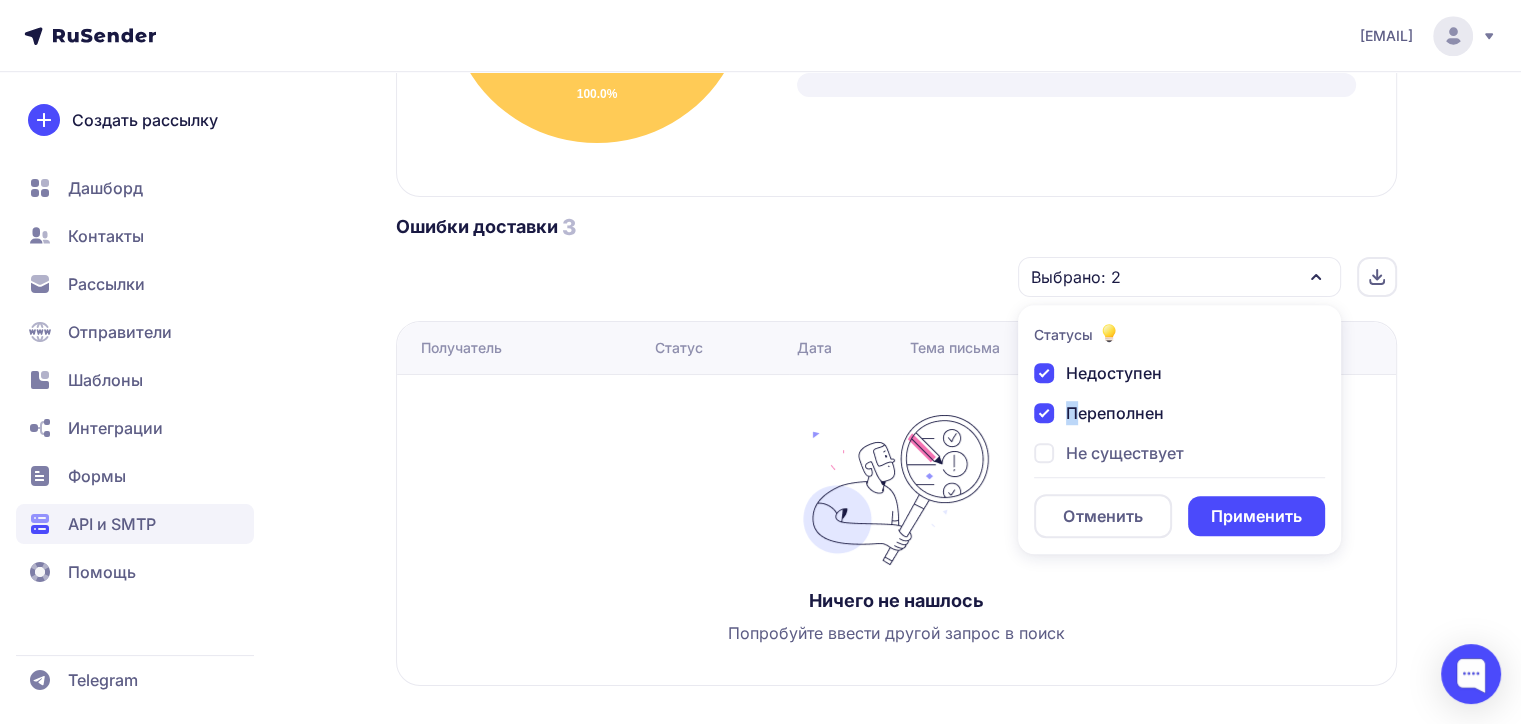 drag, startPoint x: 1070, startPoint y: 415, endPoint x: 1086, endPoint y: 424, distance: 18.35756 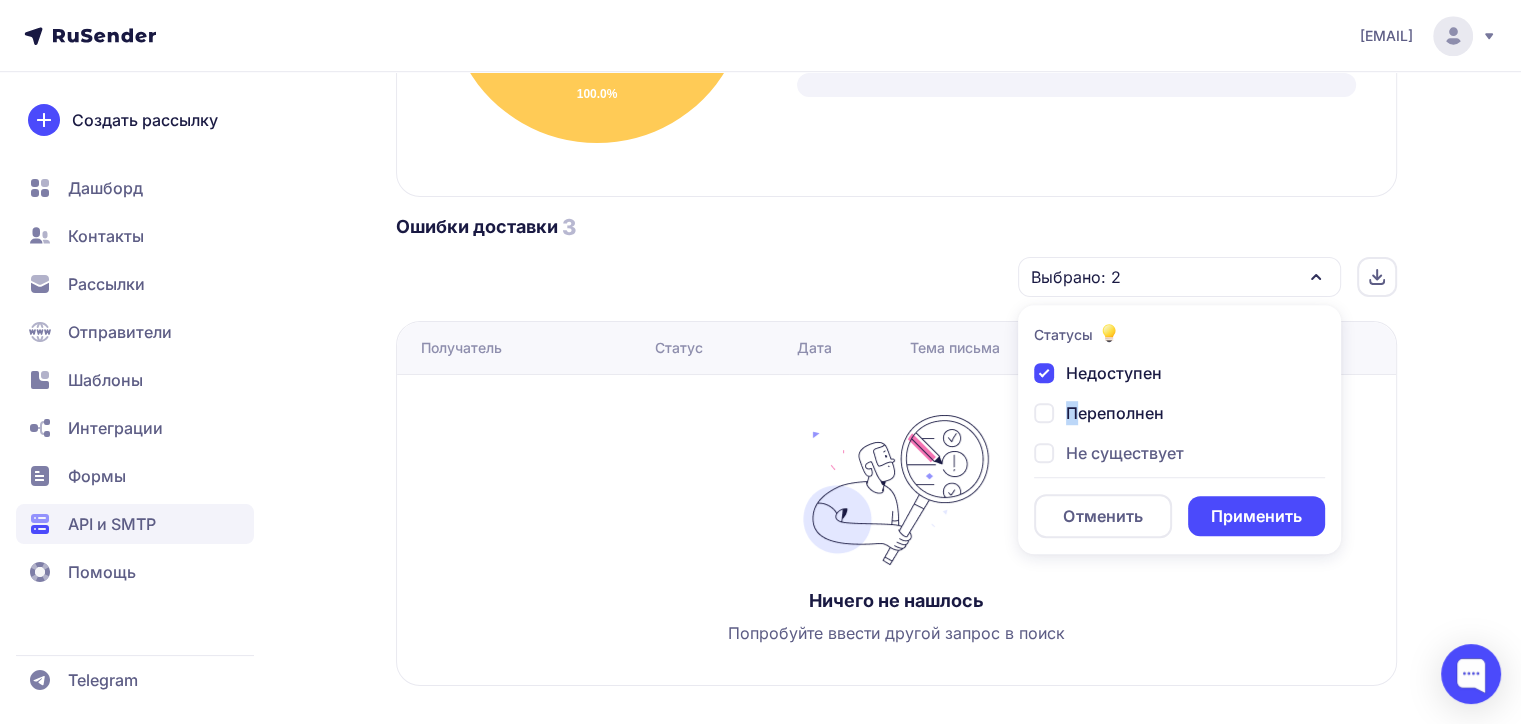 checkbox on "false" 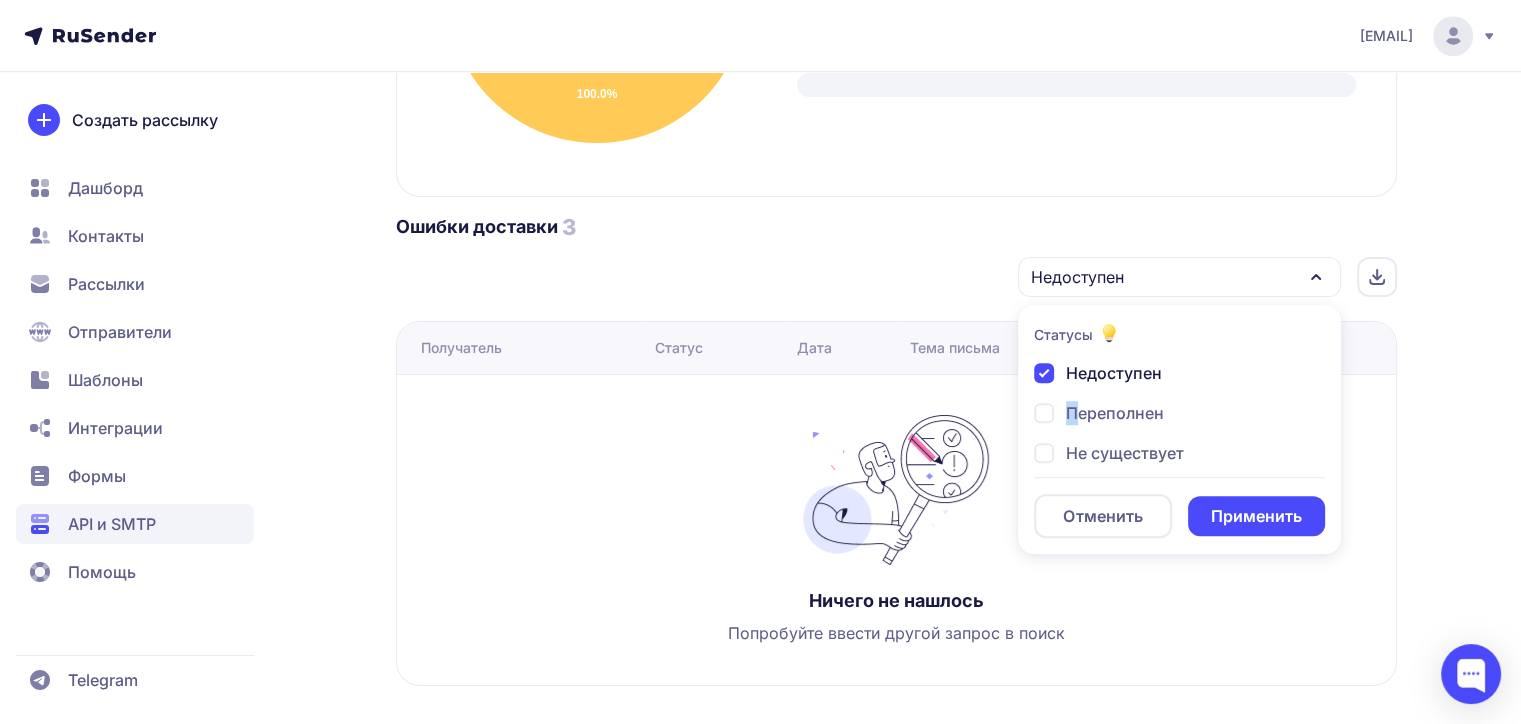 click on "Применить" at bounding box center [1256, 516] 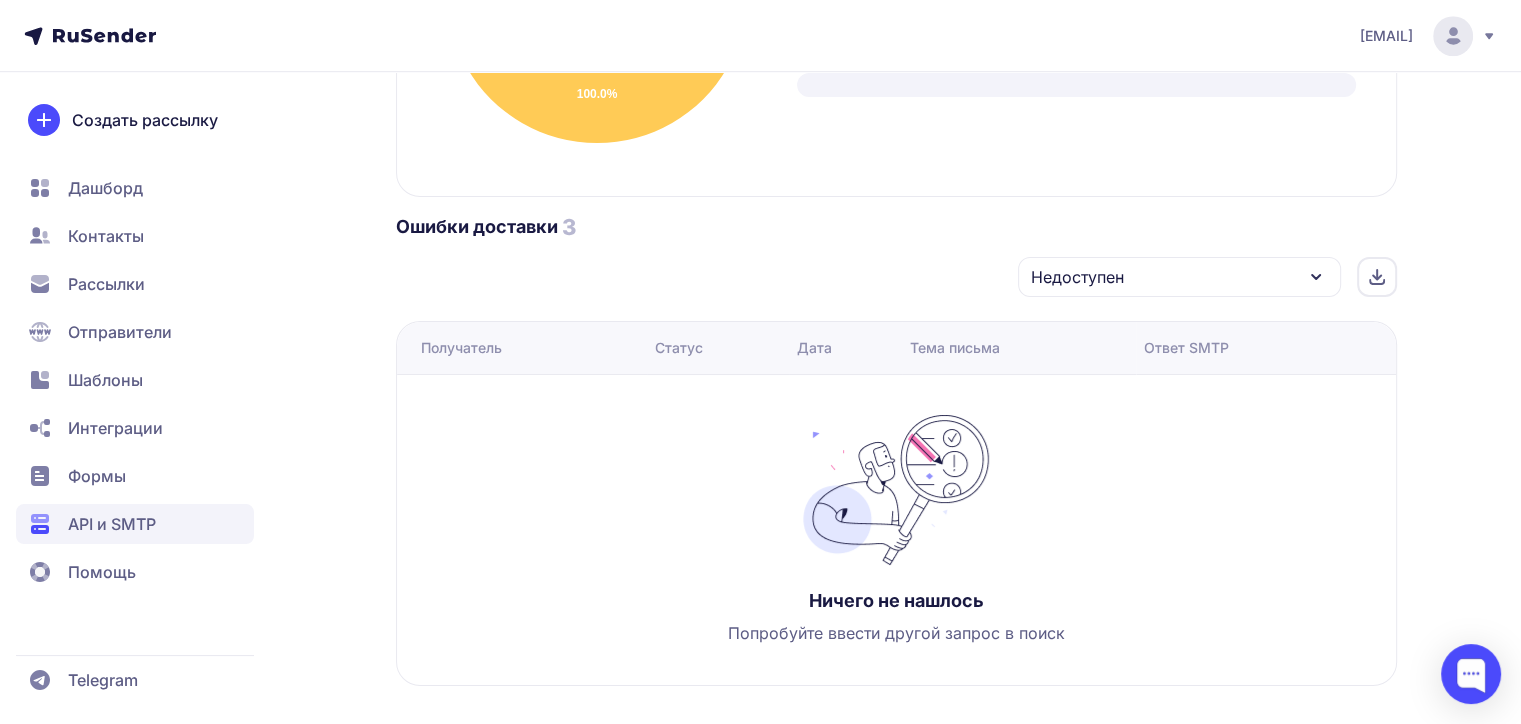 click on "Недоступен" at bounding box center [1179, 277] 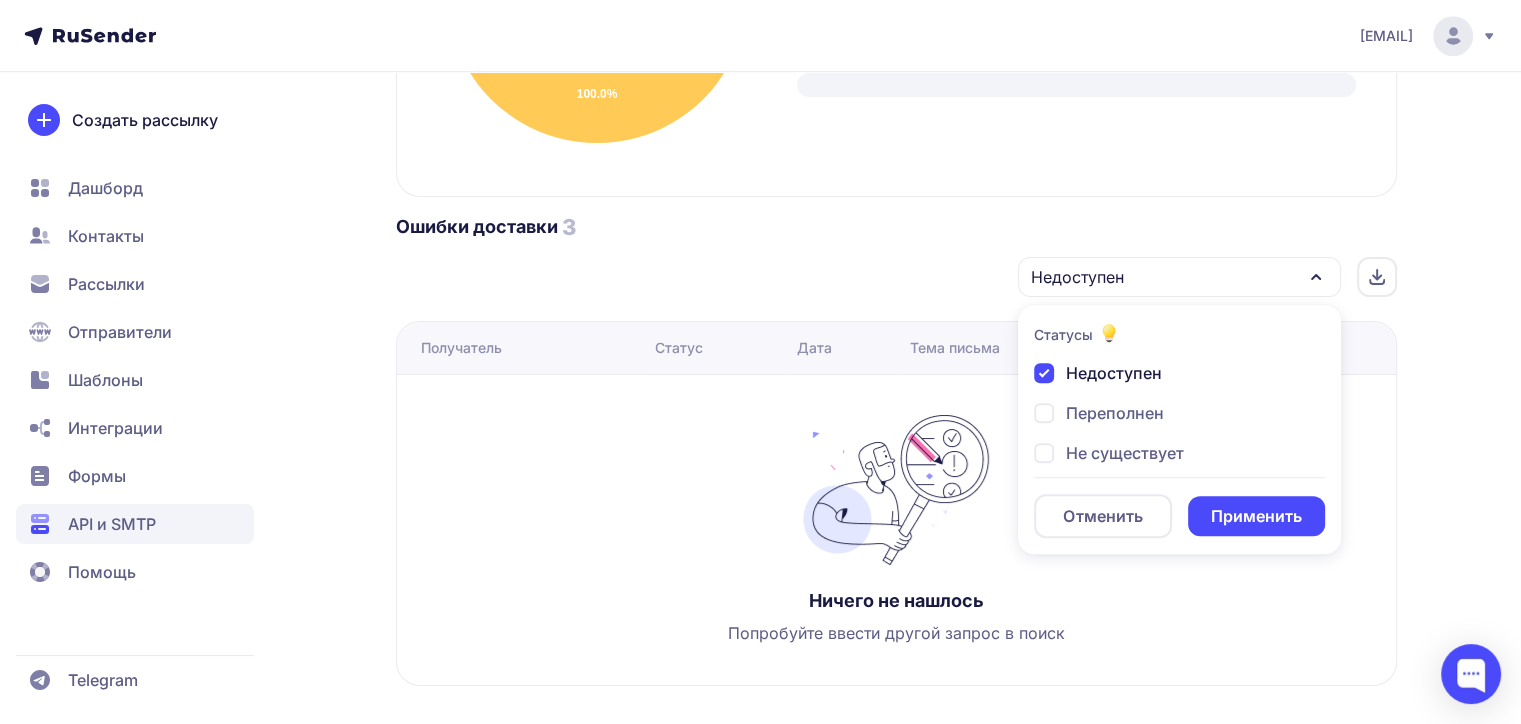 click on "Недоступен Переполнен Не существует" at bounding box center [1179, 413] 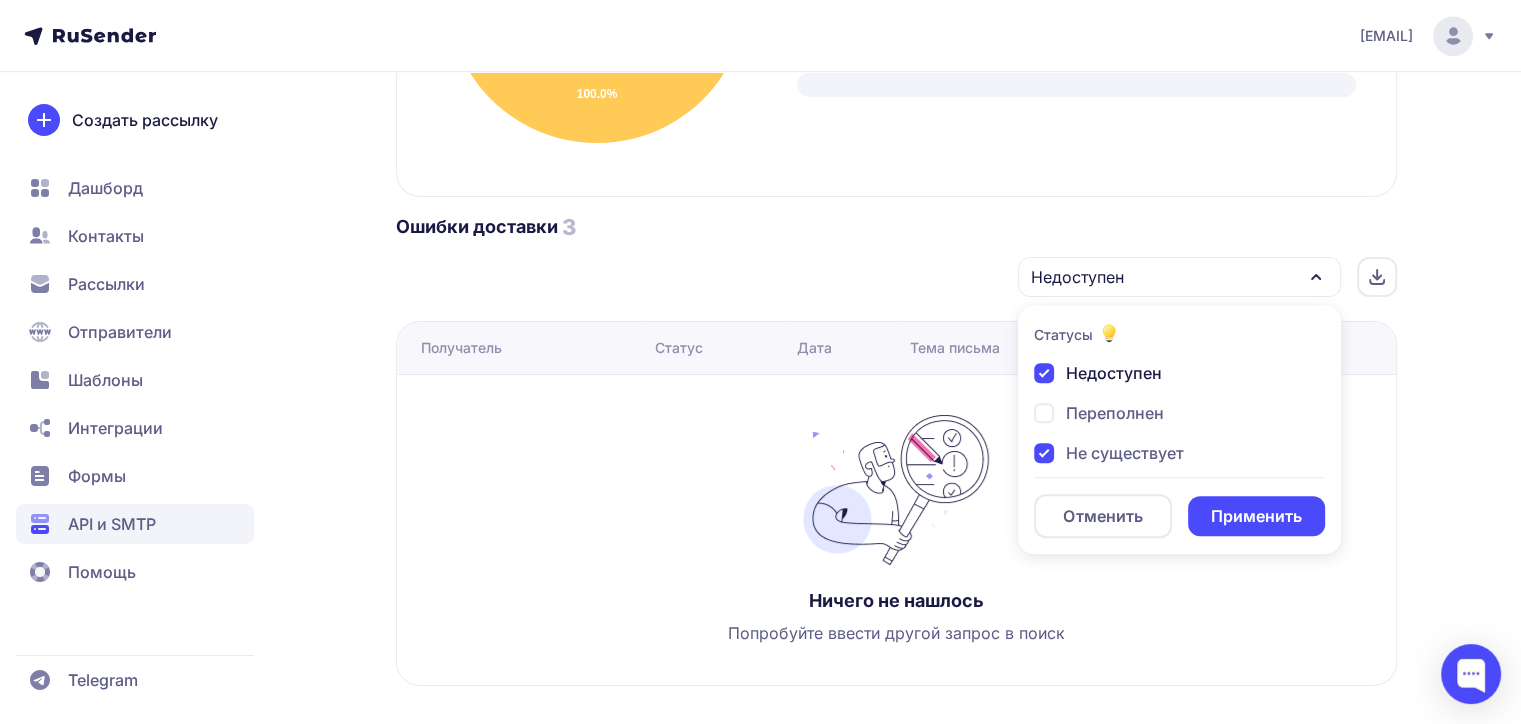 checkbox on "true" 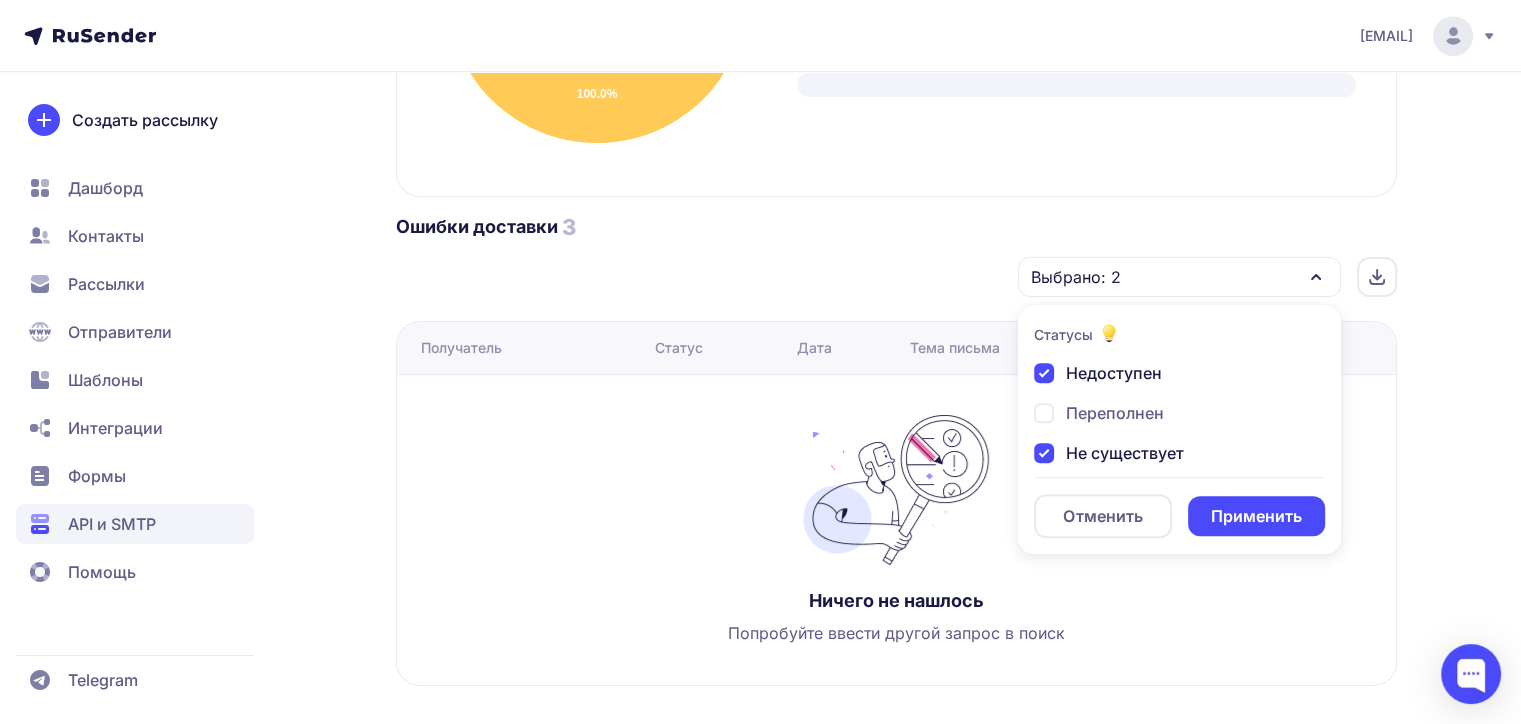 click on "Недоступен" at bounding box center [1114, 373] 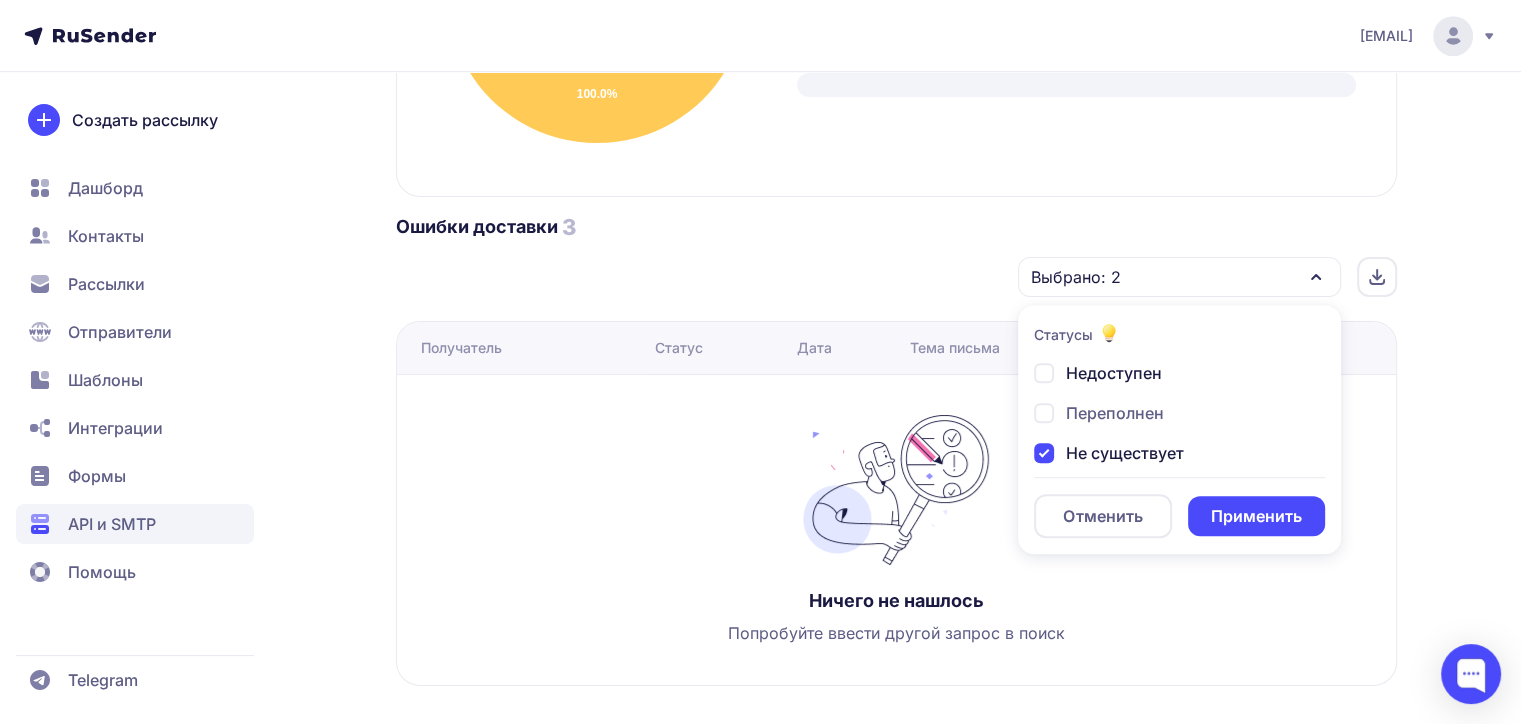 checkbox on "false" 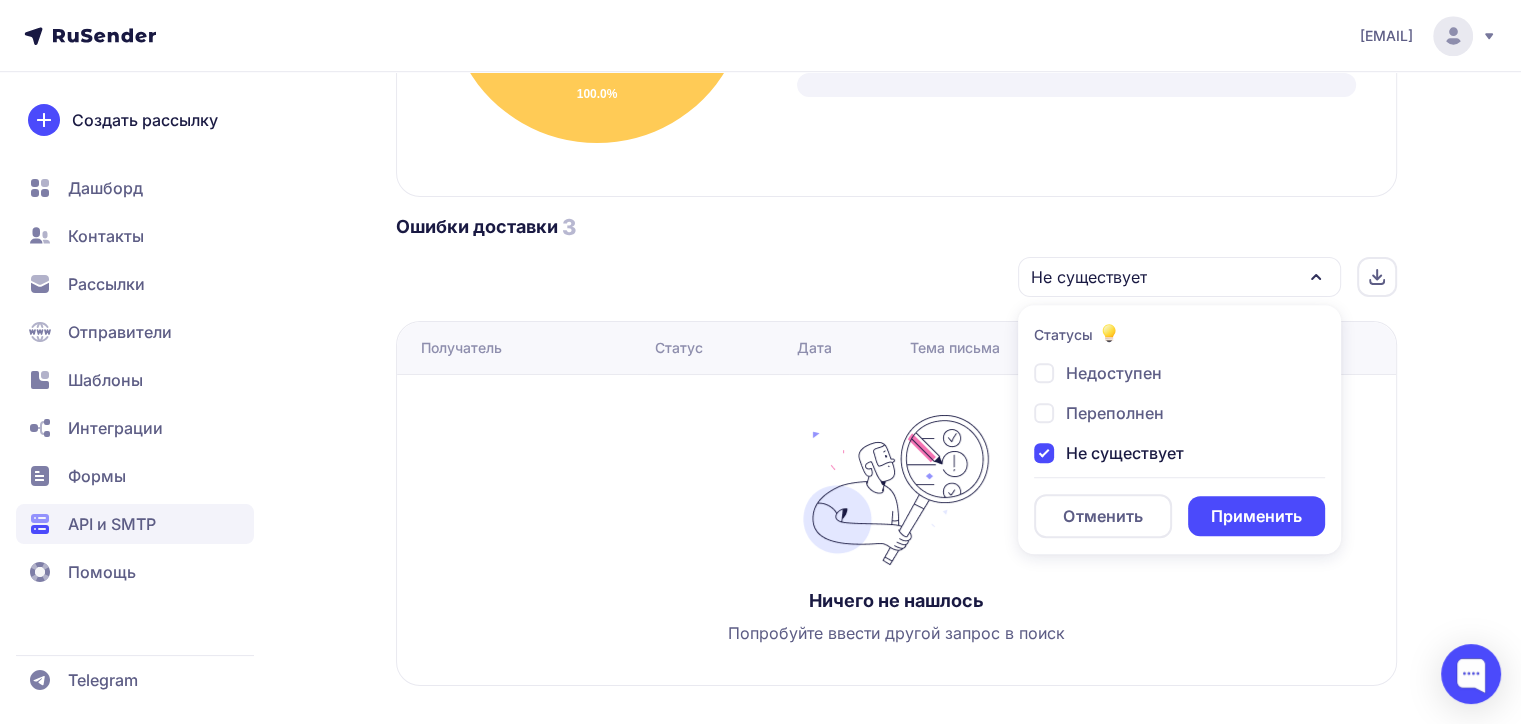 click on "Применить" at bounding box center (1256, 516) 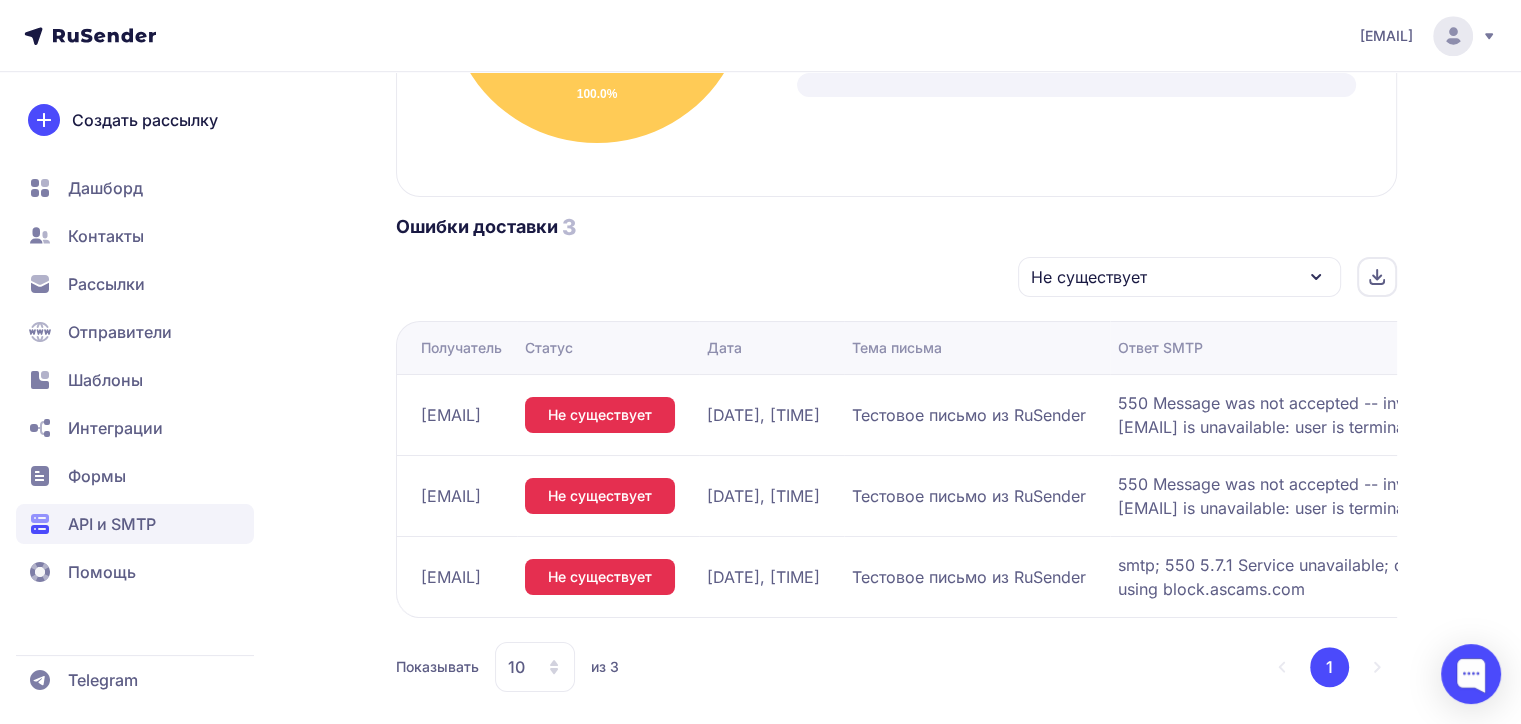 click at bounding box center (1377, 277) 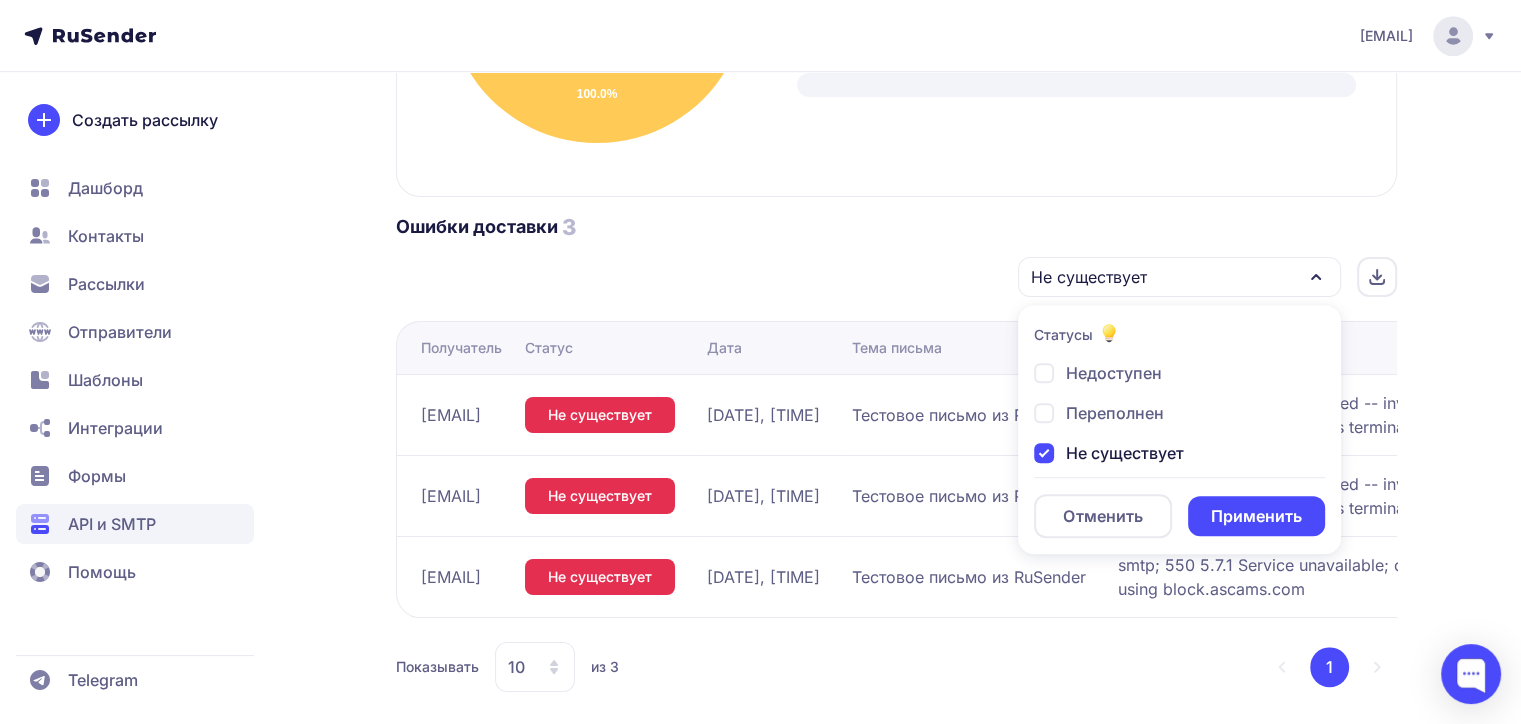 click on "Статусы Недоступен Переполнен Не существует  Отменить   Применить" 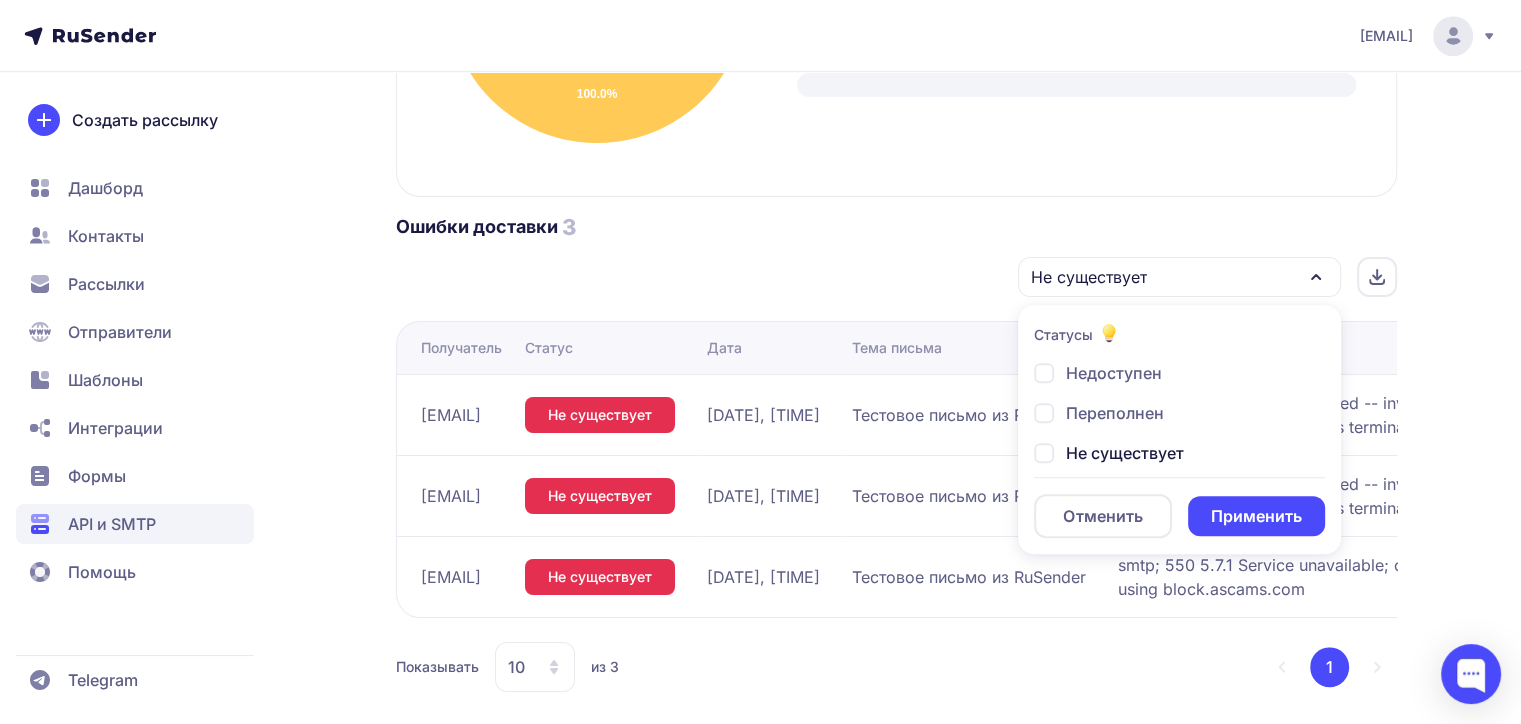 checkbox on "false" 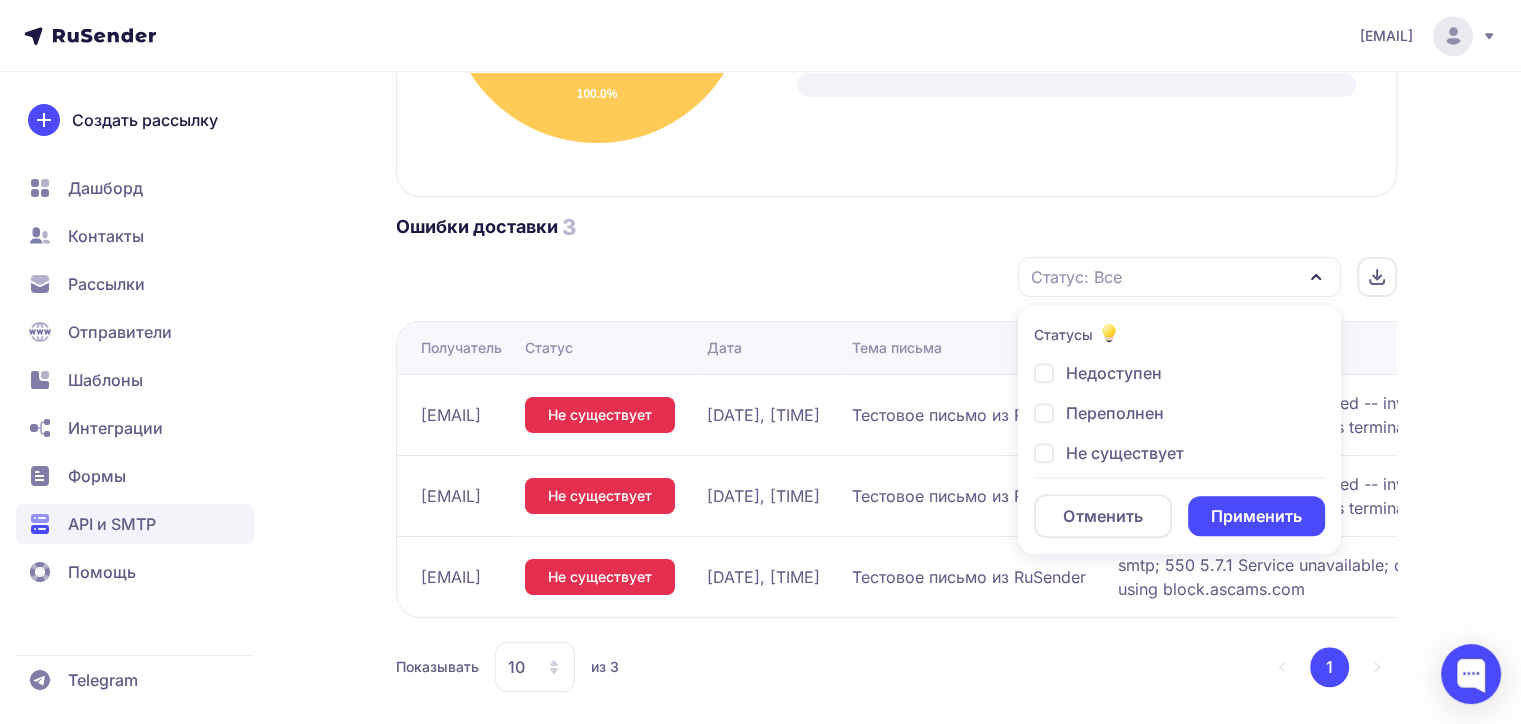 click on "Применить" at bounding box center (1256, 516) 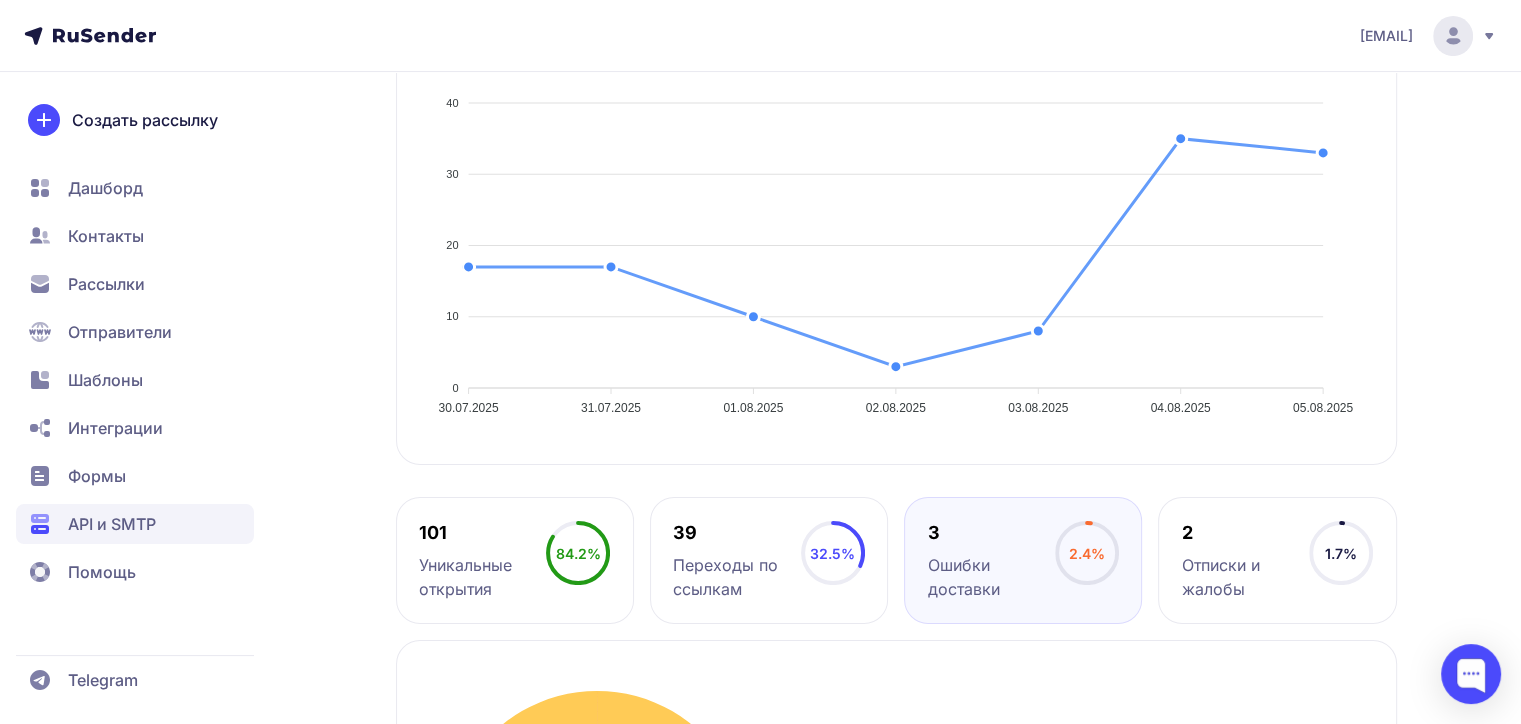 scroll, scrollTop: 0, scrollLeft: 0, axis: both 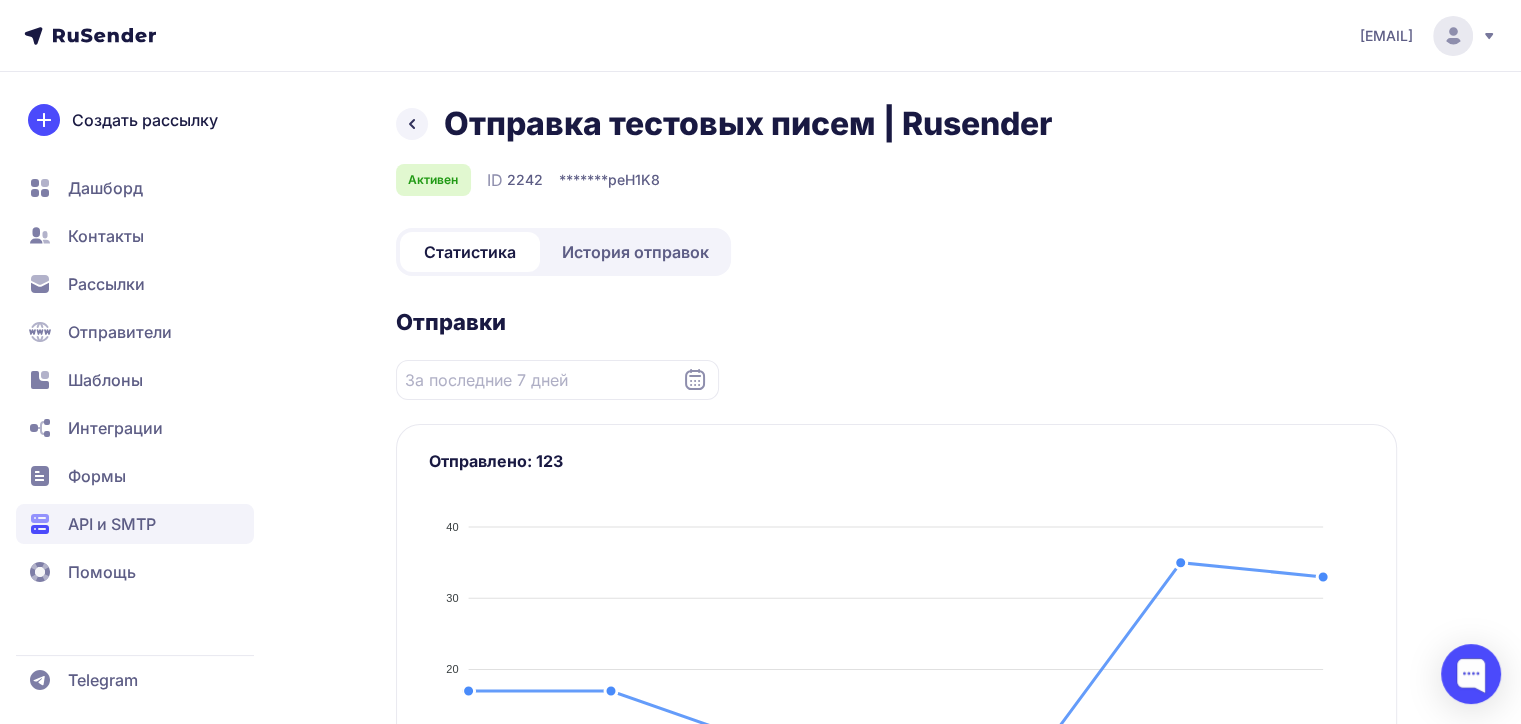 click at bounding box center (412, 124) 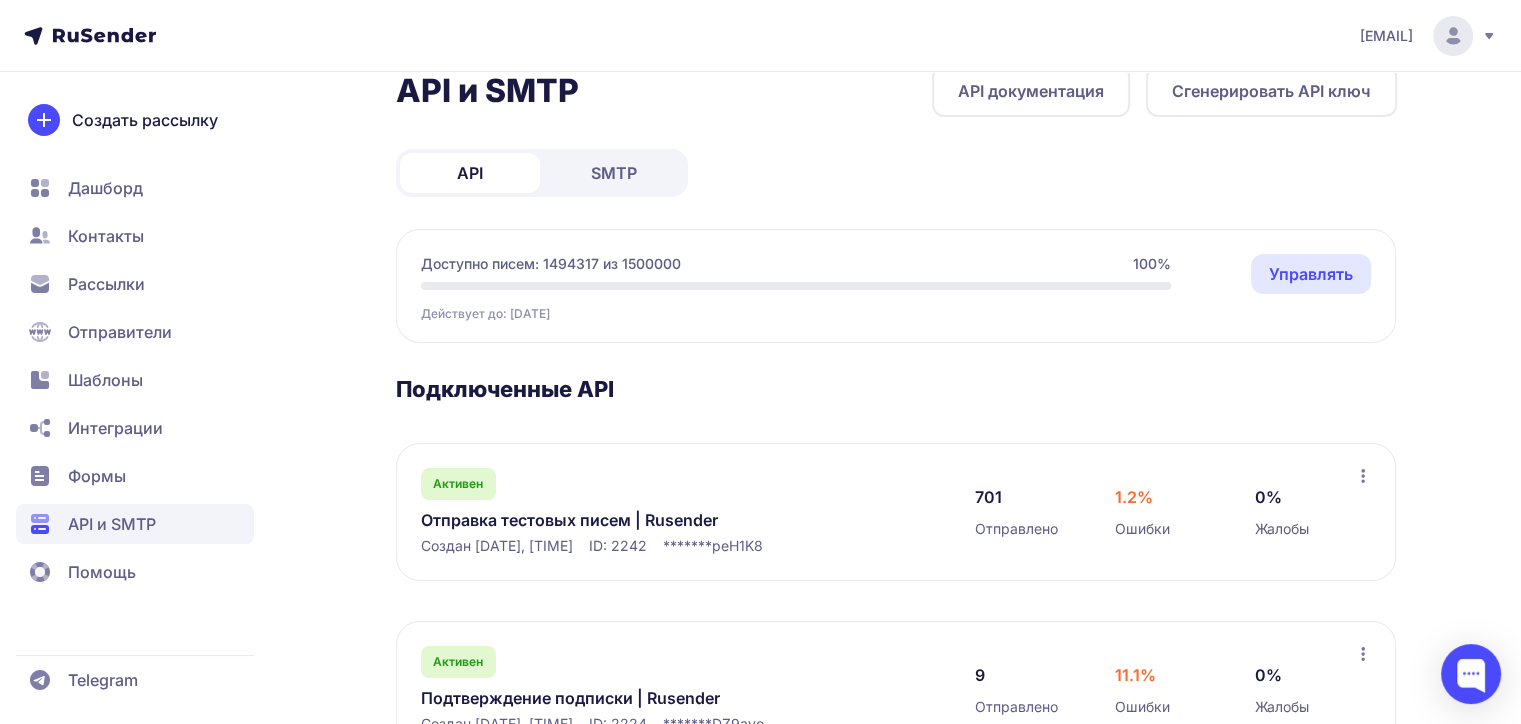 scroll, scrollTop: 40, scrollLeft: 0, axis: vertical 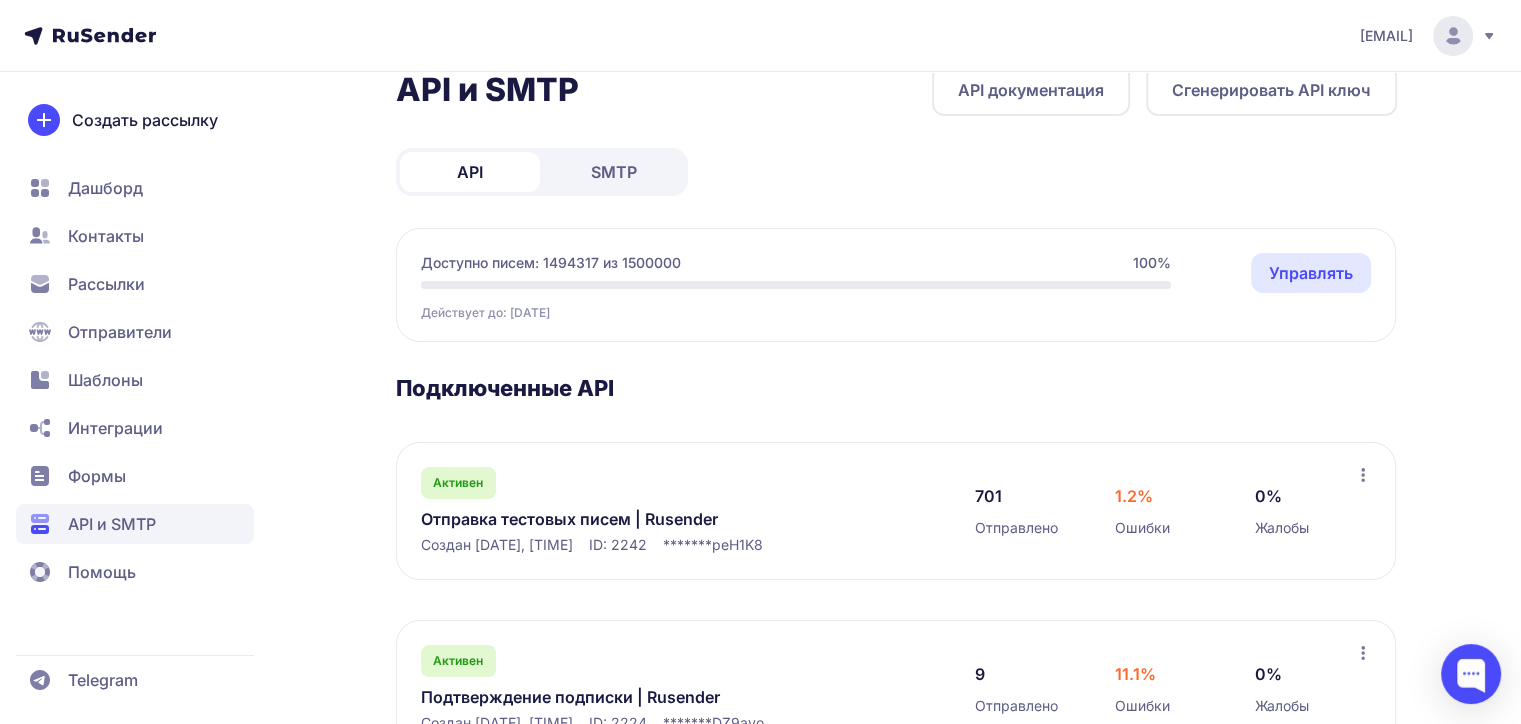click on "SMTP" 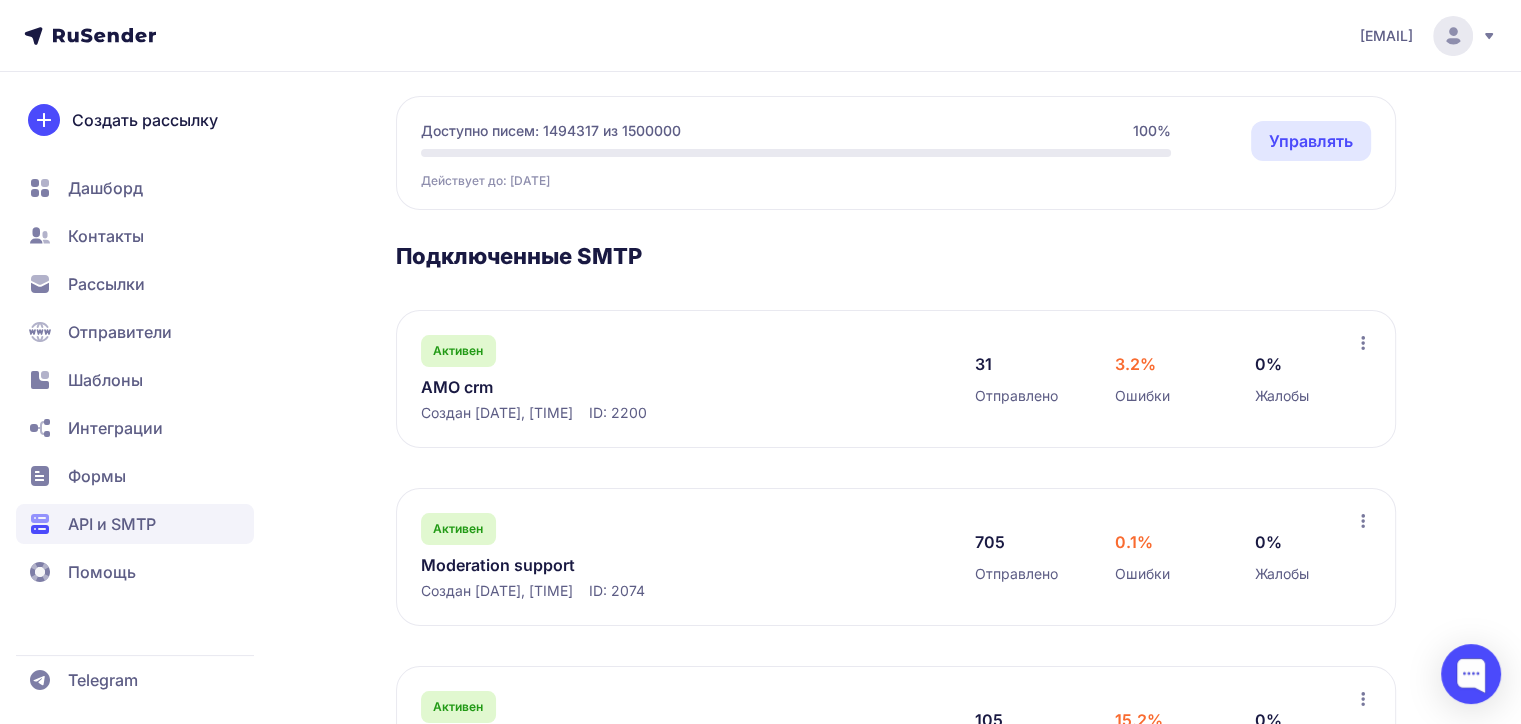 scroll, scrollTop: 224, scrollLeft: 0, axis: vertical 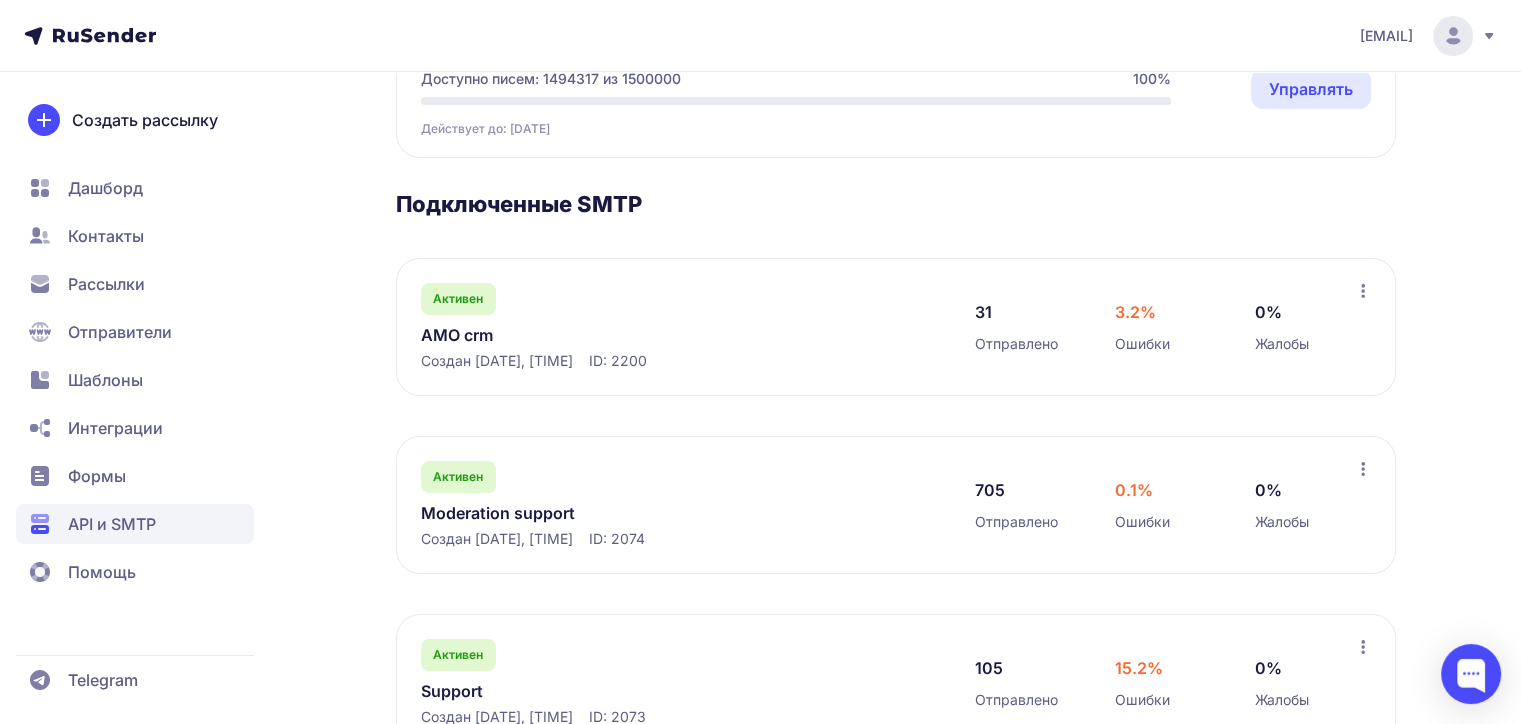 click on "Moderation support" at bounding box center [626, 513] 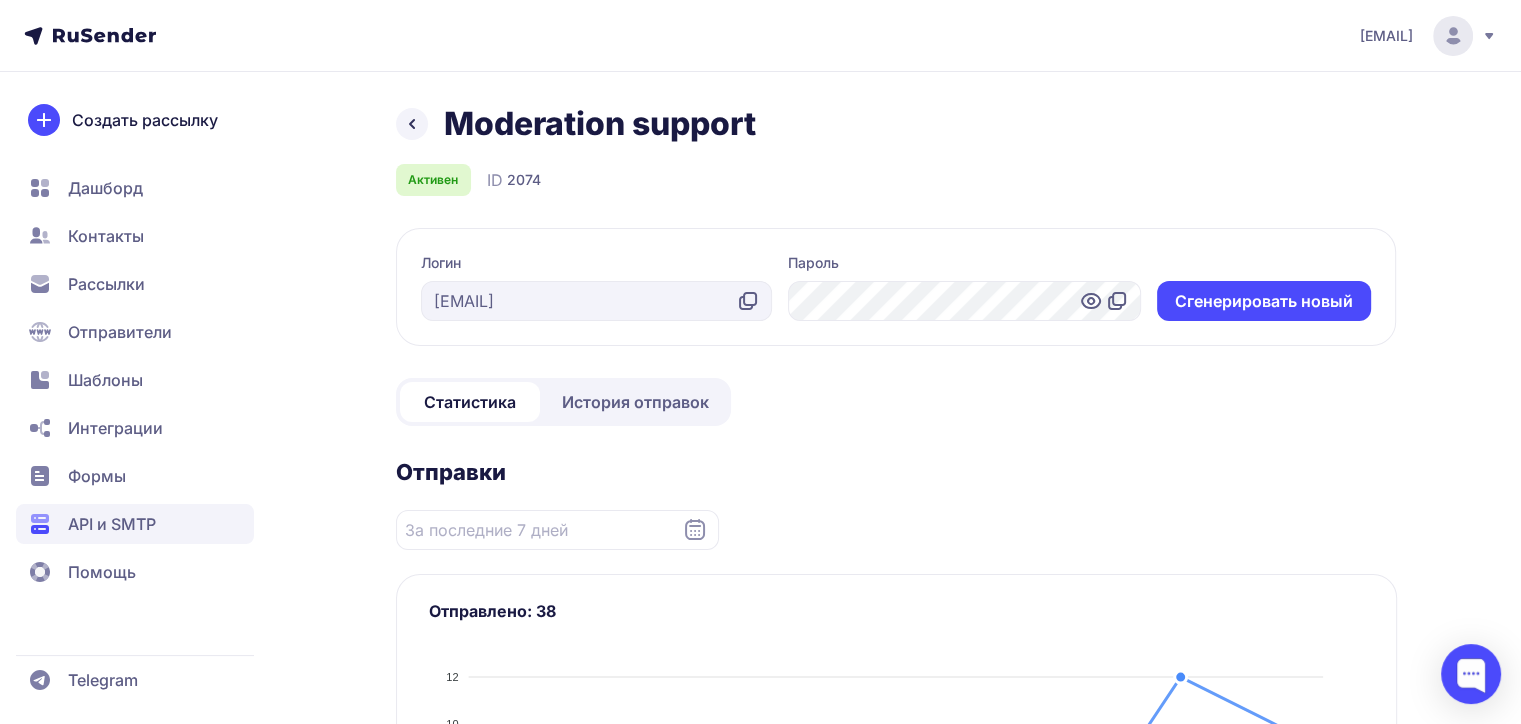 click on "История отправок" 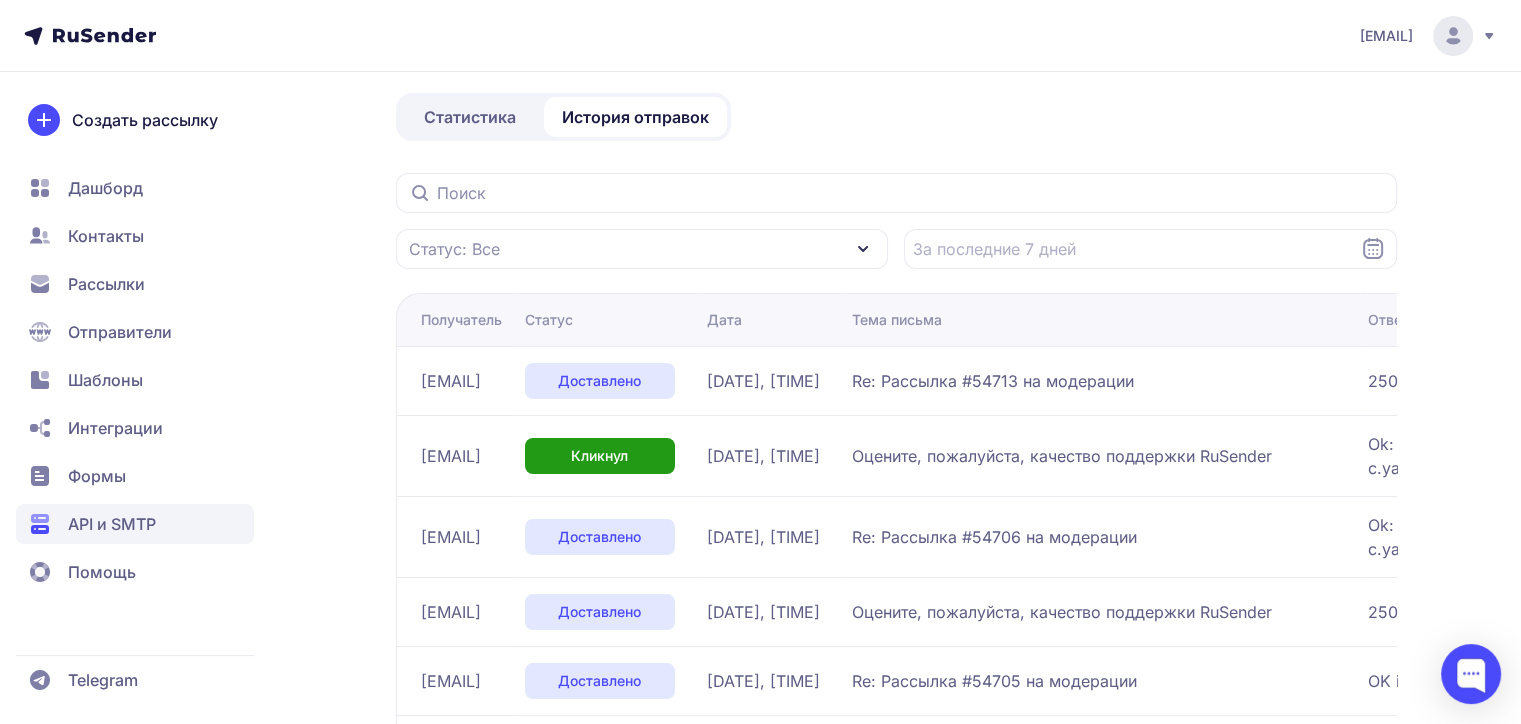 scroll, scrollTop: 136, scrollLeft: 0, axis: vertical 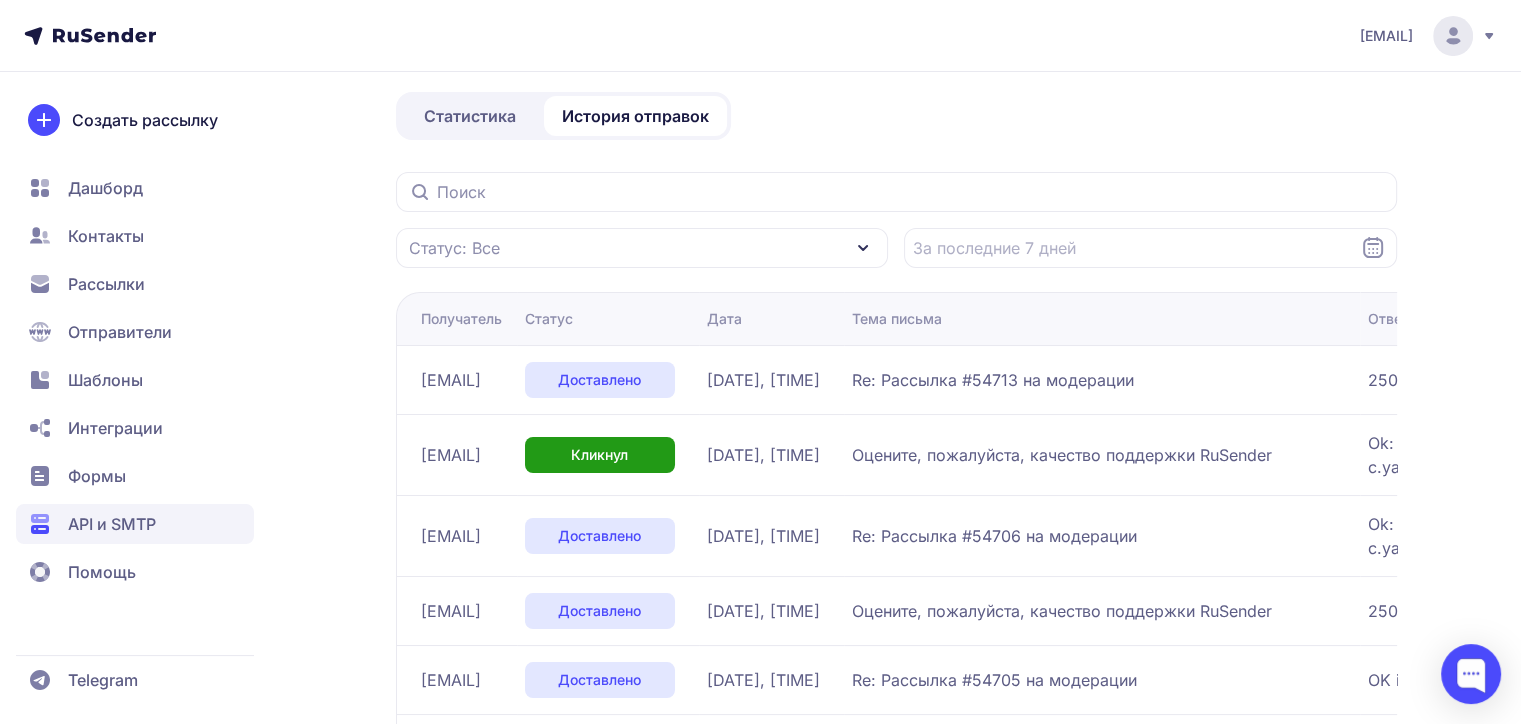 click on "Moderation support Активен  ID  [NUMBER] Статистика История отправок Статус: Все Получатель Статус Дата Тема письма Ответ SMTP [EMAIL] Доставлено [DATE], [TIME] Re: Рассылка #[NUMBER] на модерации 250 OK id=[ID] [EMAIL] Кликнул [DATE], [TIME] Оцените, пожалуйста, качество поддержки RuSender Ok: queued on mail-nwsmtp-mxfront-production-main-59.iva.yp-c.yandex.net [TIMESTAMP]-[ID] [EMAIL] Доставлено [DATE], [TIME] Re: Рассылка #[NUMBER] на модерации Ok: queued on mail-nwsmtp-mxfront-production-main-63.vla.yp-c.yandex.net [TIMESTAMP]-[ID] [EMAIL] Доставлено [DATE], [TIME] Оцените, пожалуйста, качество поддержки RuSender 250 OK id=[ID] [EMAIL] [NUMBER] [NUMBER]" 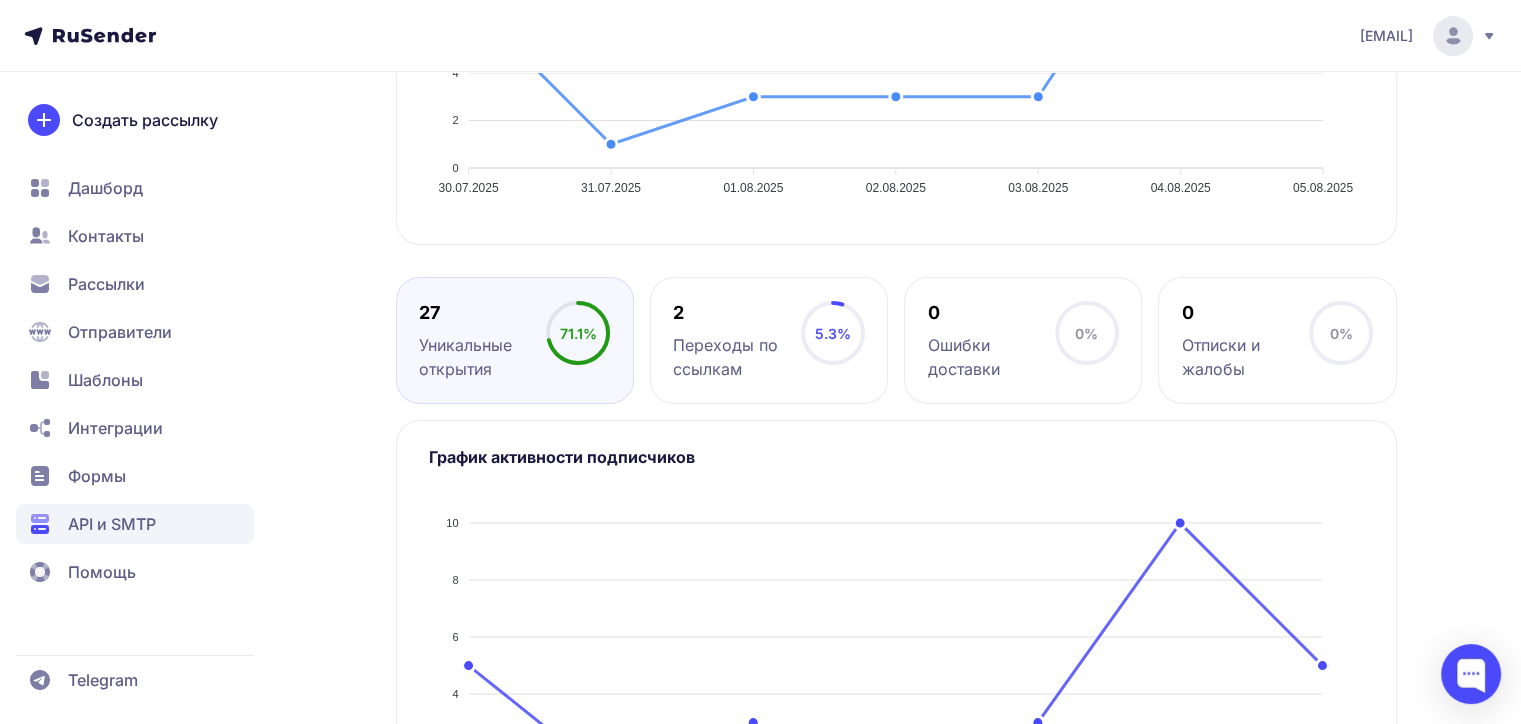 scroll, scrollTop: 977, scrollLeft: 0, axis: vertical 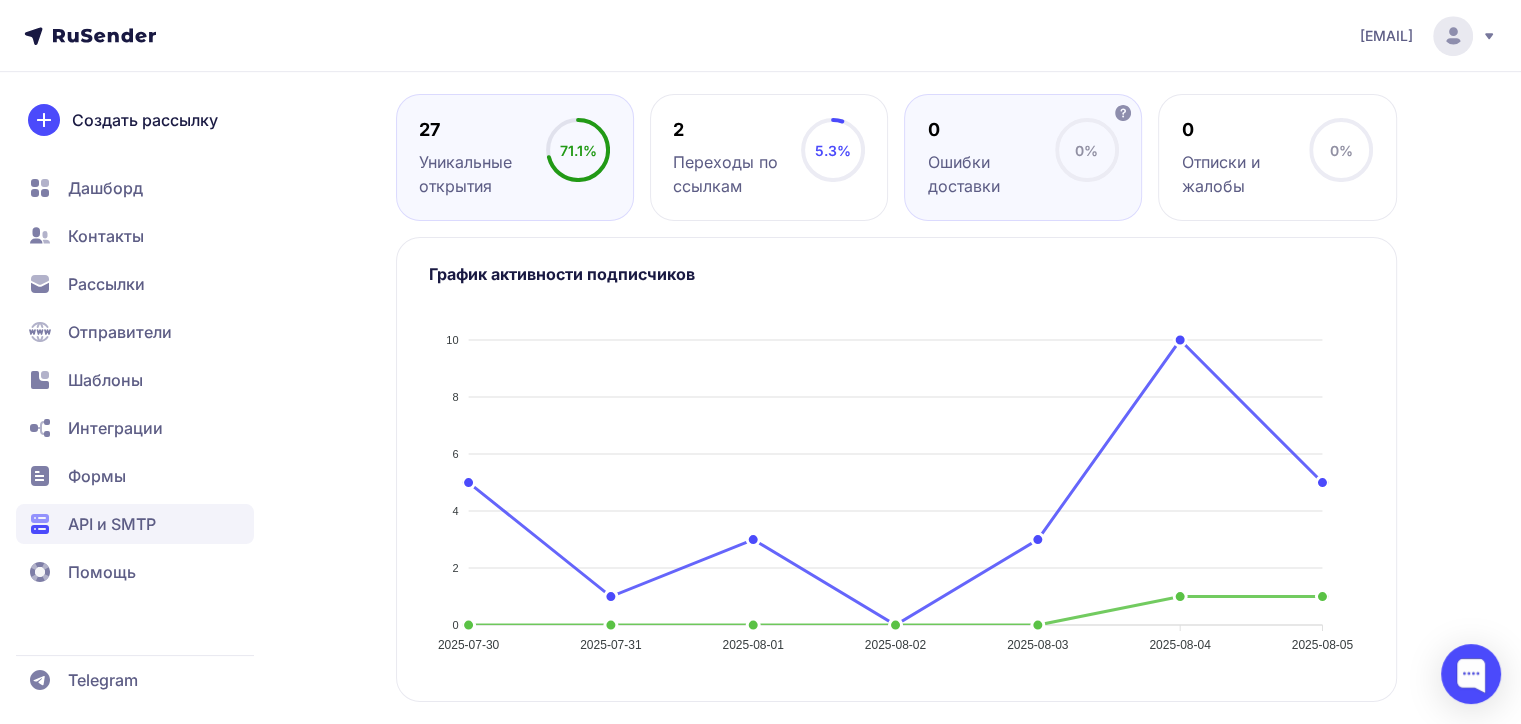 click on "Ошибки доставки" at bounding box center (991, 174) 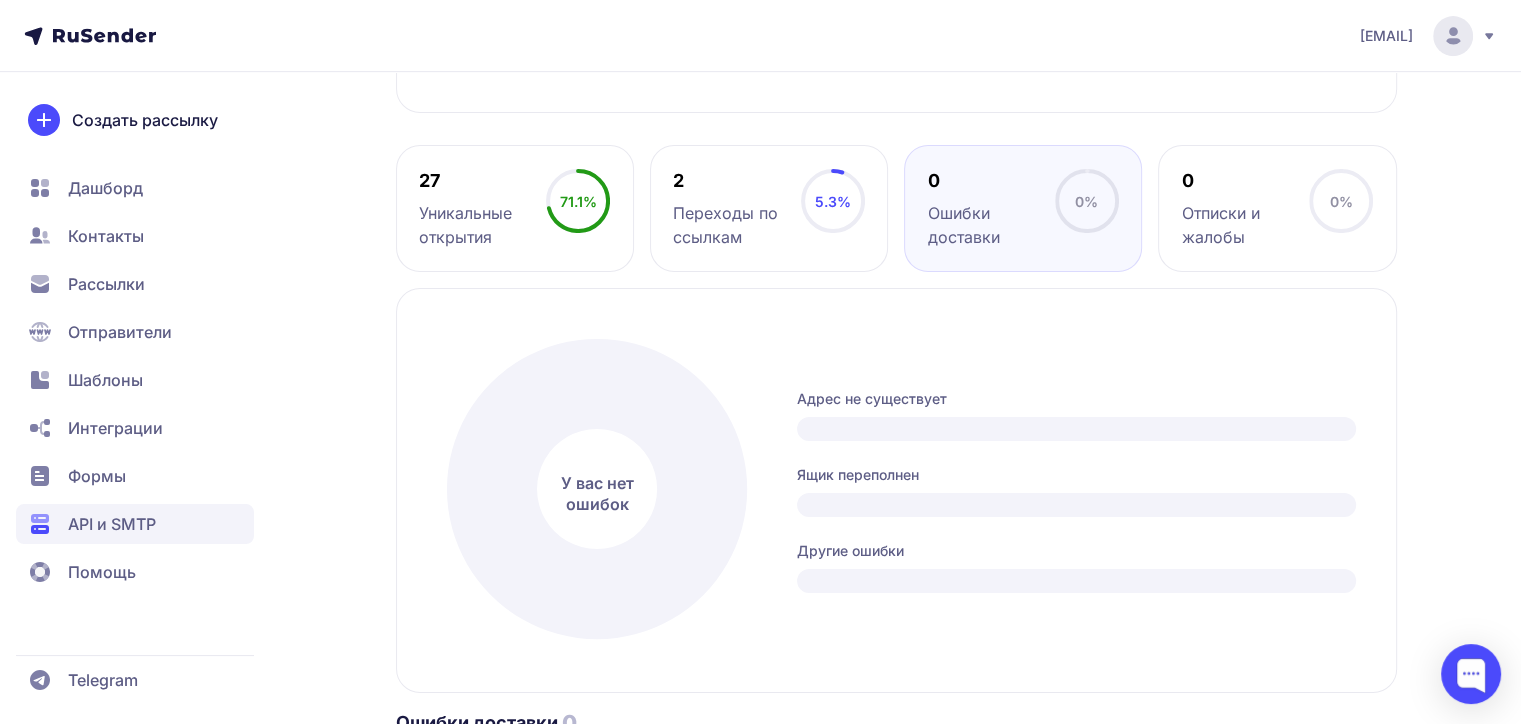 scroll, scrollTop: 928, scrollLeft: 0, axis: vertical 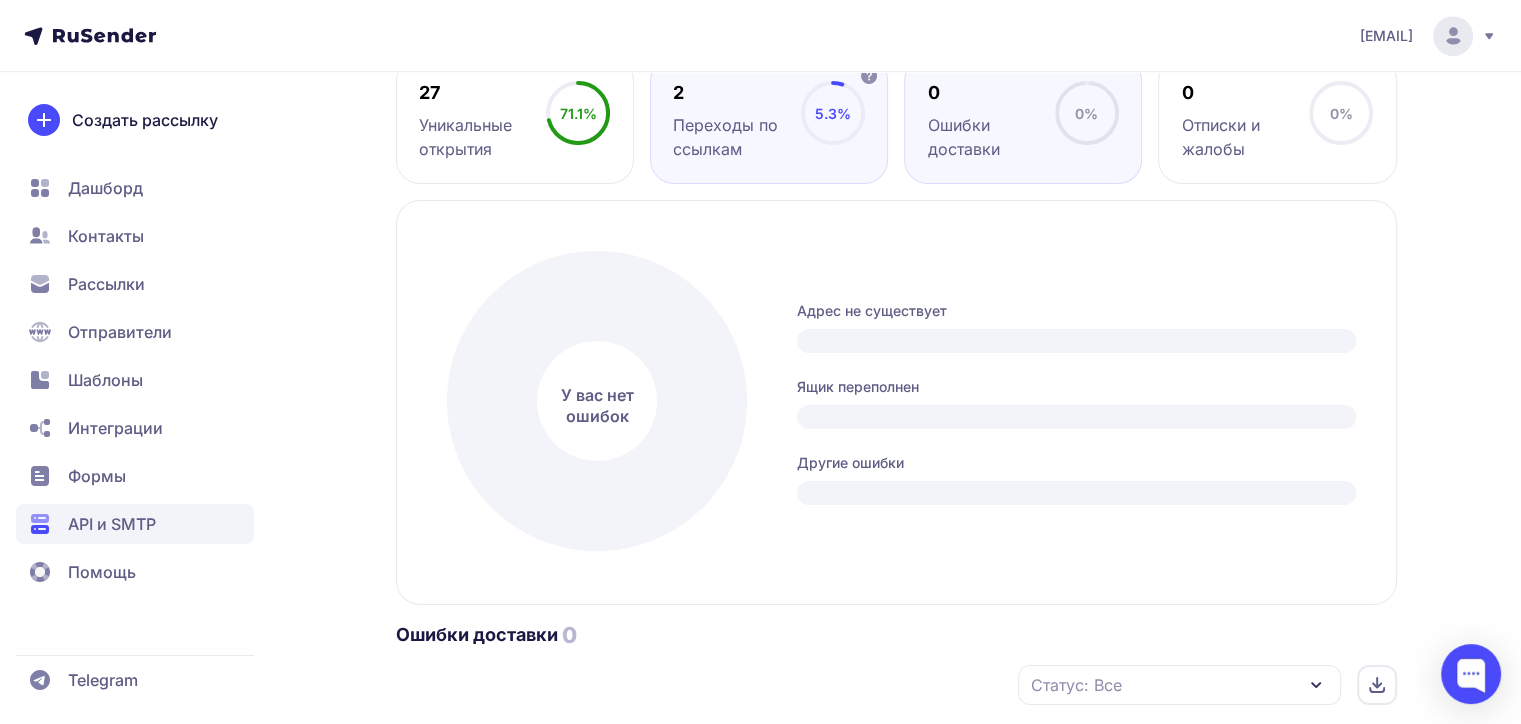click on "Переходы по ссылкам" at bounding box center [736, 137] 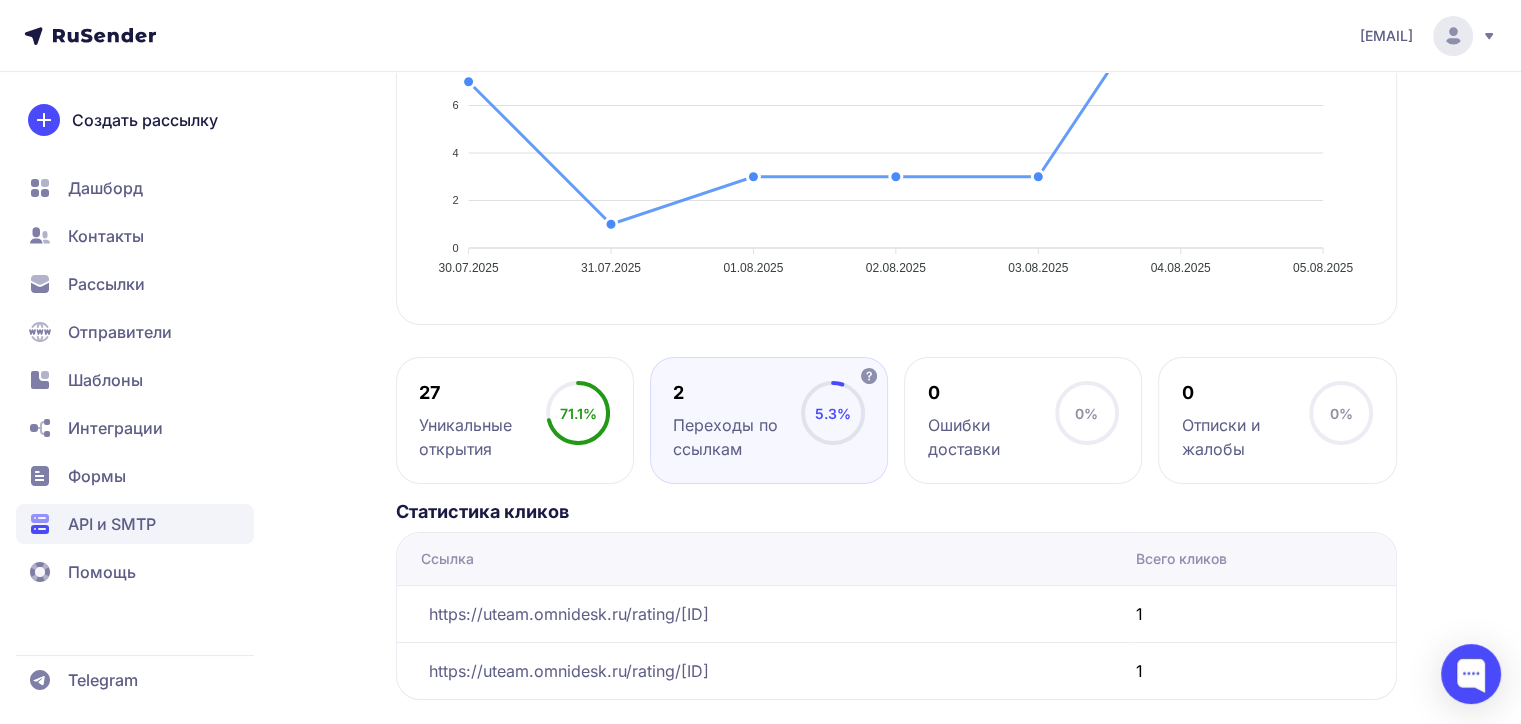 scroll, scrollTop: 712, scrollLeft: 0, axis: vertical 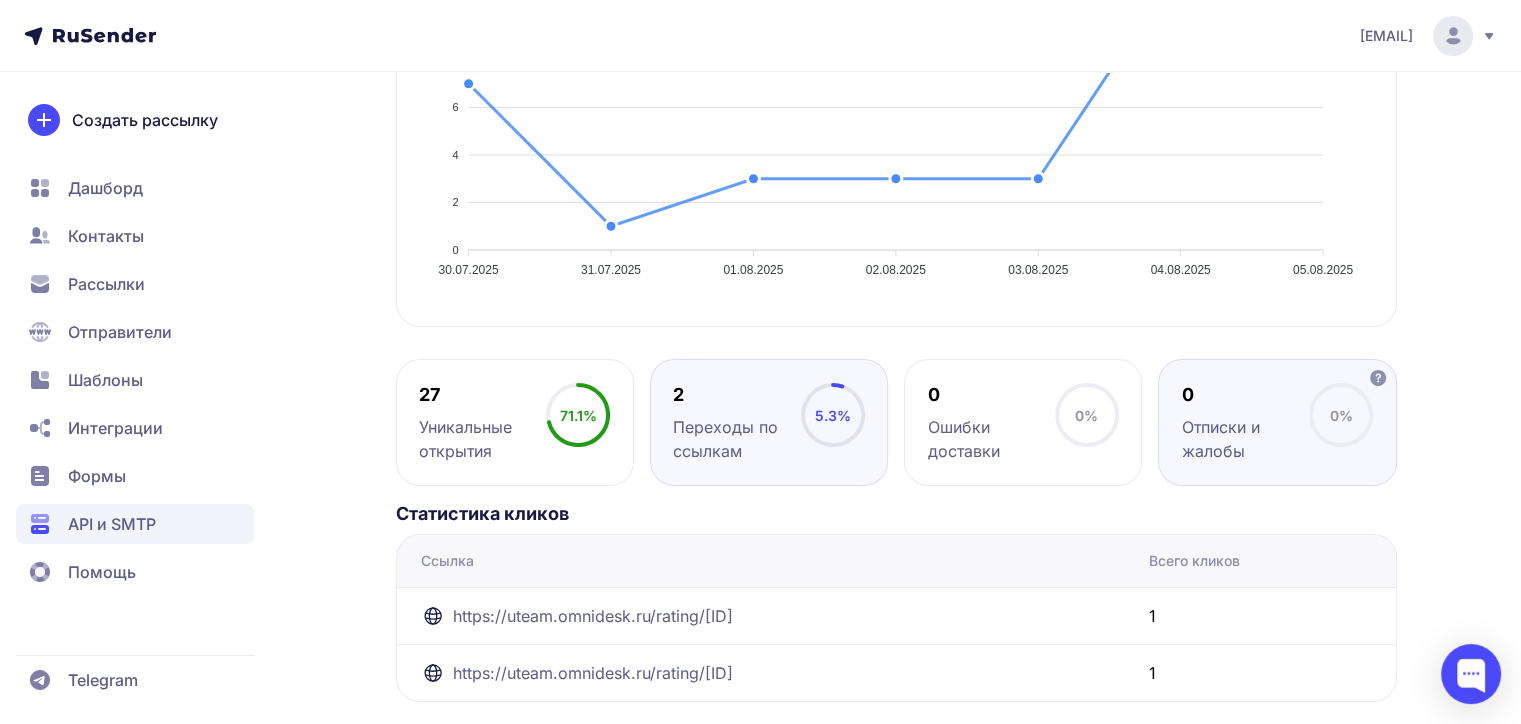 click on "Отписки и жалобы" at bounding box center [1245, 439] 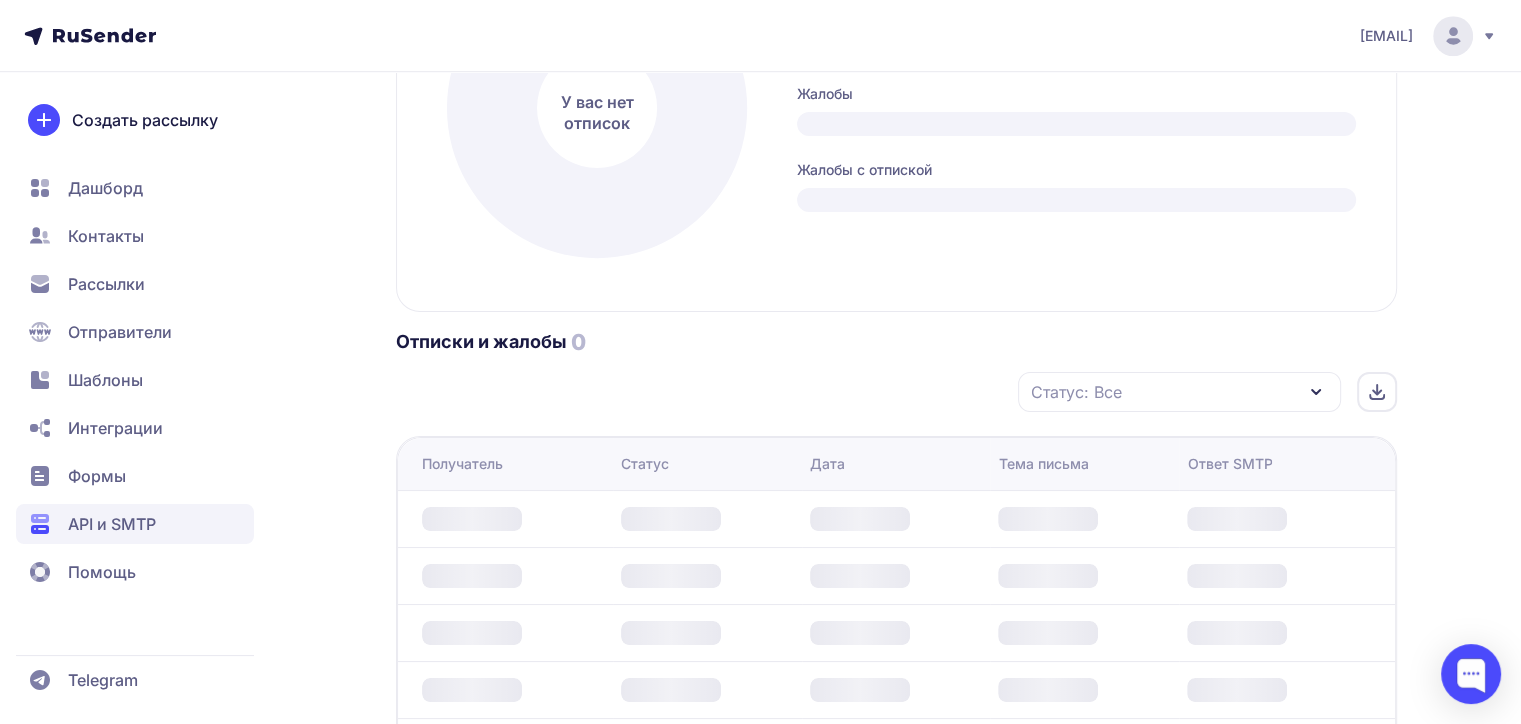 scroll, scrollTop: 1324, scrollLeft: 0, axis: vertical 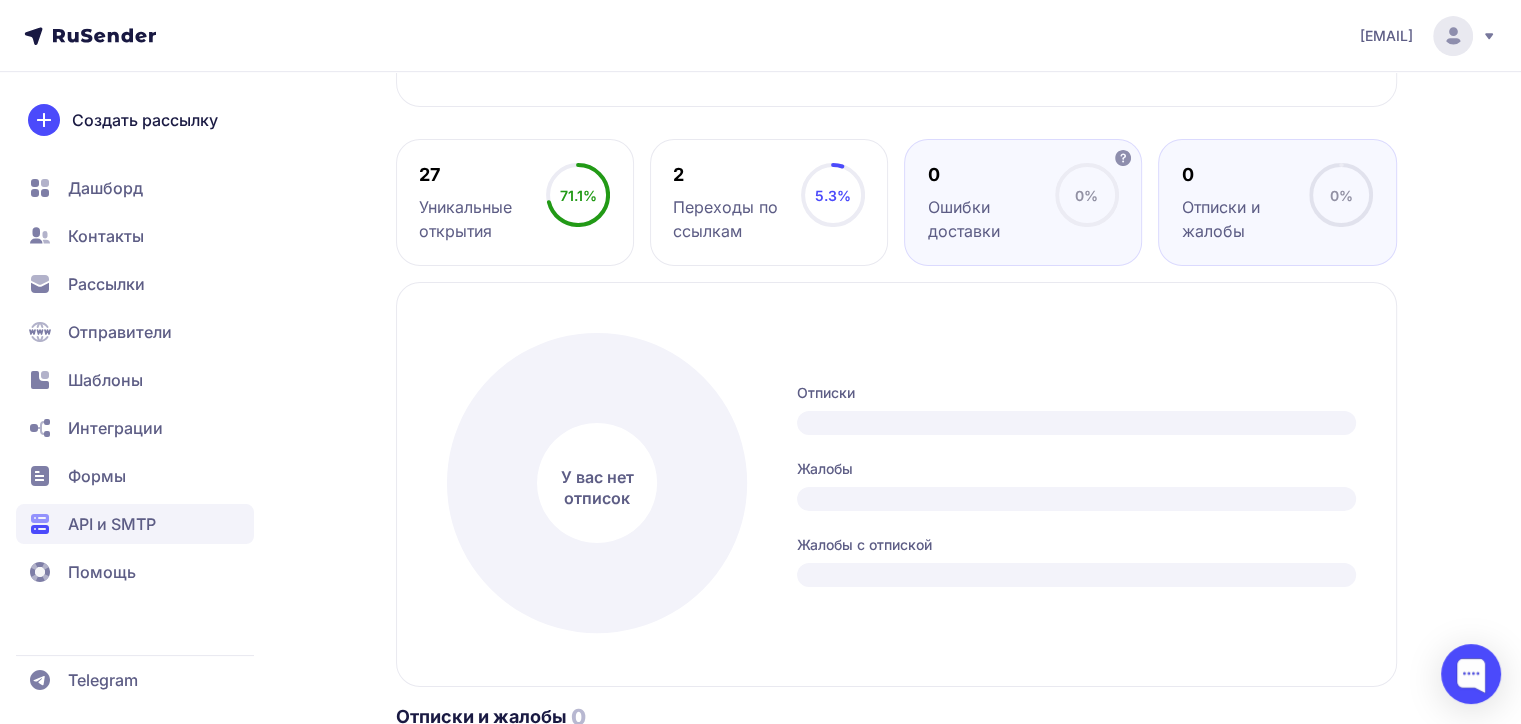 click on "Ошибки доставки" at bounding box center [991, 219] 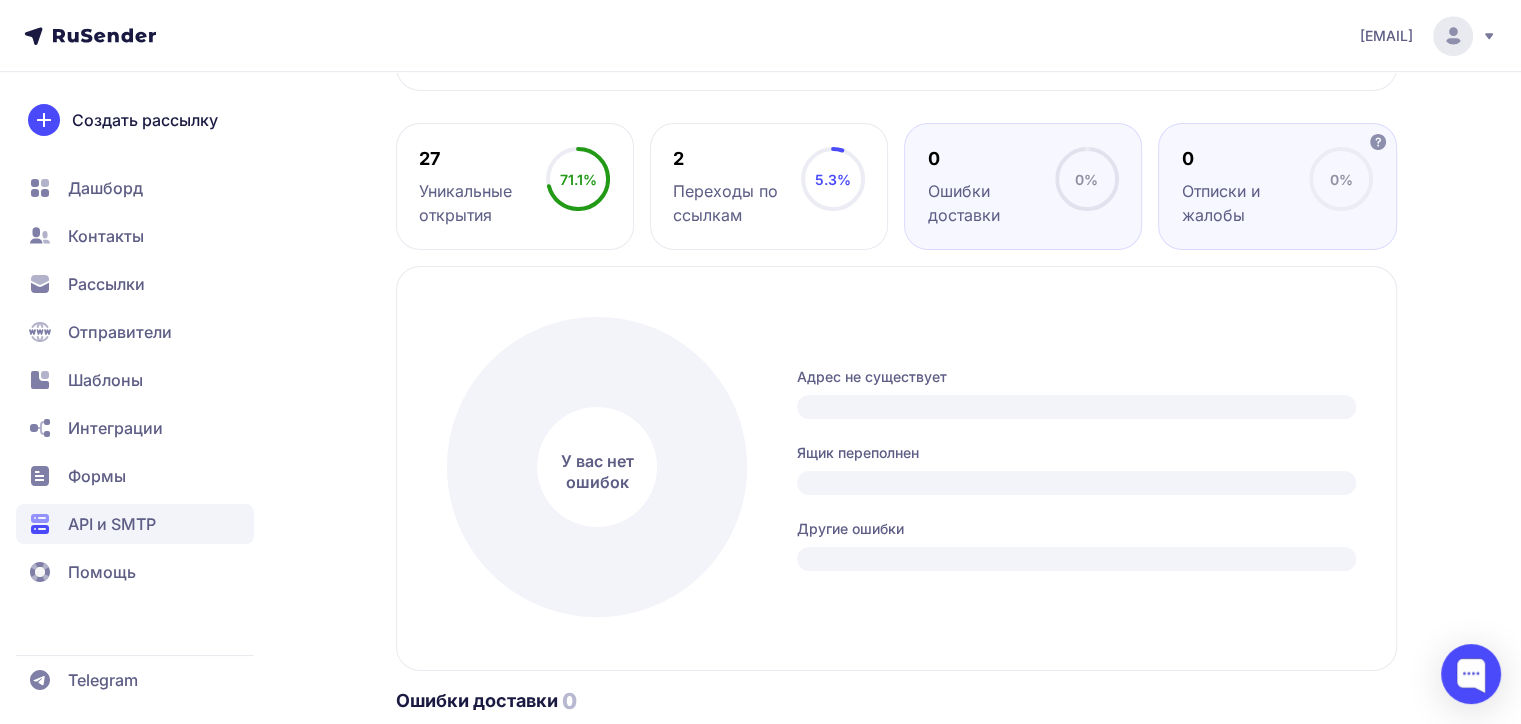 click on "Отписки и жалобы" at bounding box center (1245, 203) 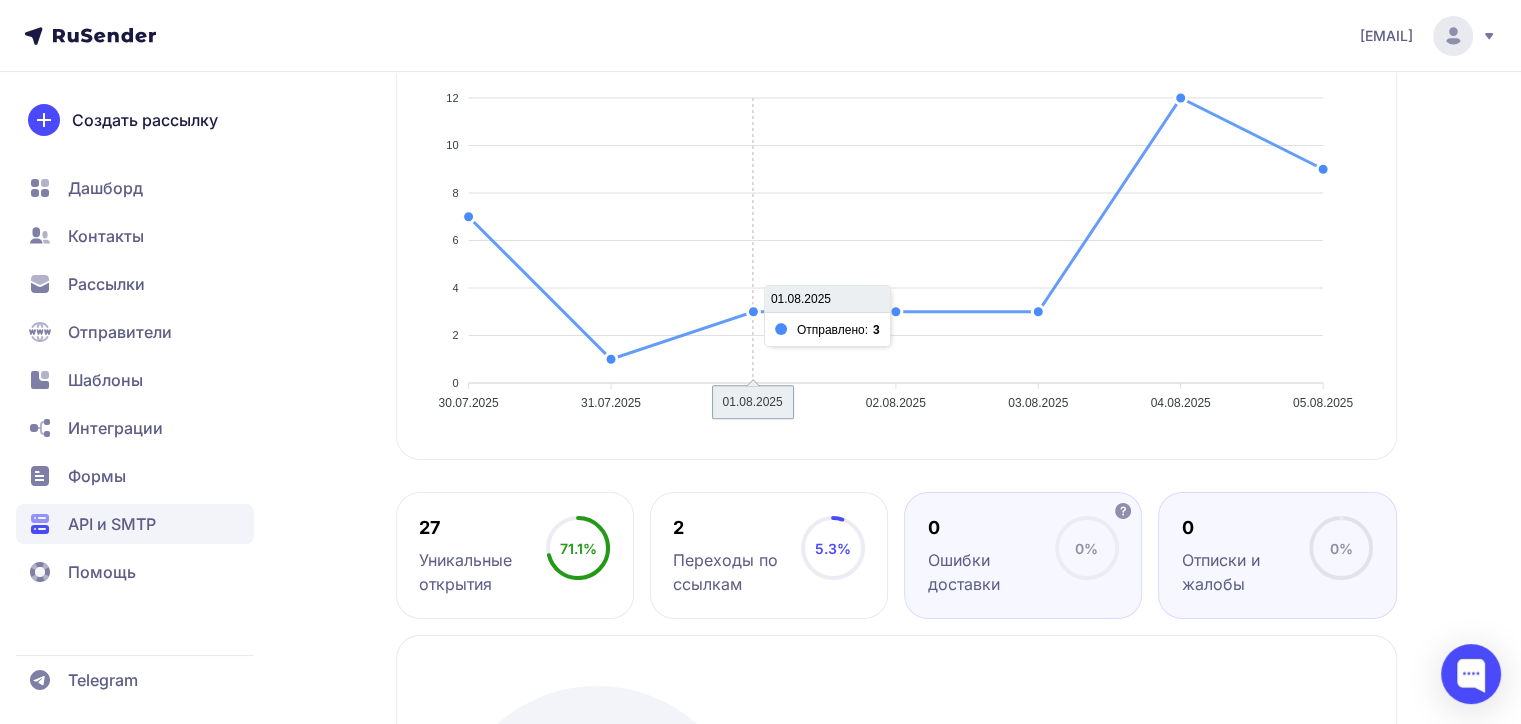 scroll, scrollTop: 555, scrollLeft: 0, axis: vertical 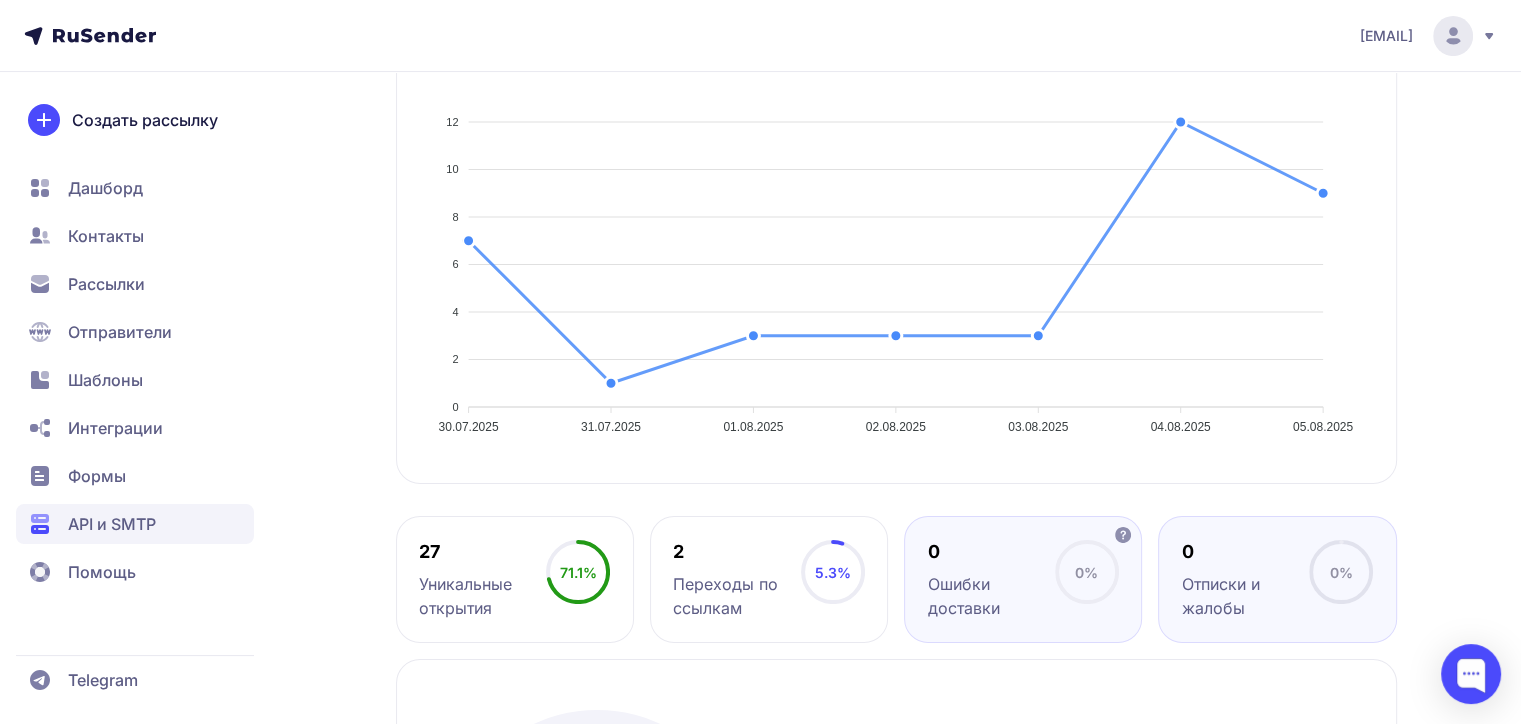click on "0 Ошибки доставки 0%" 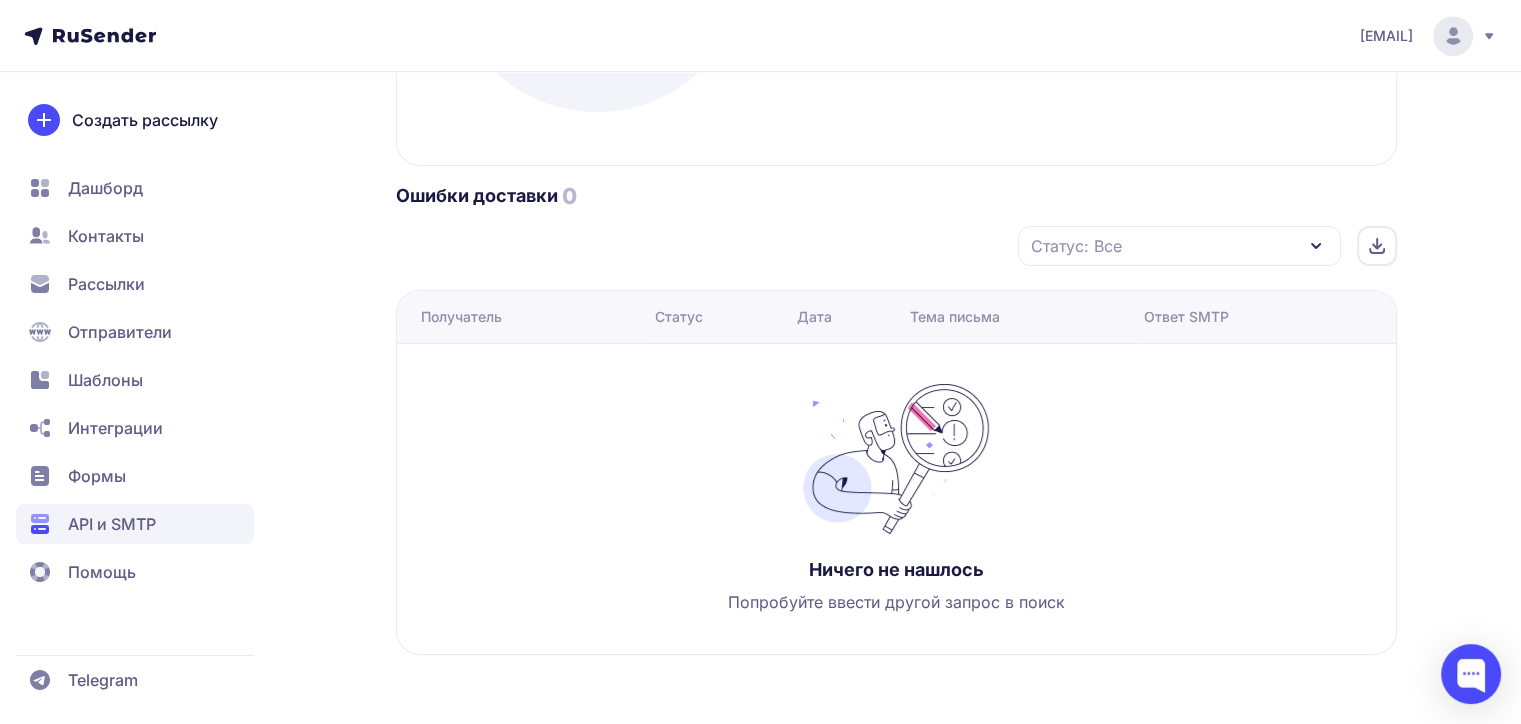 scroll, scrollTop: 1452, scrollLeft: 0, axis: vertical 